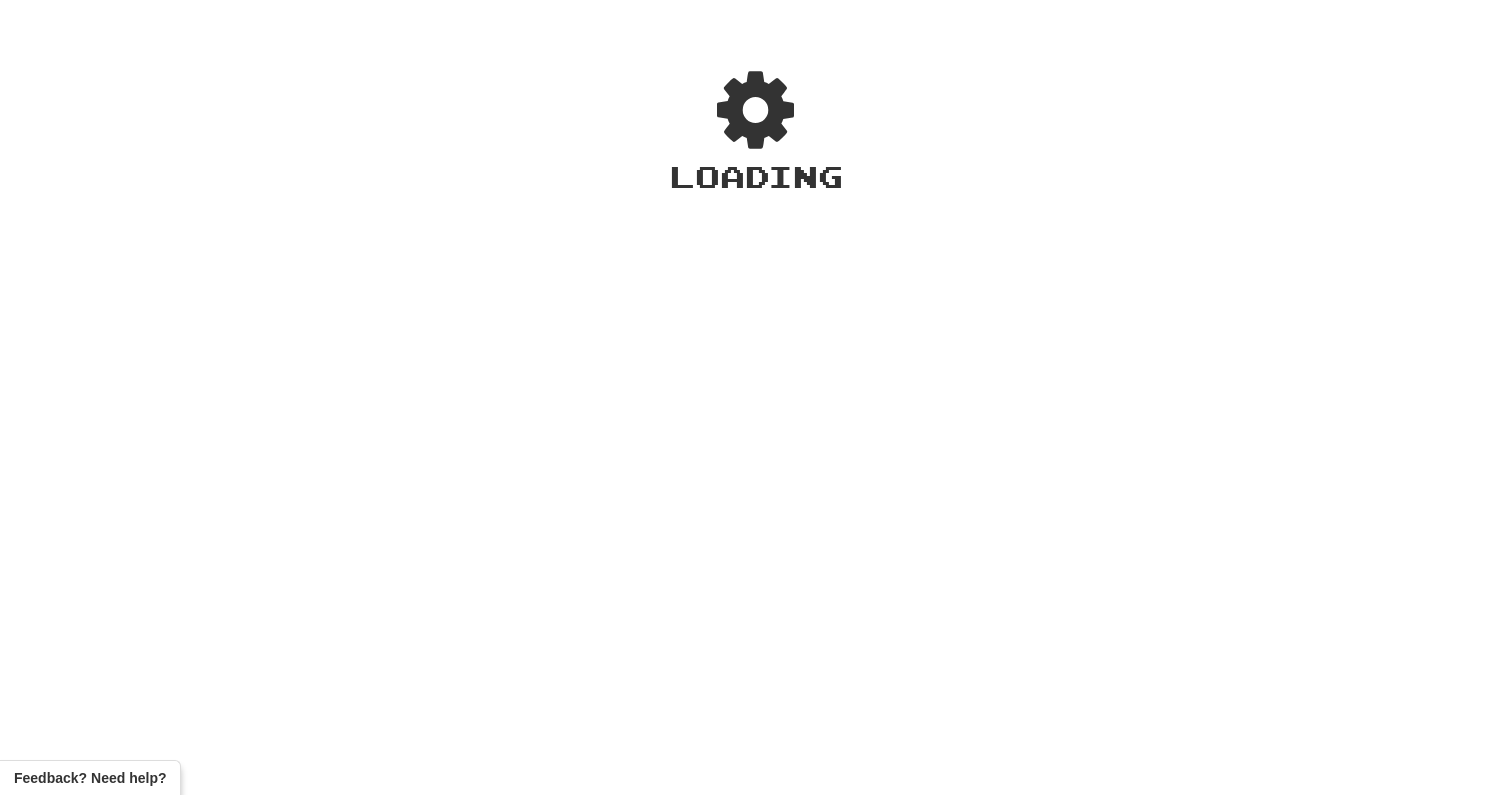 scroll, scrollTop: 0, scrollLeft: 0, axis: both 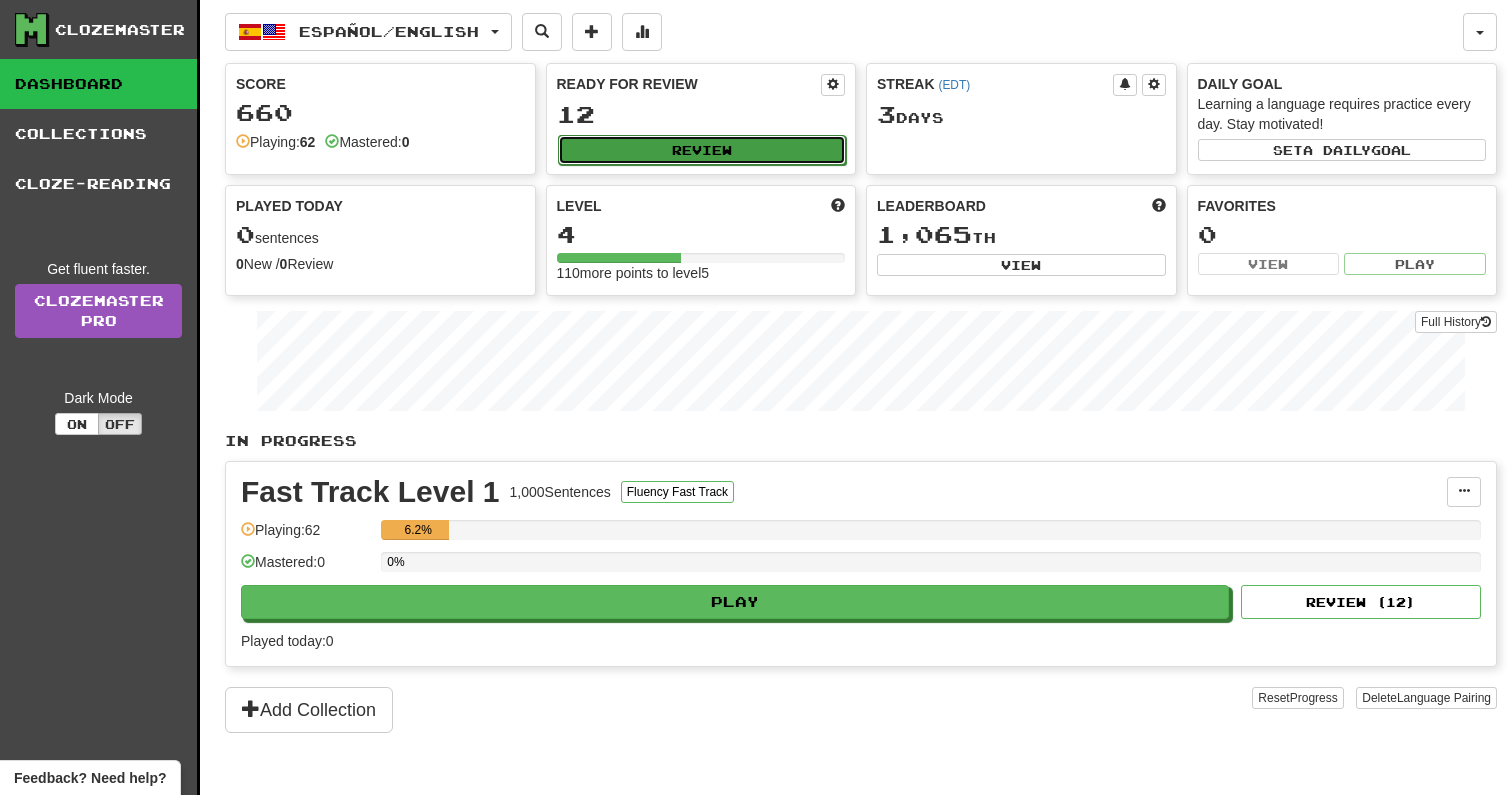 click on "Review" at bounding box center (702, 150) 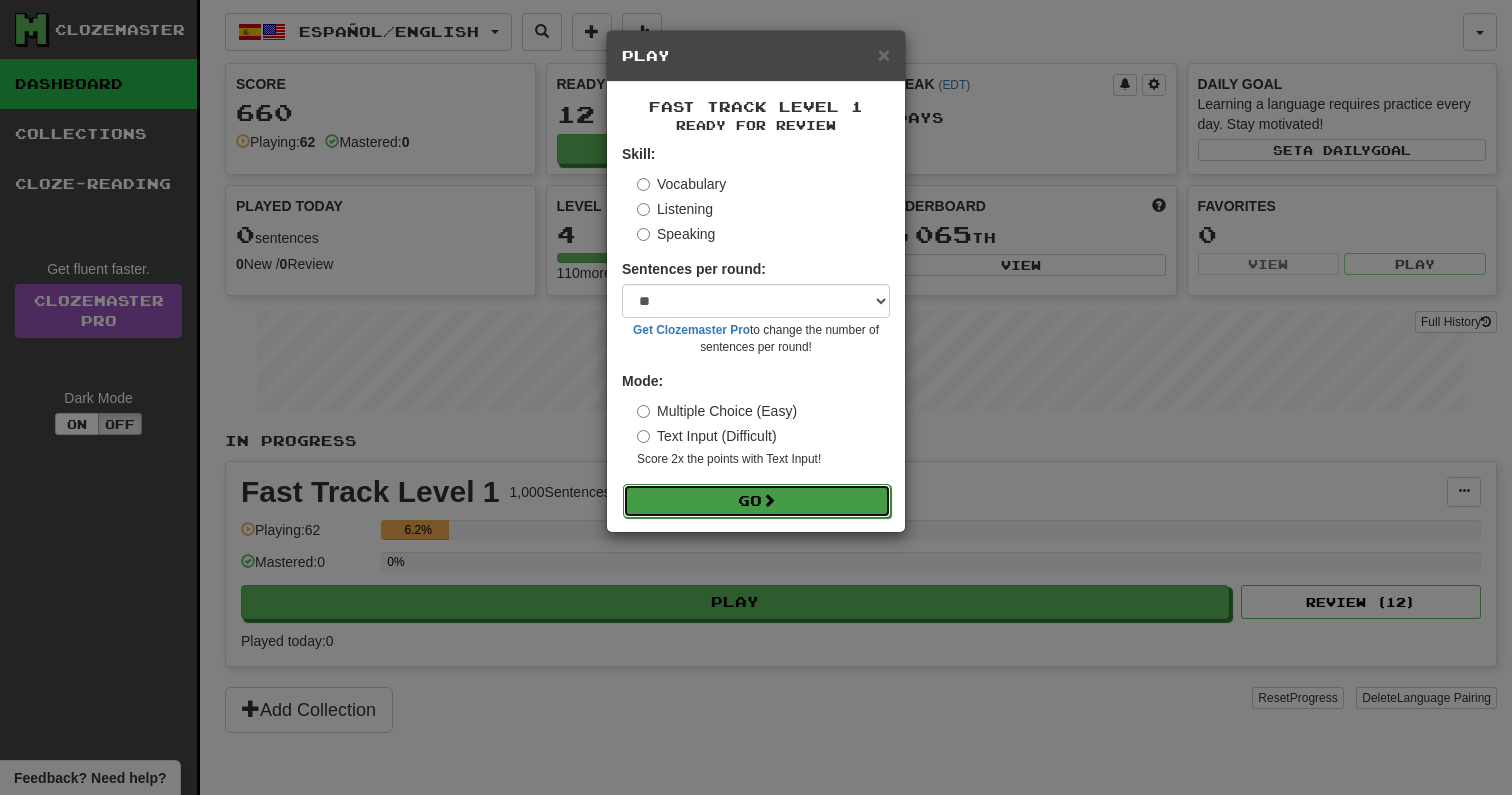click on "Go" at bounding box center [757, 501] 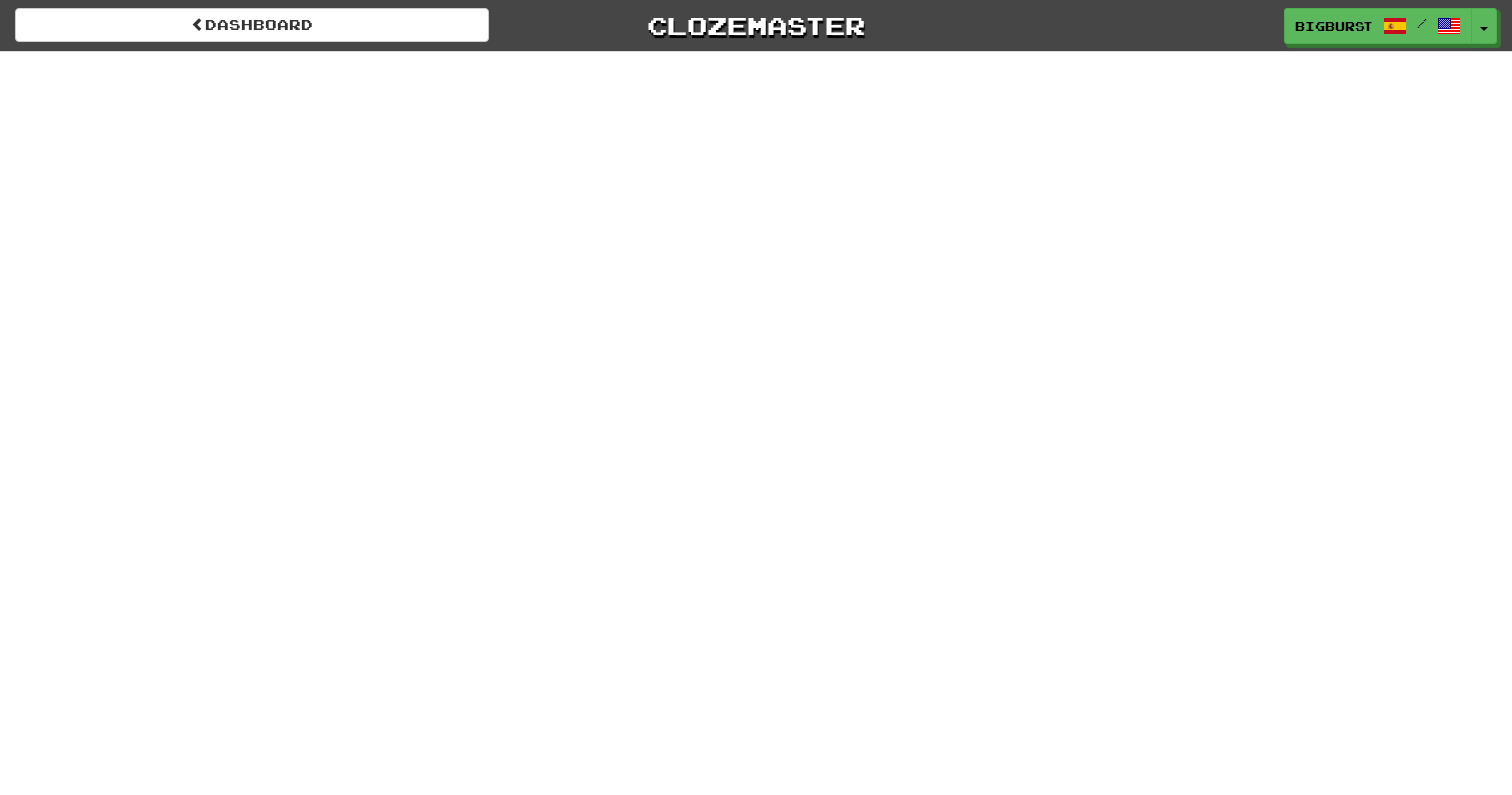scroll, scrollTop: 0, scrollLeft: 0, axis: both 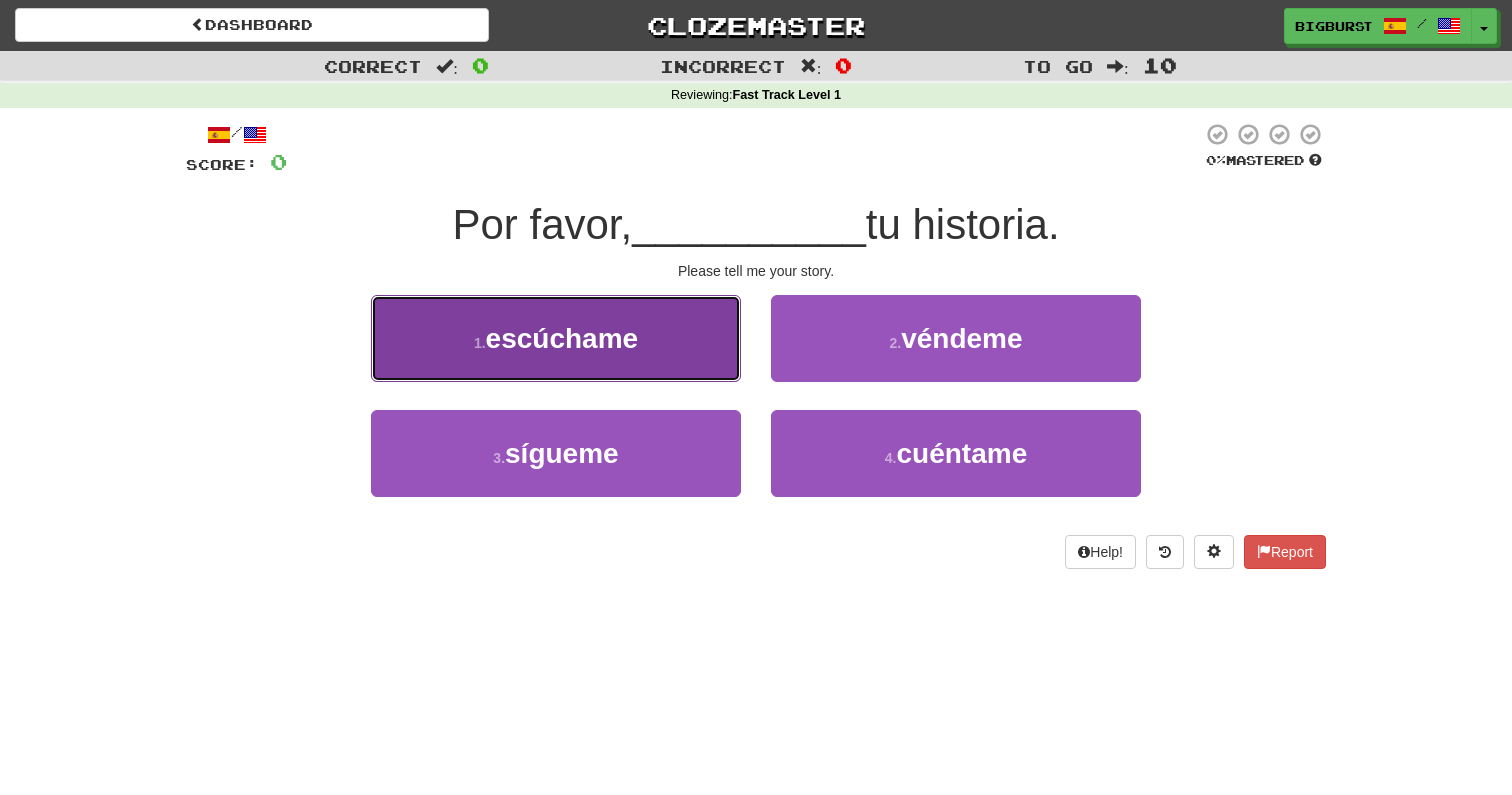 click on "1 .  escúchame" at bounding box center [556, 338] 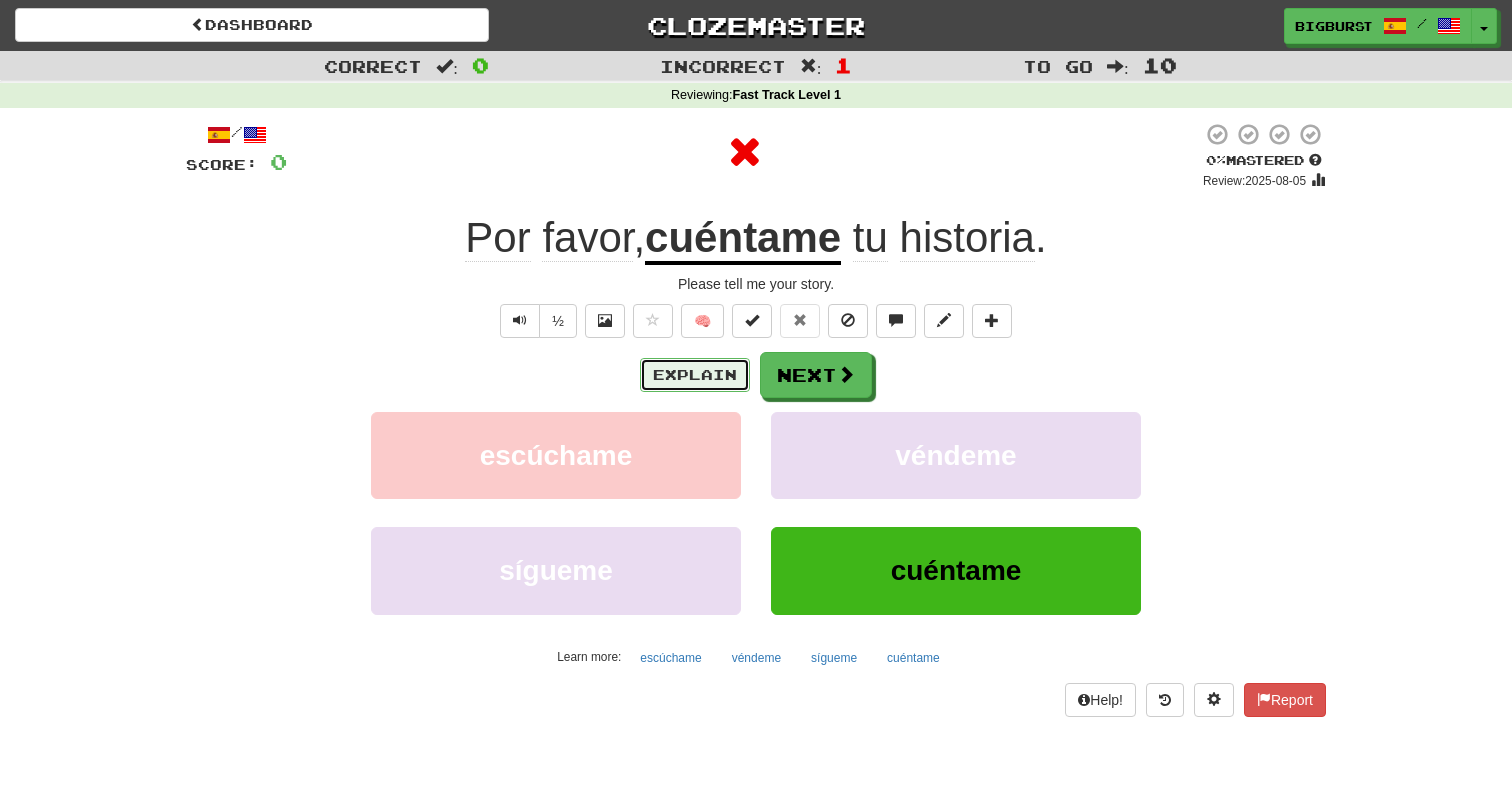 click on "Explain" at bounding box center [695, 375] 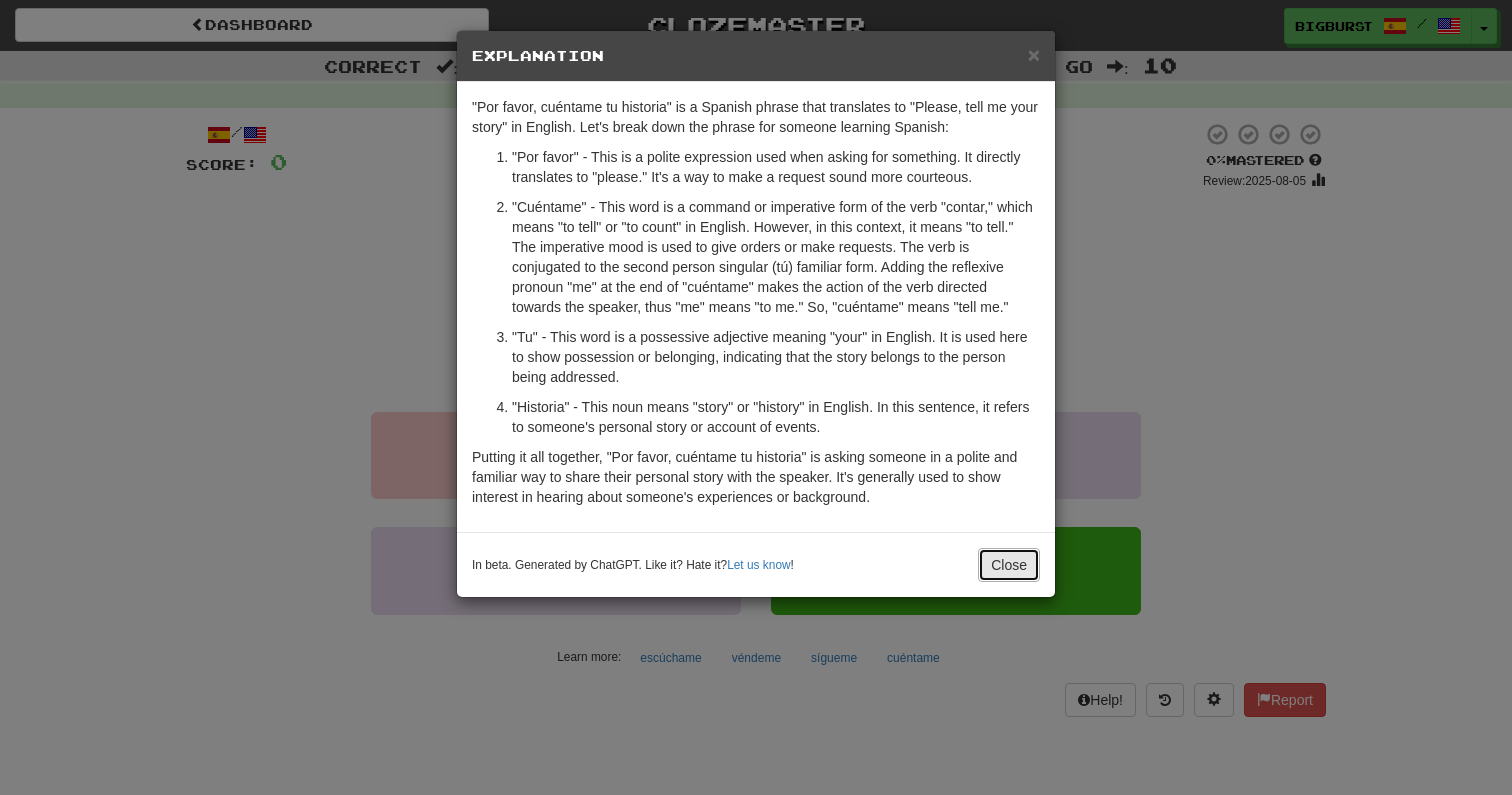 click on "Close" at bounding box center [1009, 565] 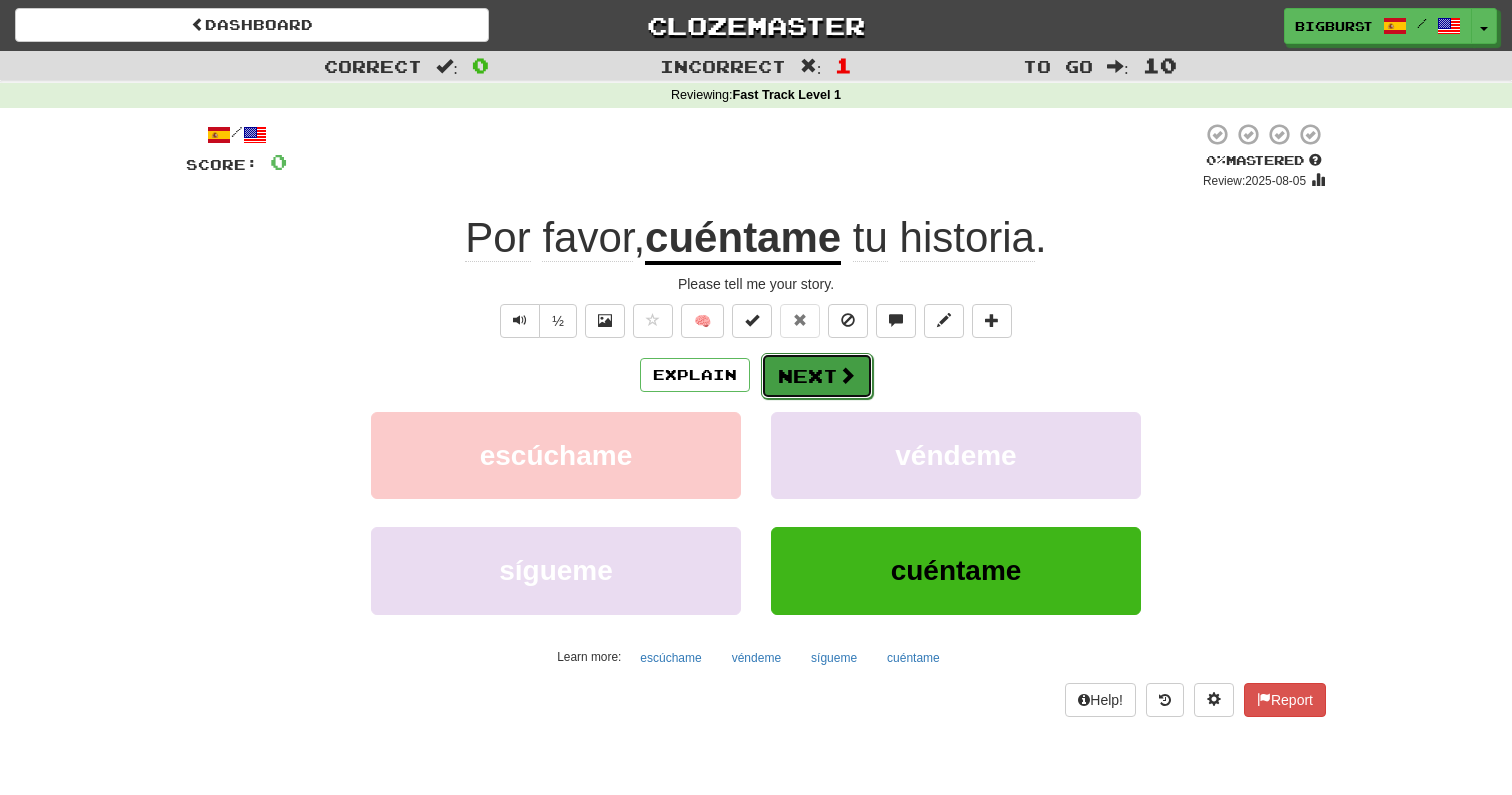 click on "Next" at bounding box center [817, 376] 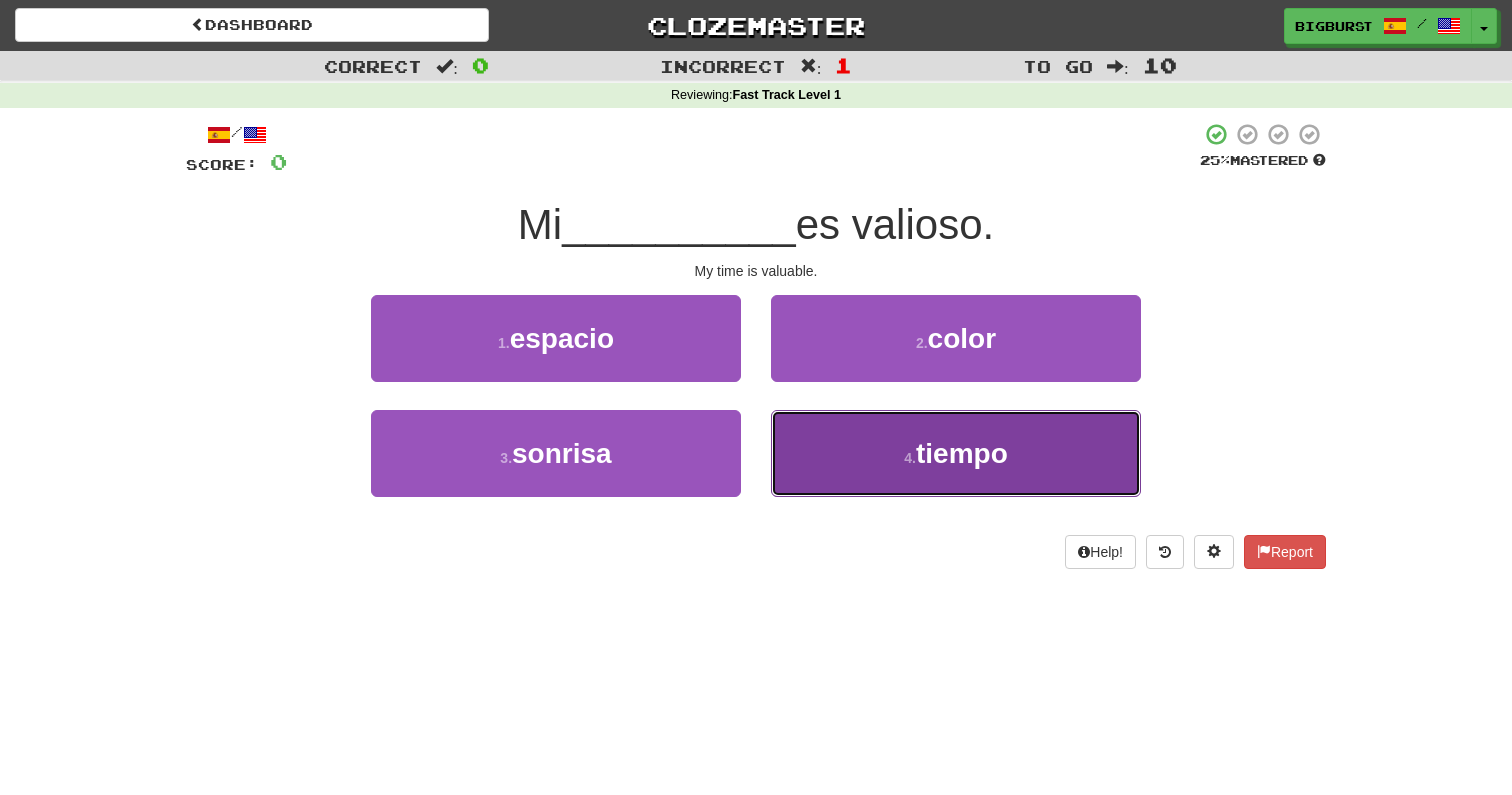 click on "4 .  tiempo" at bounding box center [956, 453] 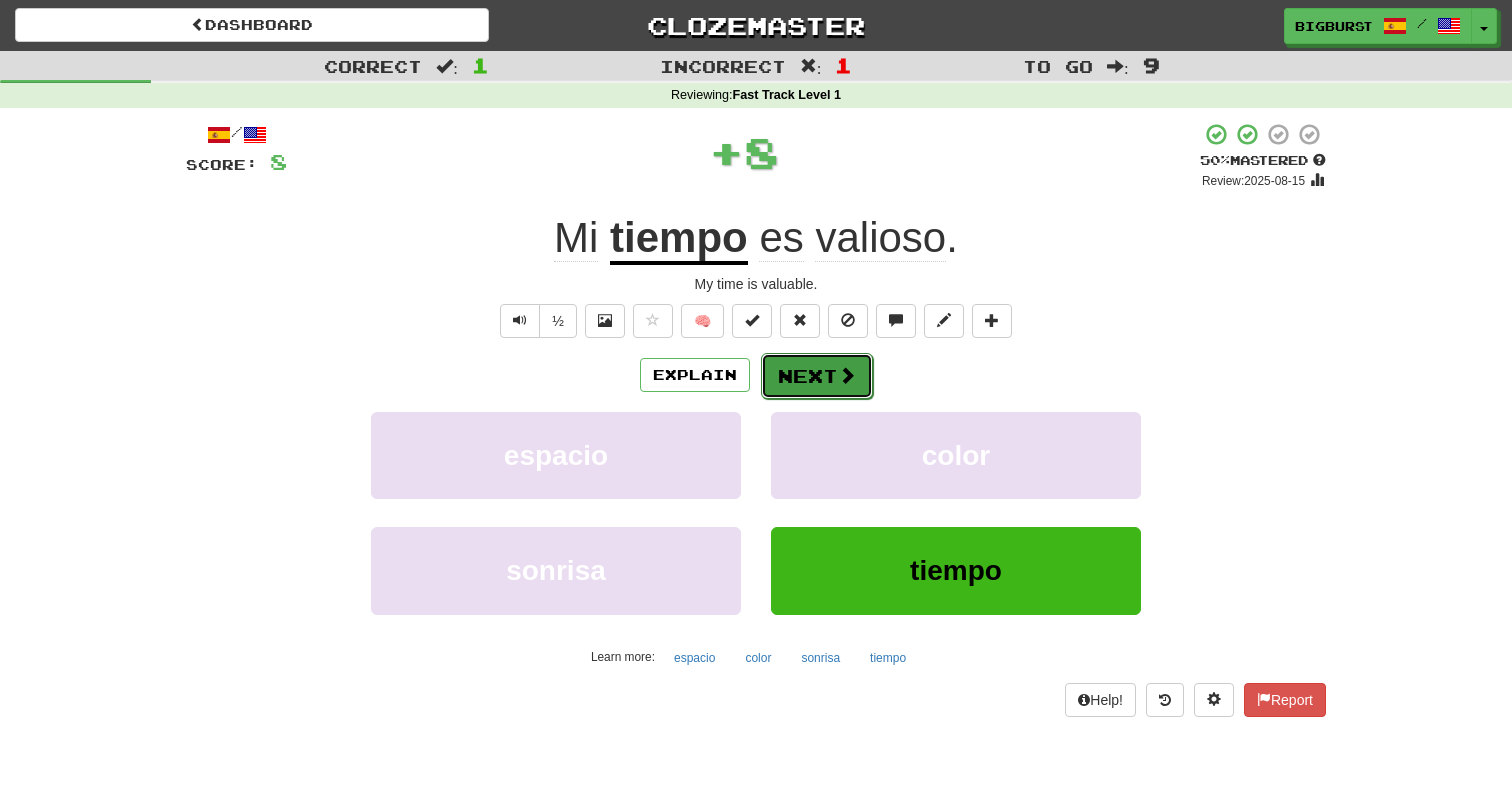 click at bounding box center [847, 375] 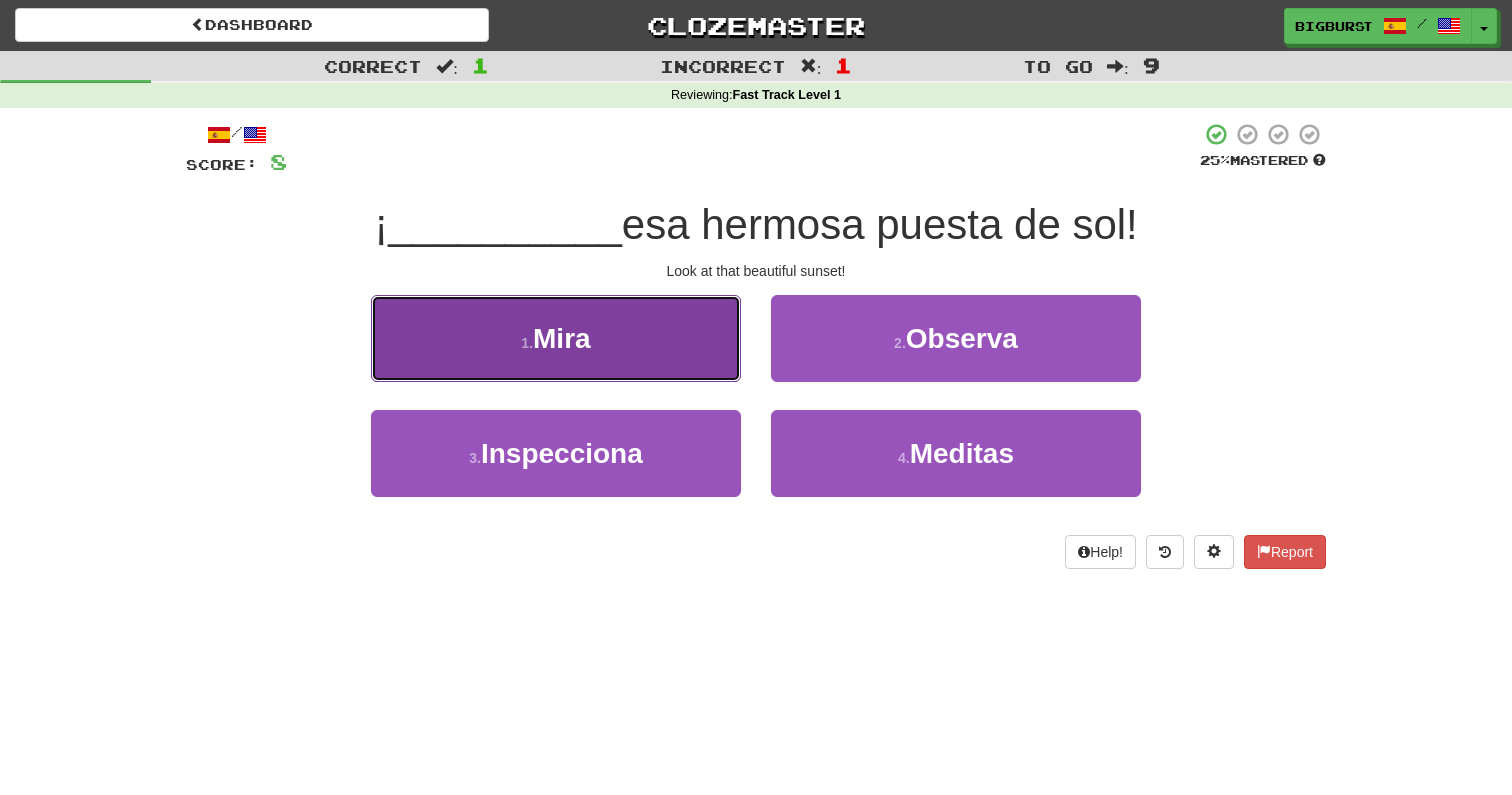 click on "1 .  Mira" at bounding box center (556, 338) 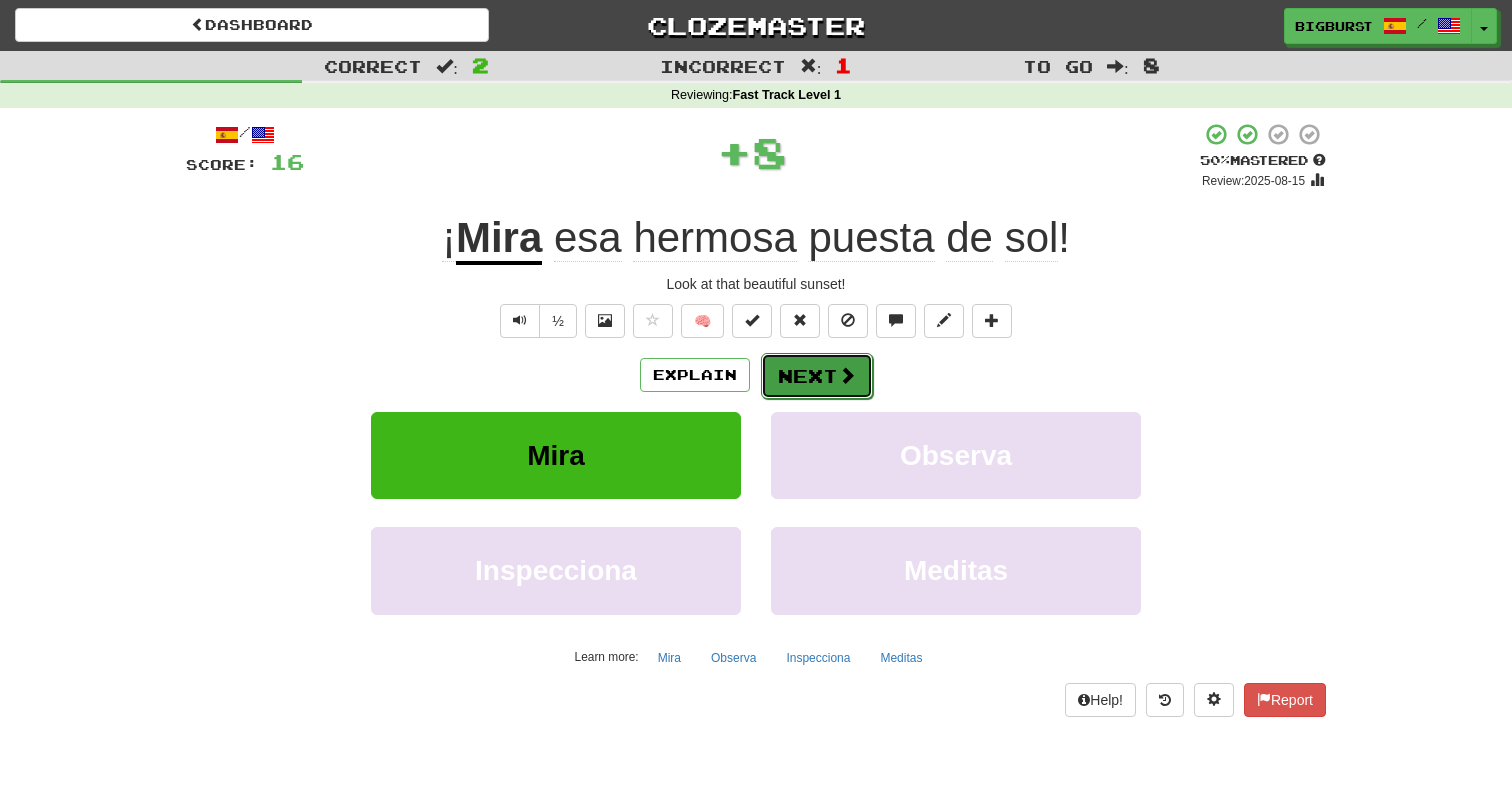 click on "Next" at bounding box center (817, 376) 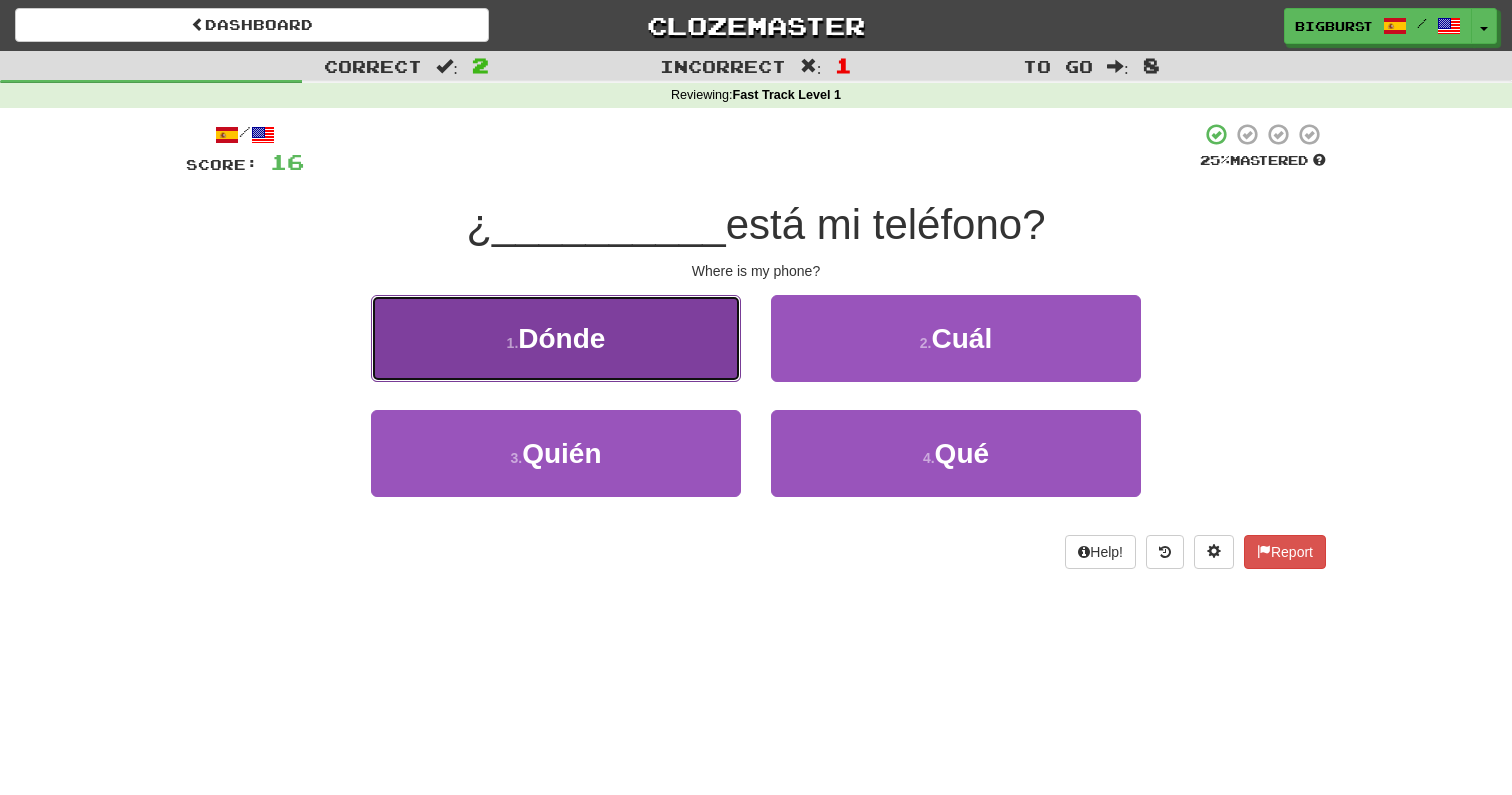 click on "1 .  Dónde" at bounding box center [556, 338] 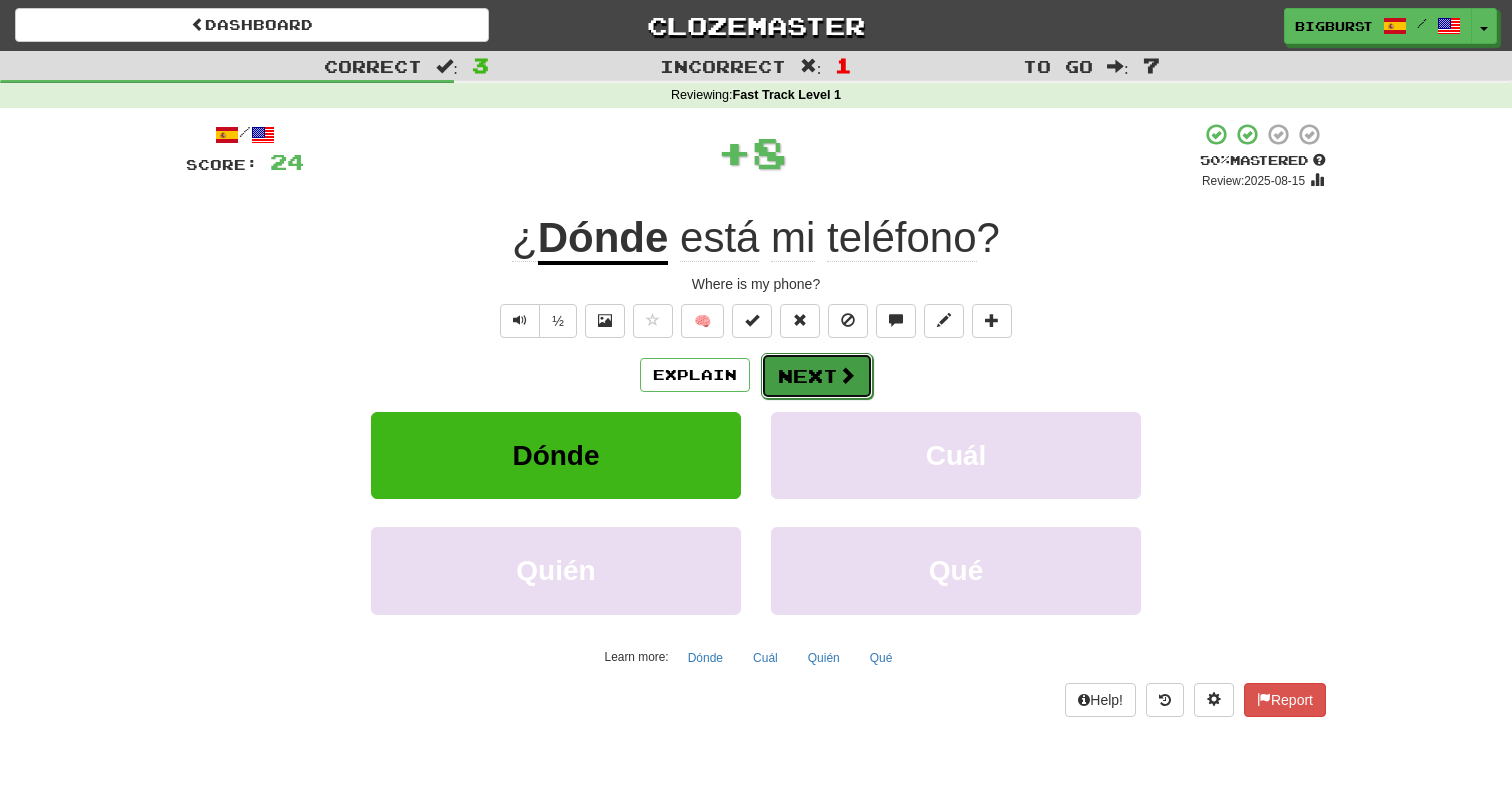 click on "Next" at bounding box center (817, 376) 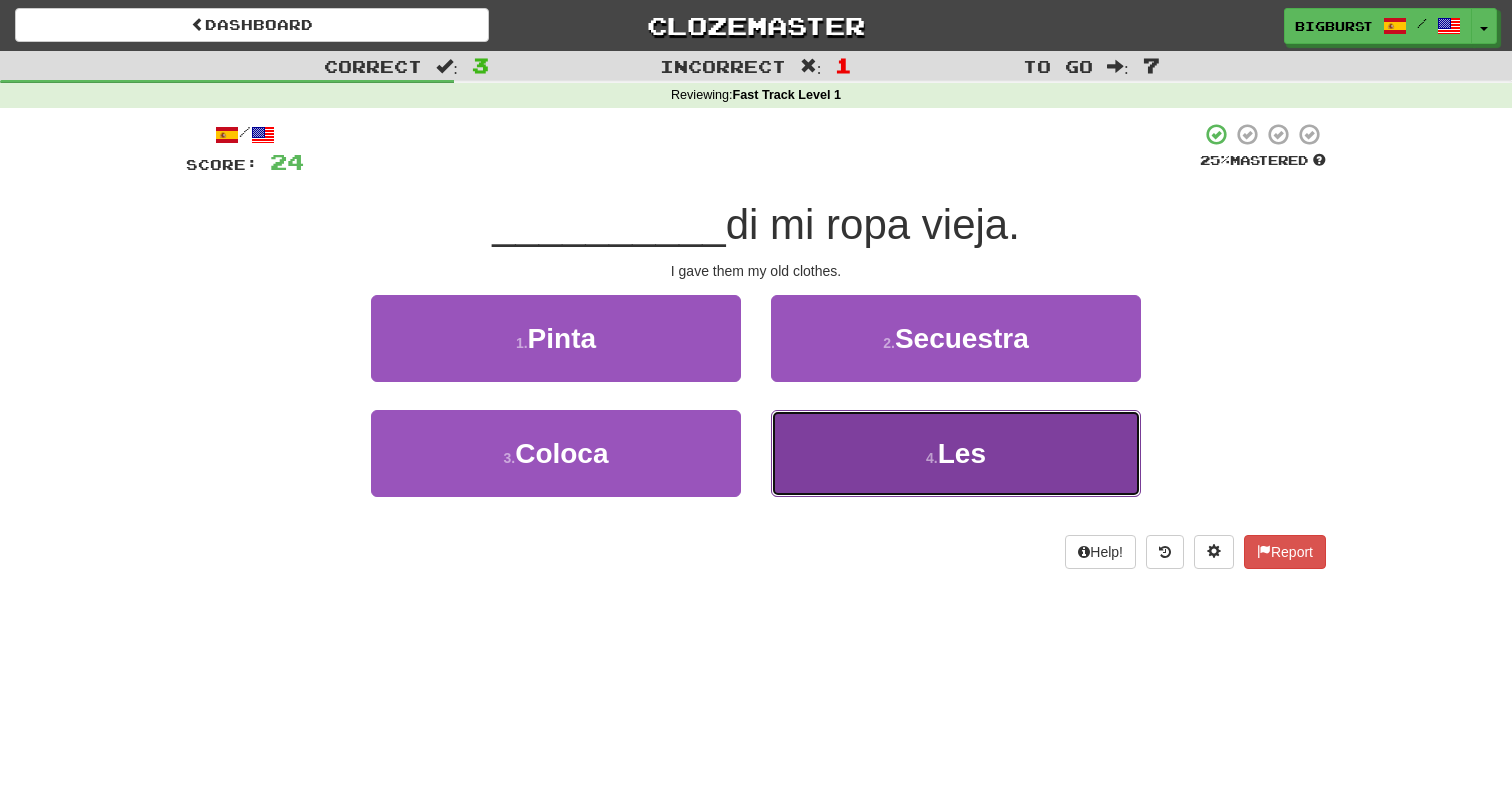 click on "4 .  Les" at bounding box center [956, 453] 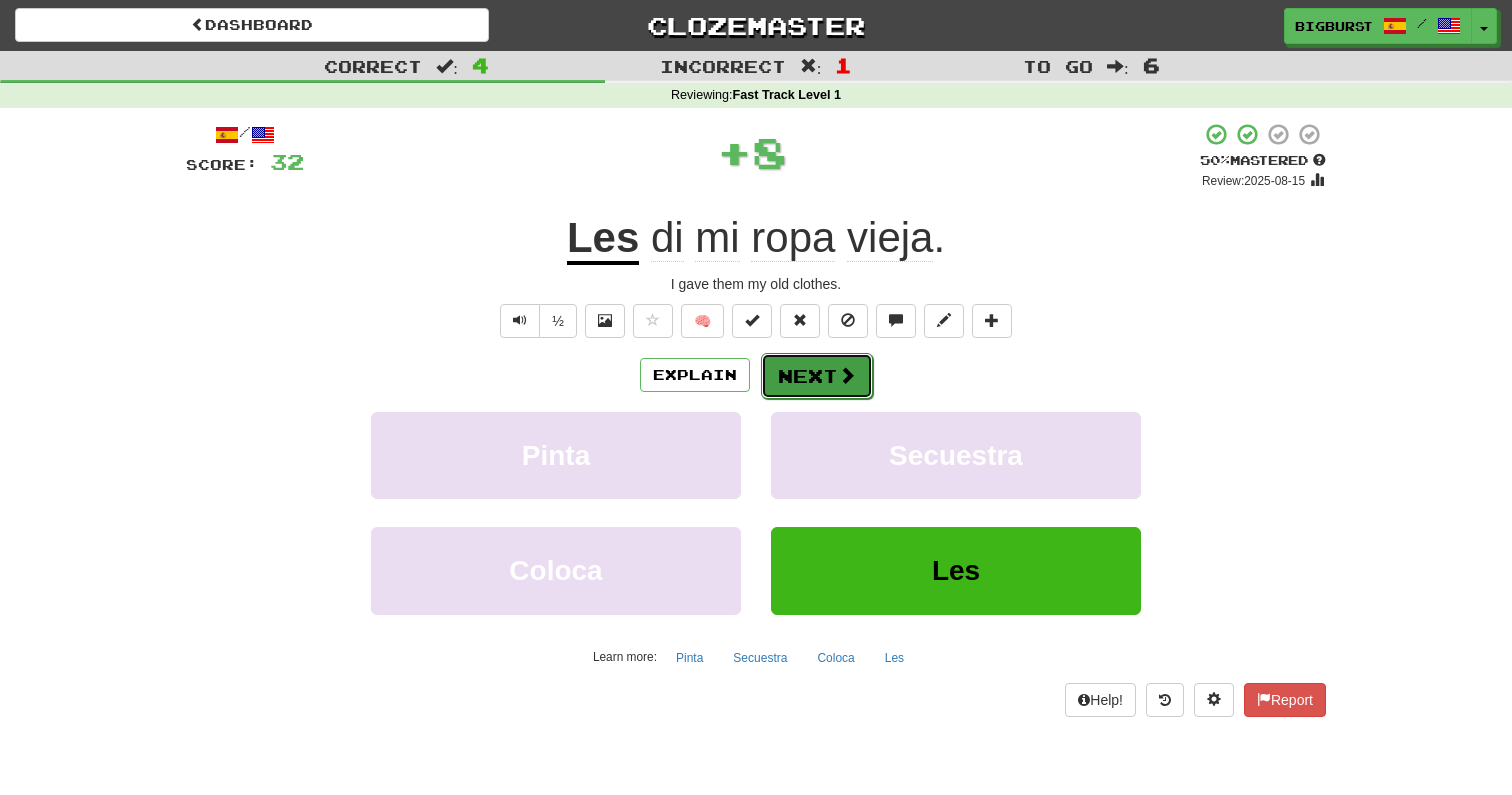 click on "Next" at bounding box center (817, 376) 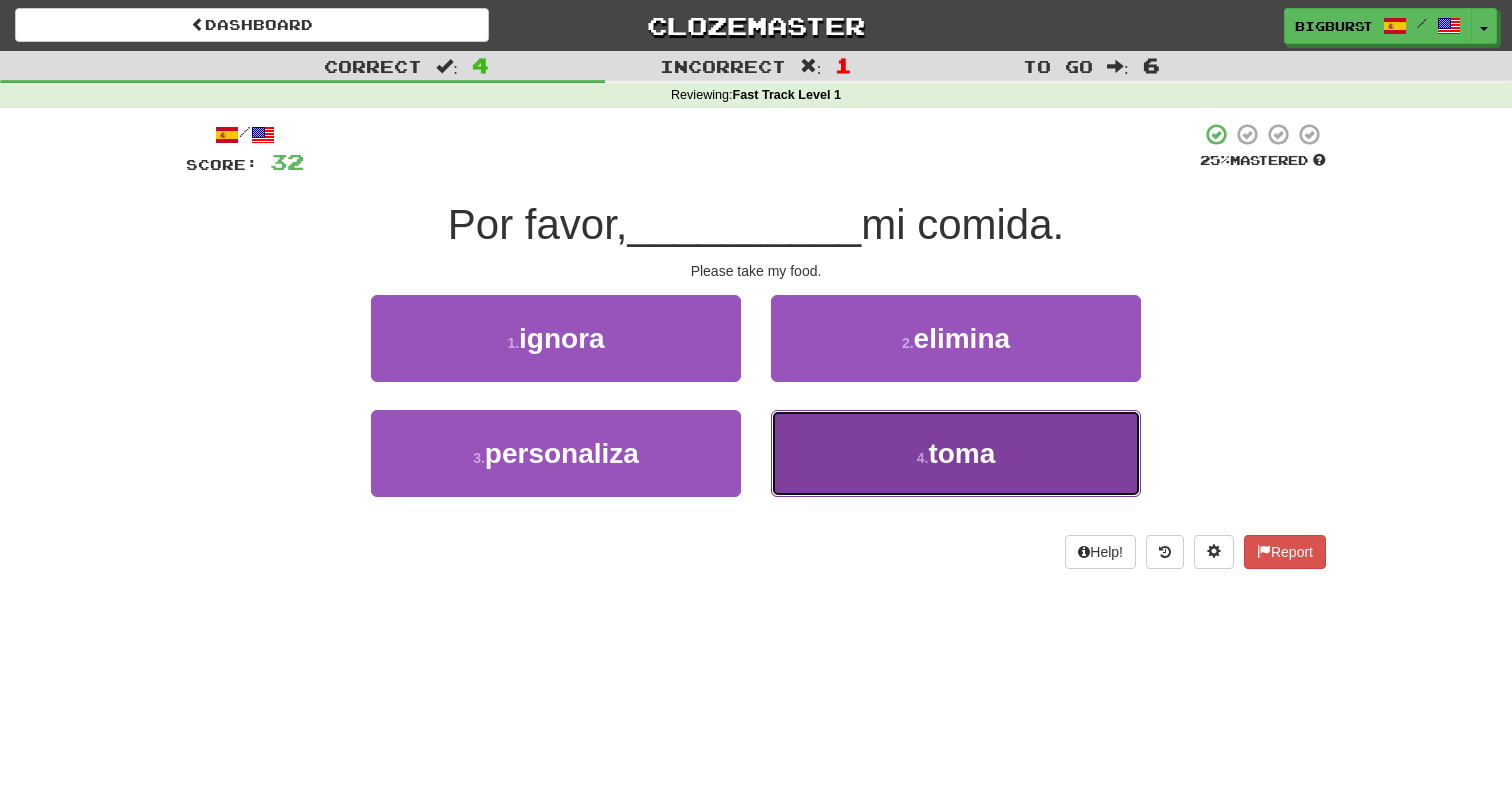 click on "4 .  toma" at bounding box center [956, 453] 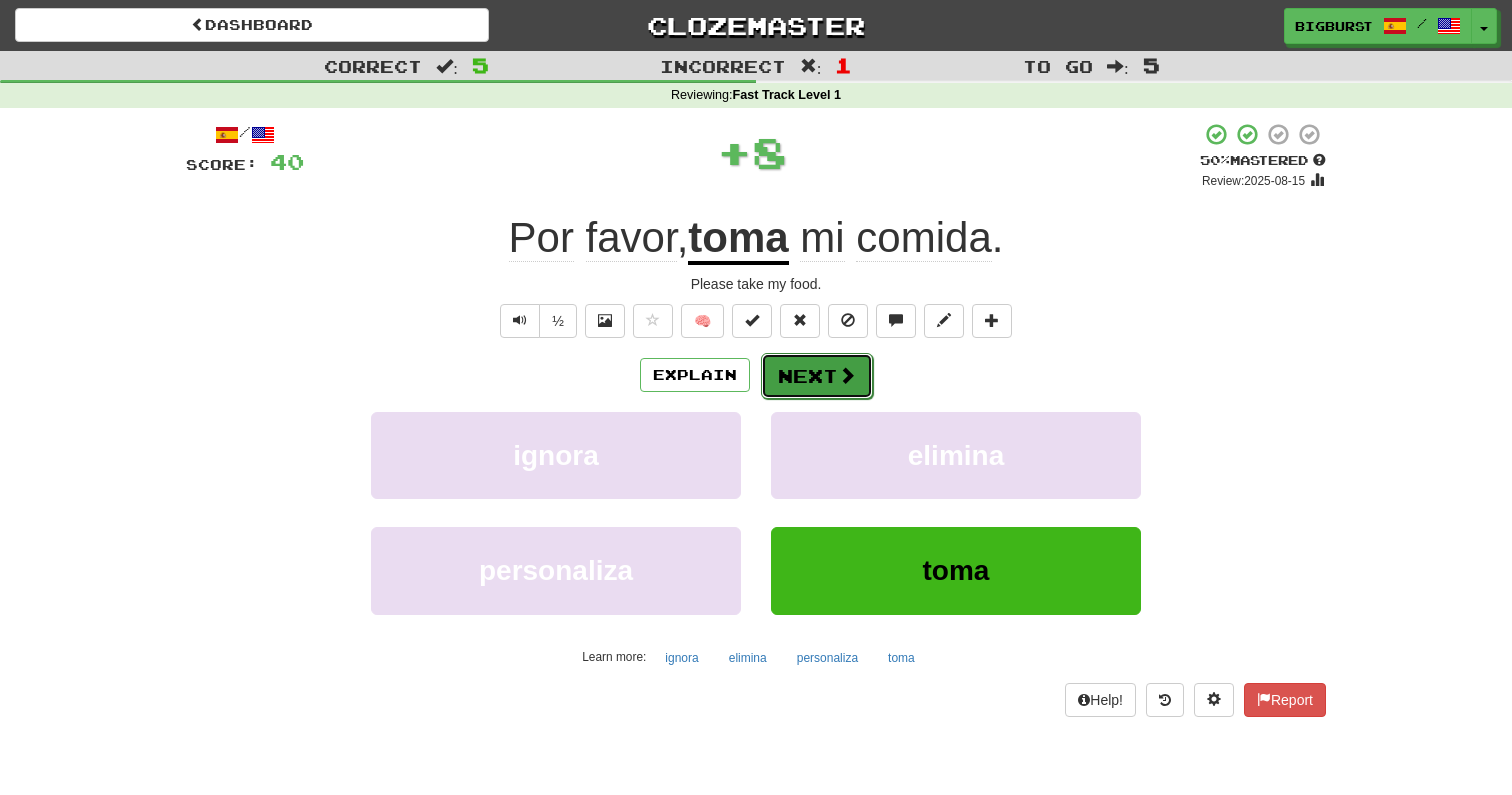 click at bounding box center [847, 375] 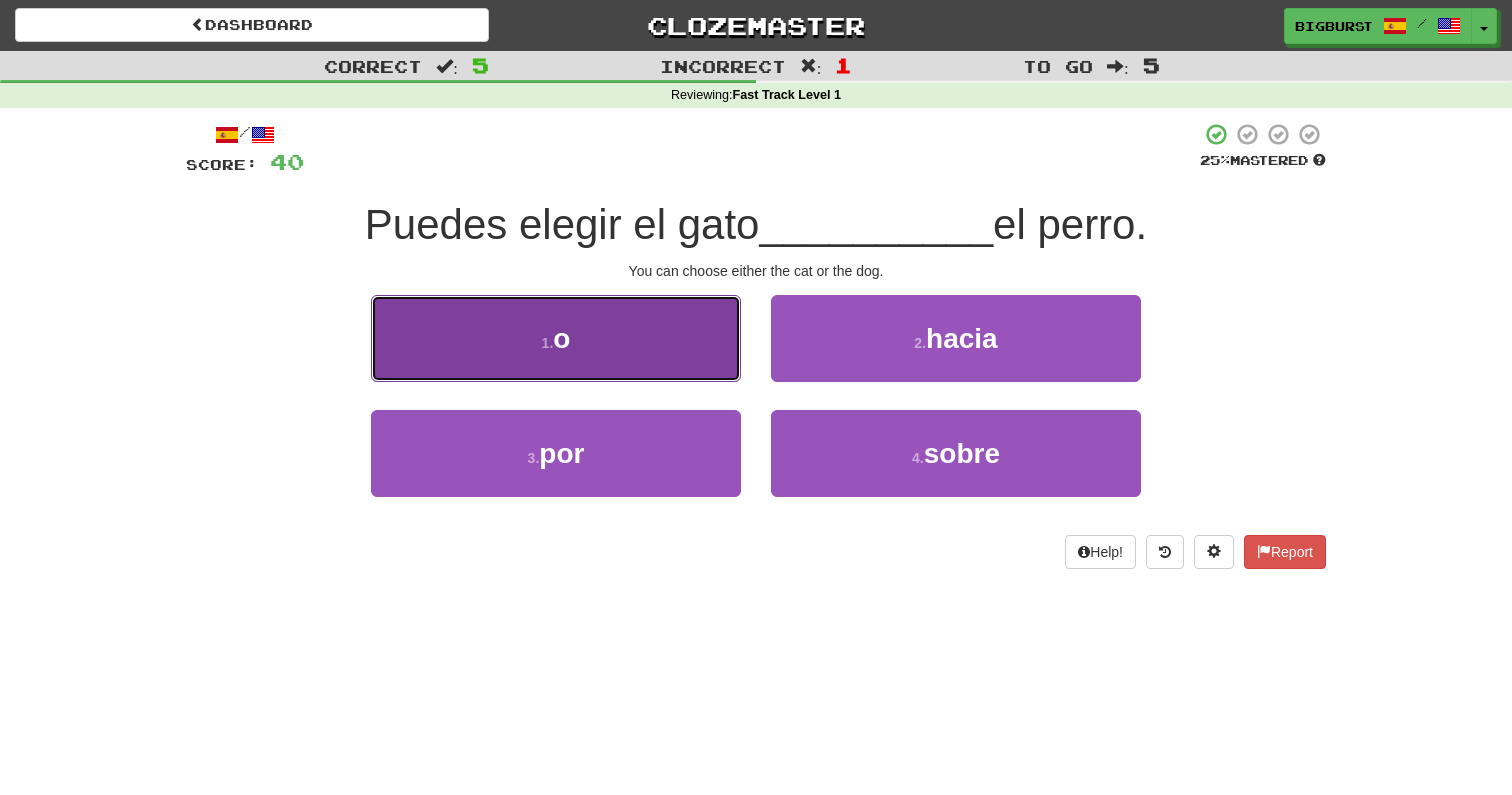 click on "1 .  o" at bounding box center [556, 338] 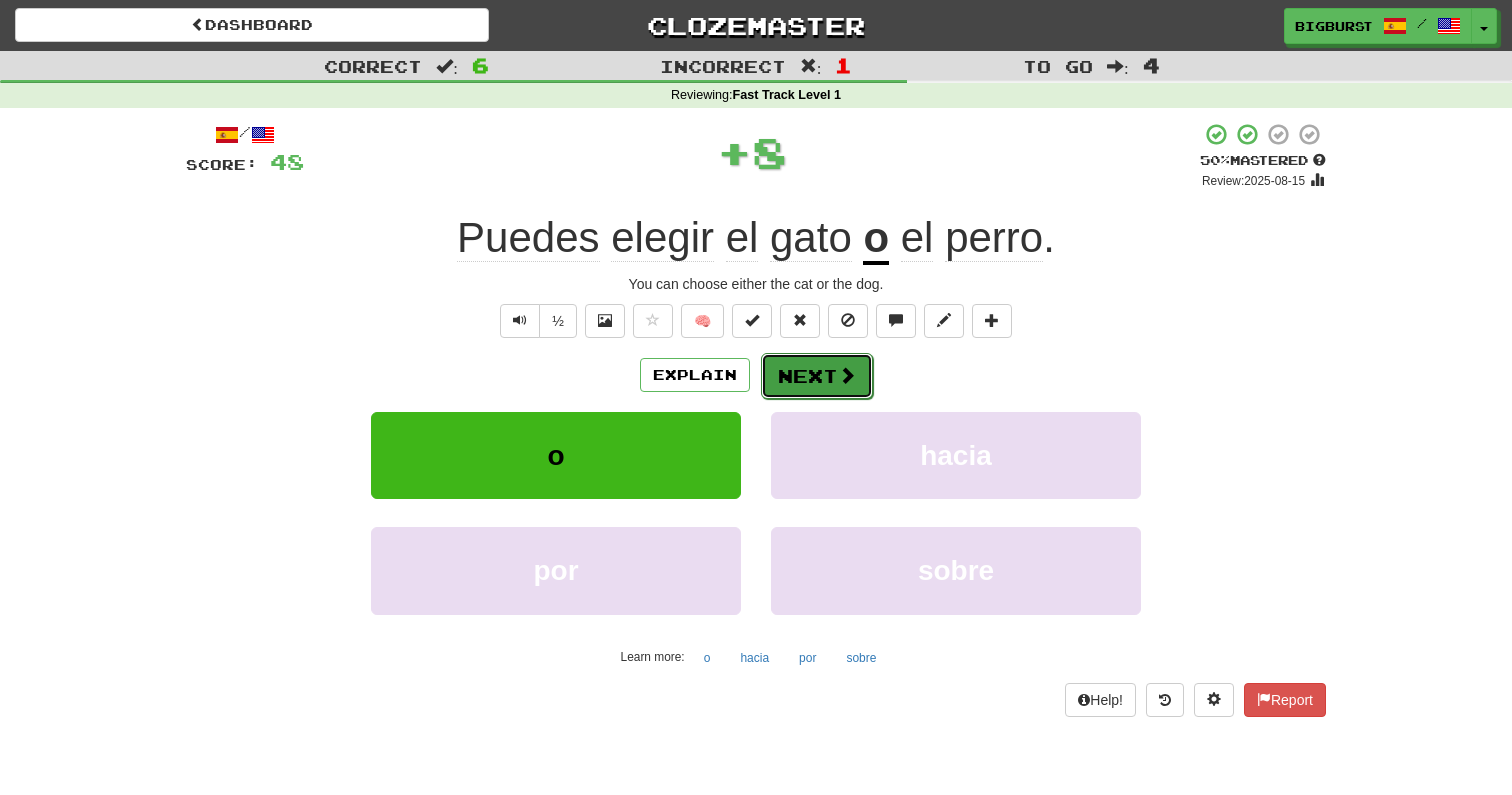 click on "Next" at bounding box center [817, 376] 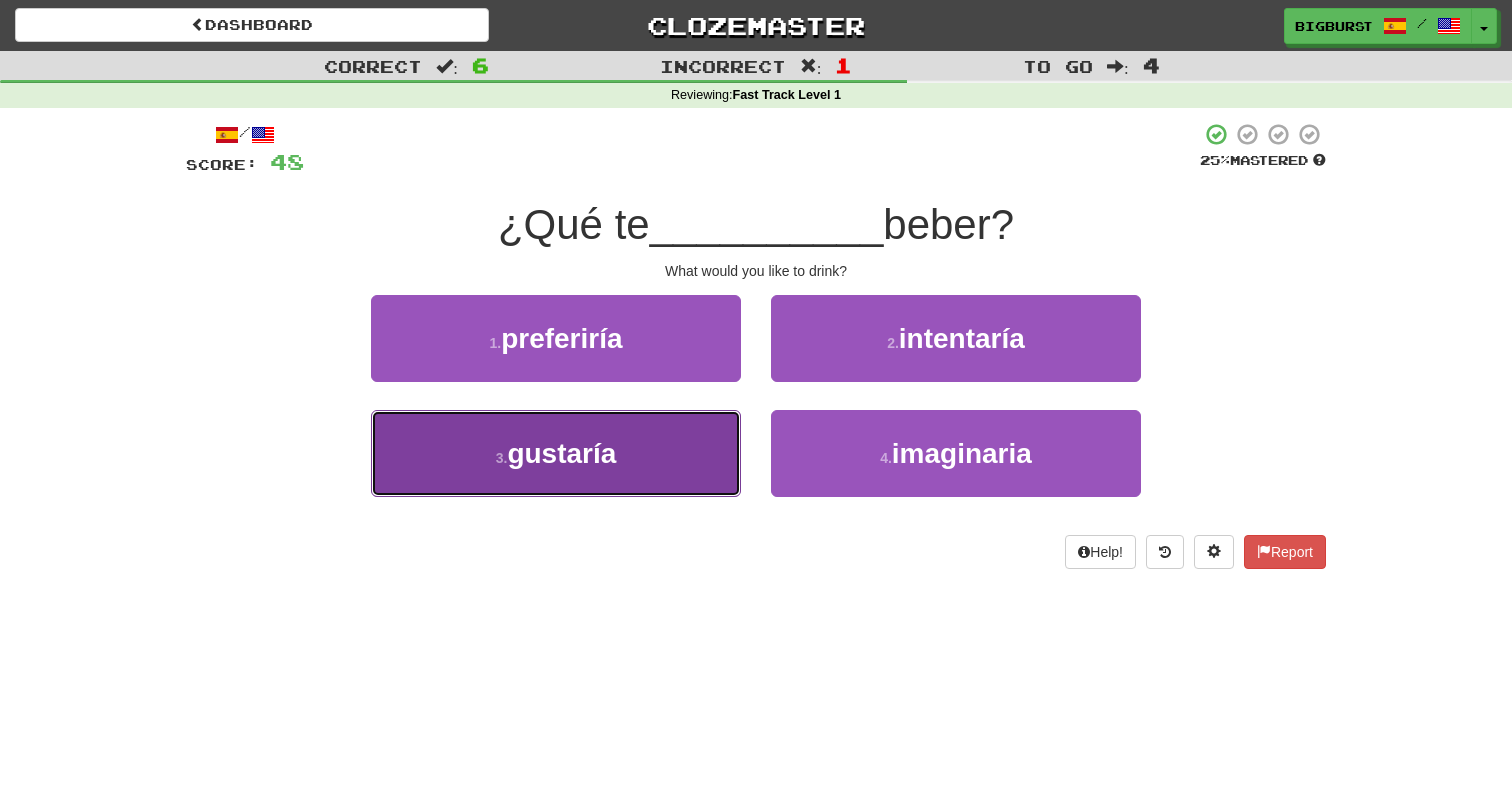 click on "3 .  gustaría" at bounding box center [556, 453] 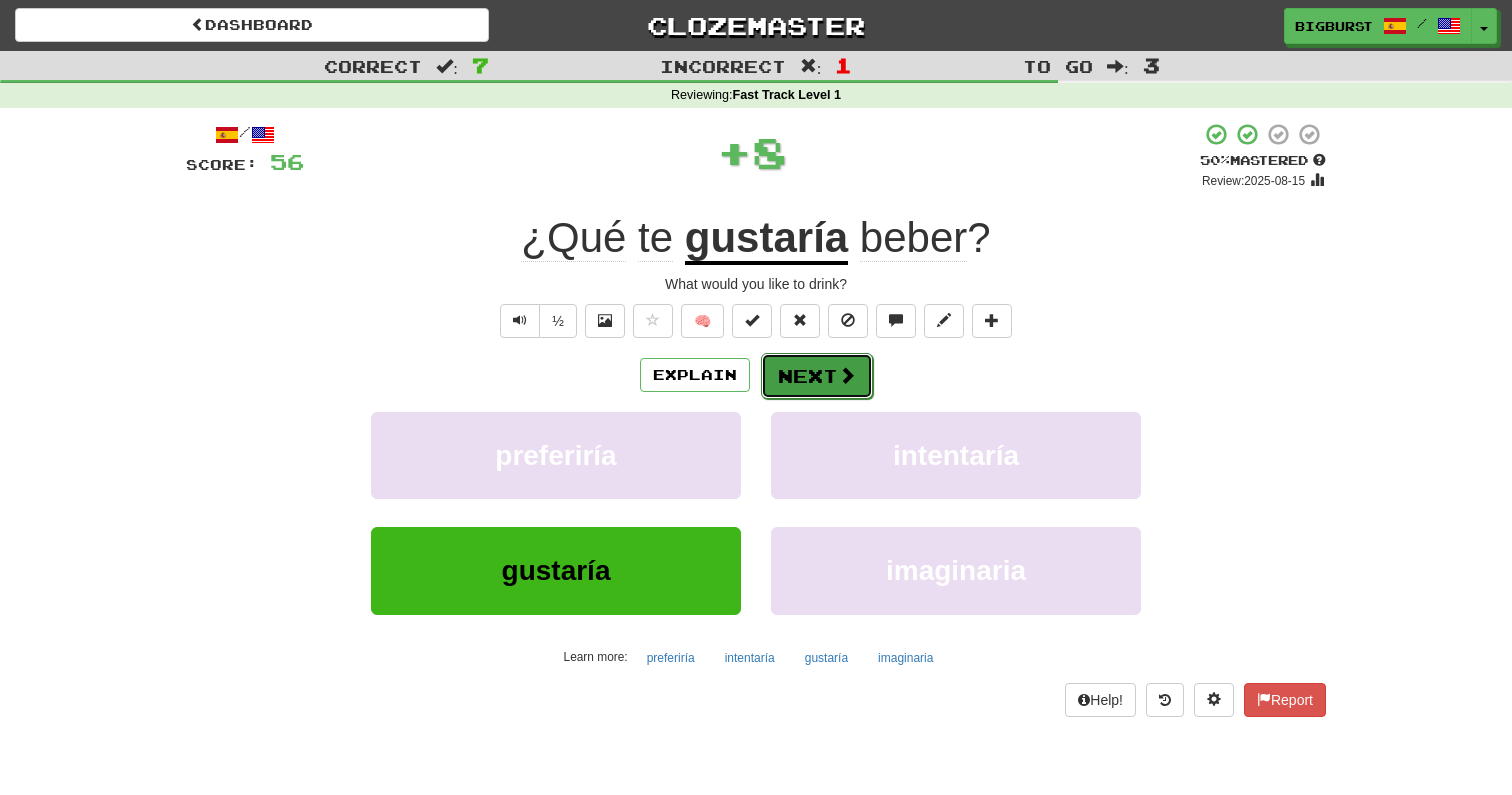 click on "Next" at bounding box center (817, 376) 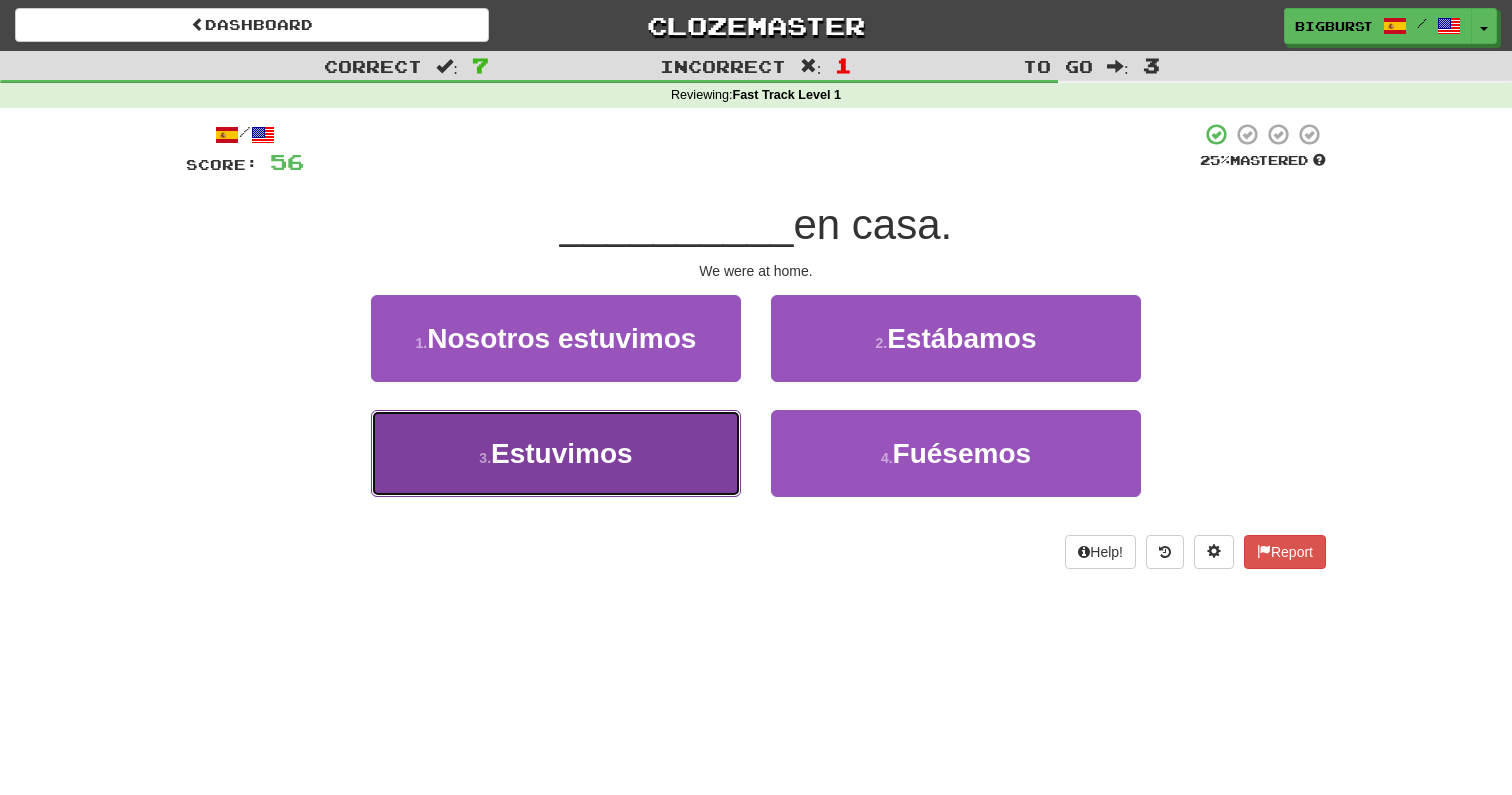 click on "3 .  Estuvimos" at bounding box center [556, 453] 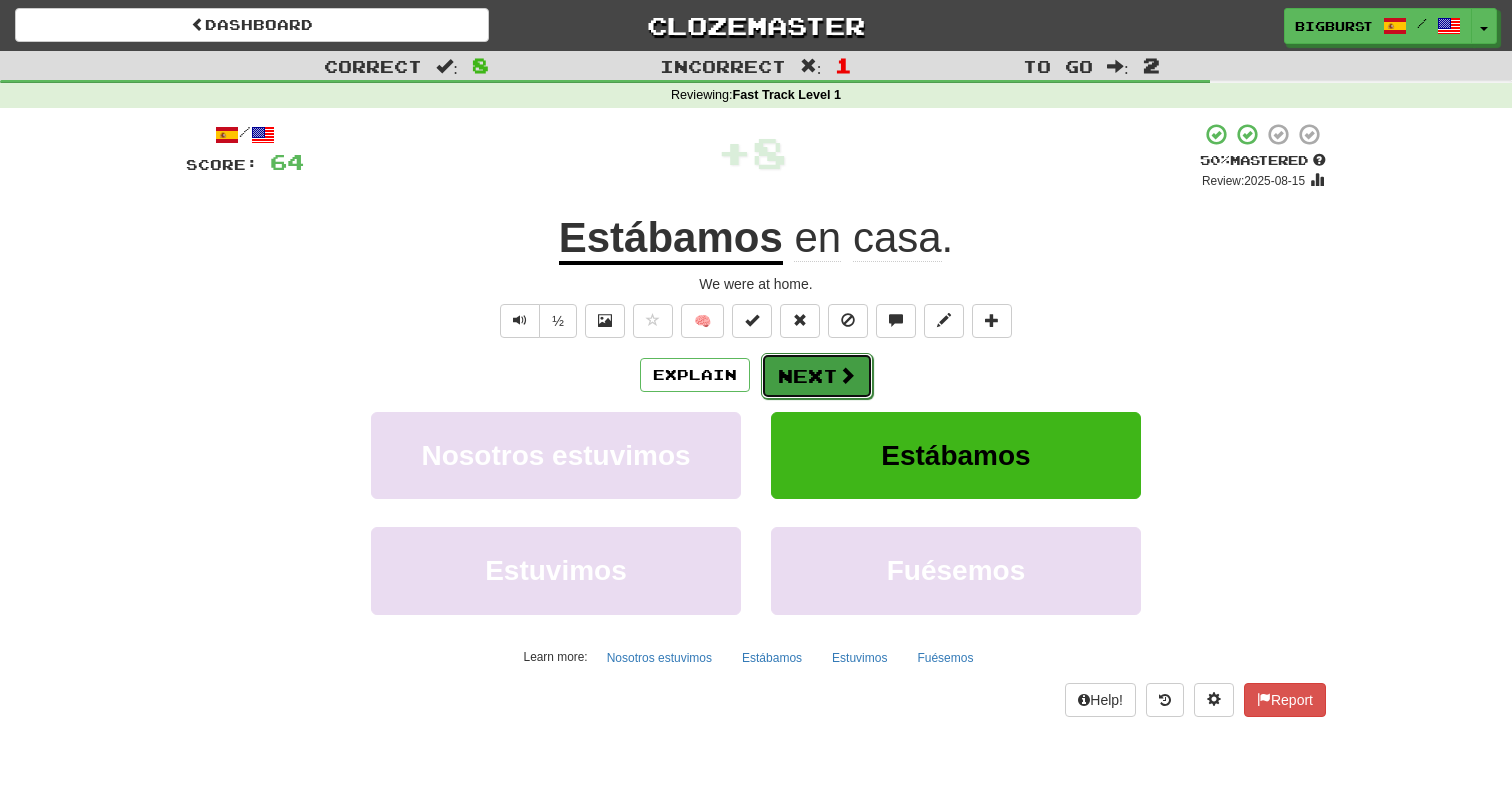 click on "Next" at bounding box center [817, 376] 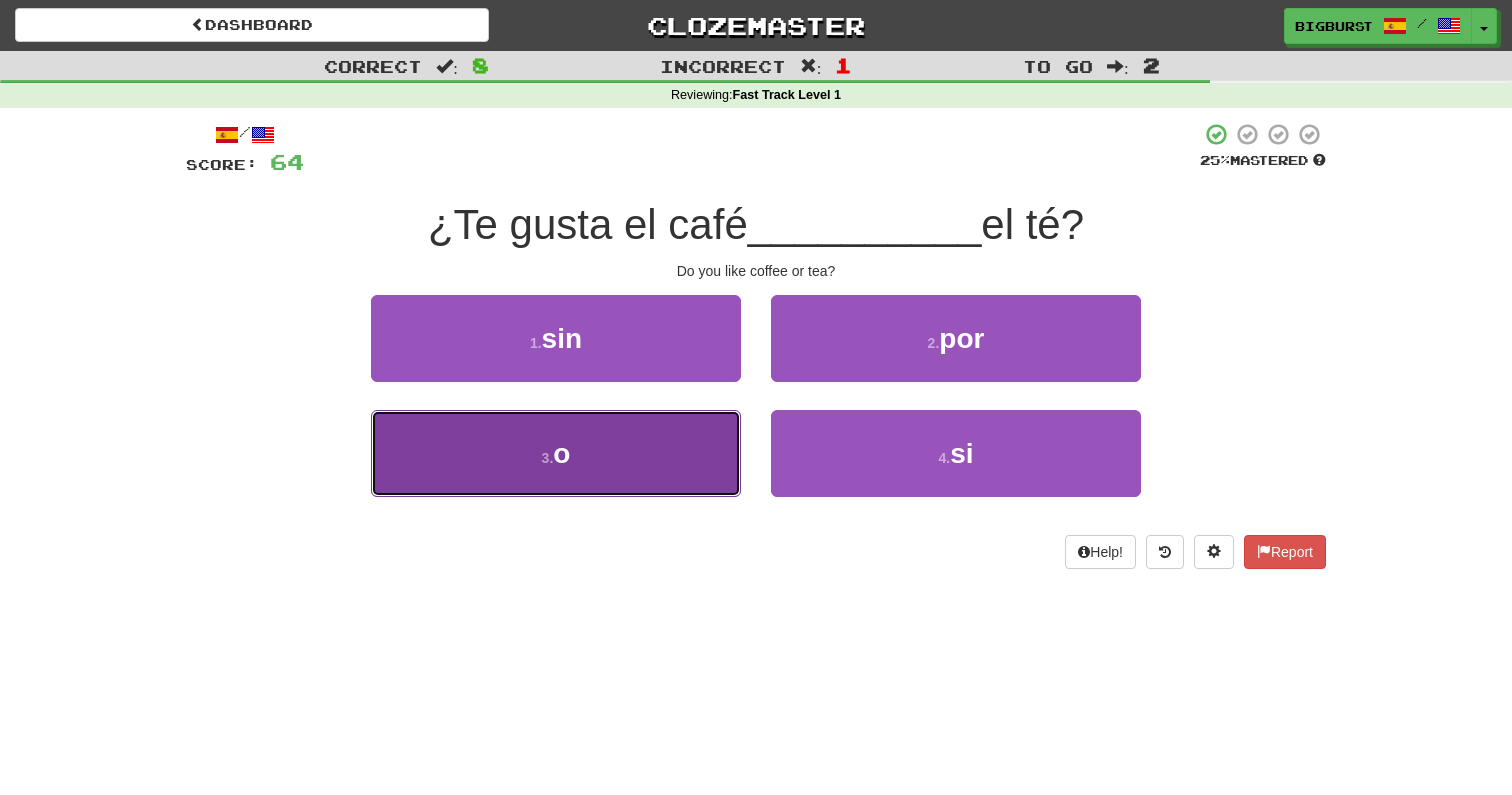 click on "3 .  o" at bounding box center [556, 453] 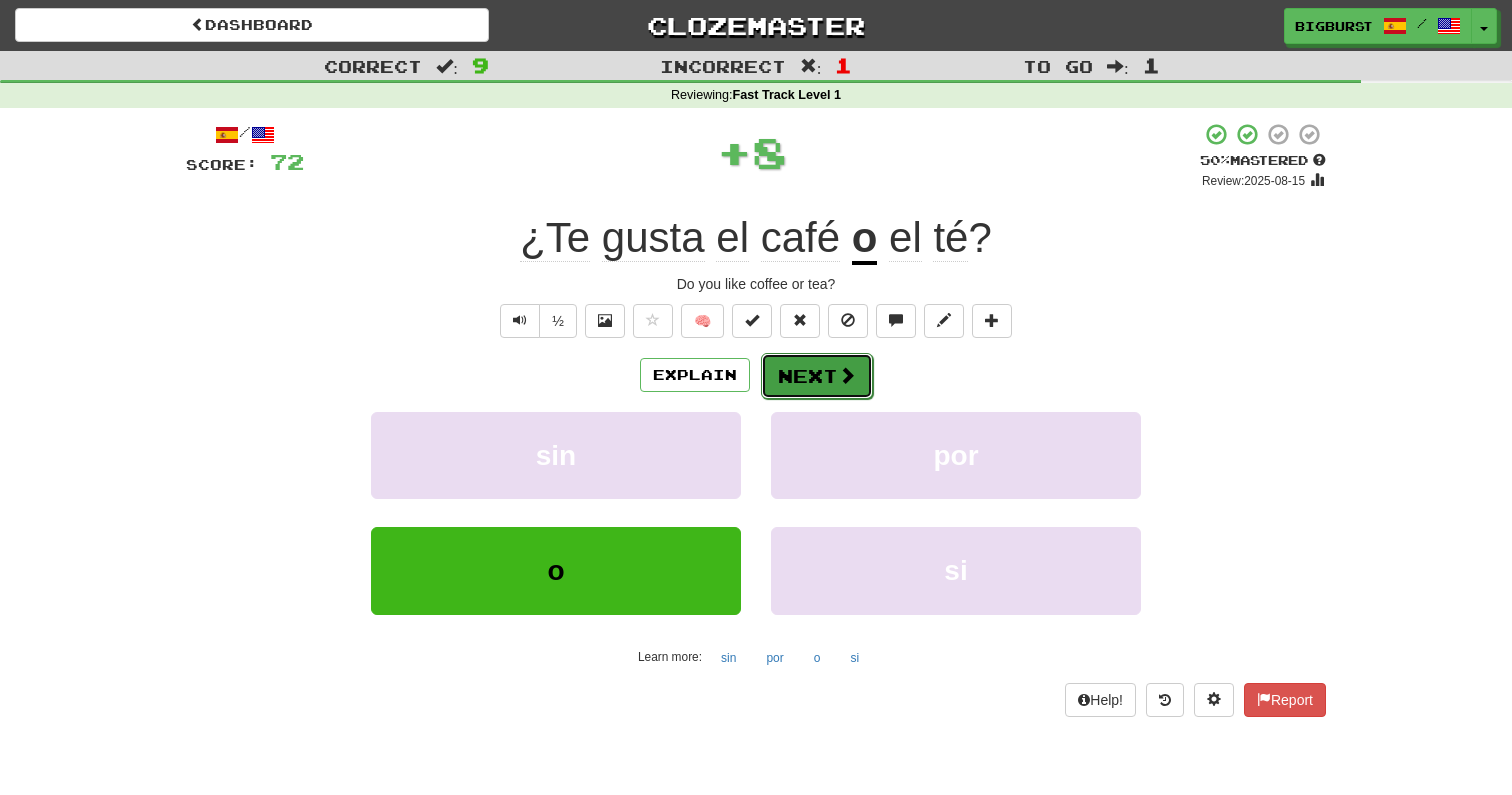 click at bounding box center [847, 375] 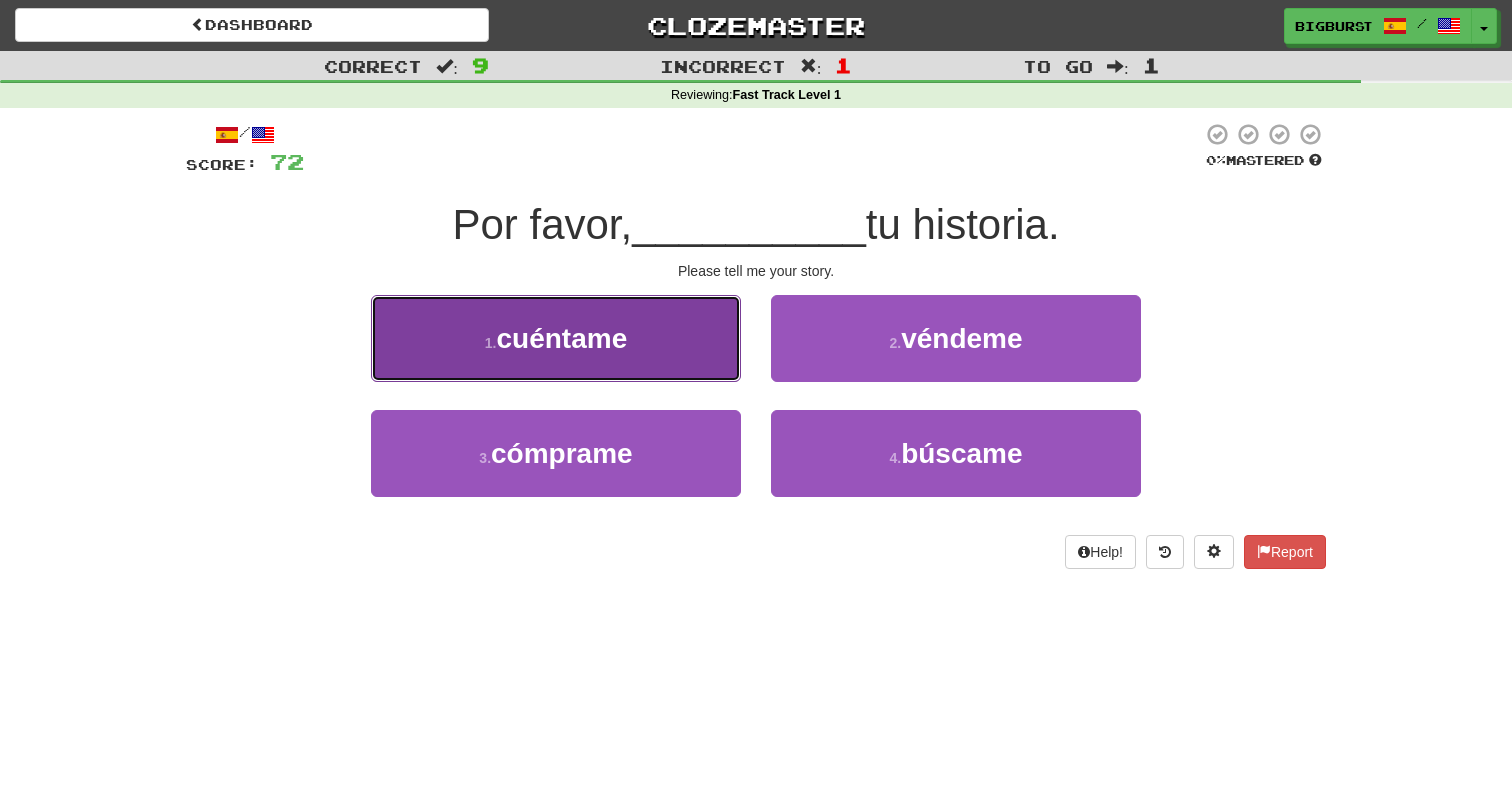 click on "1 .  cuéntame" at bounding box center [556, 338] 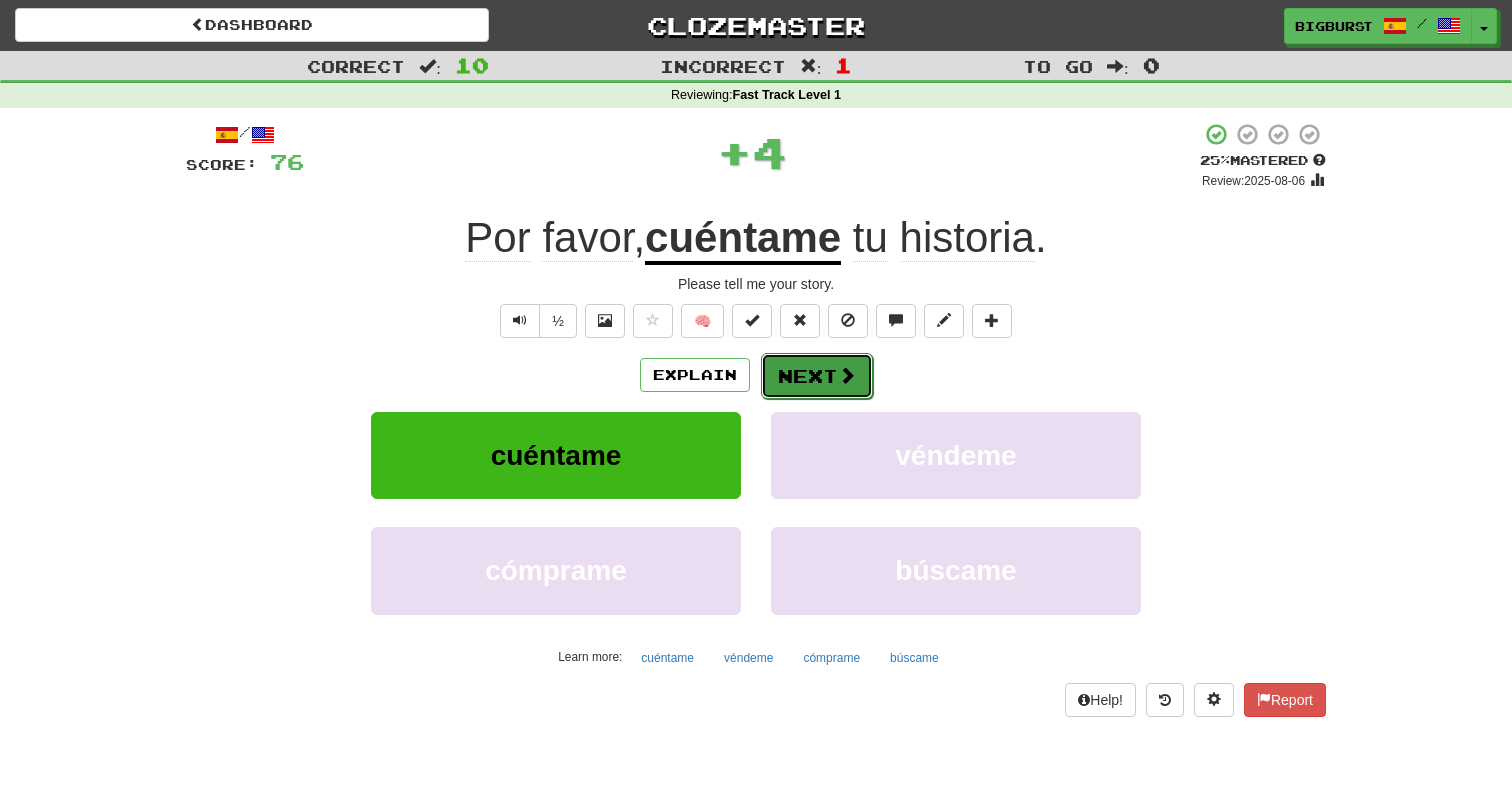 click on "Next" at bounding box center (817, 376) 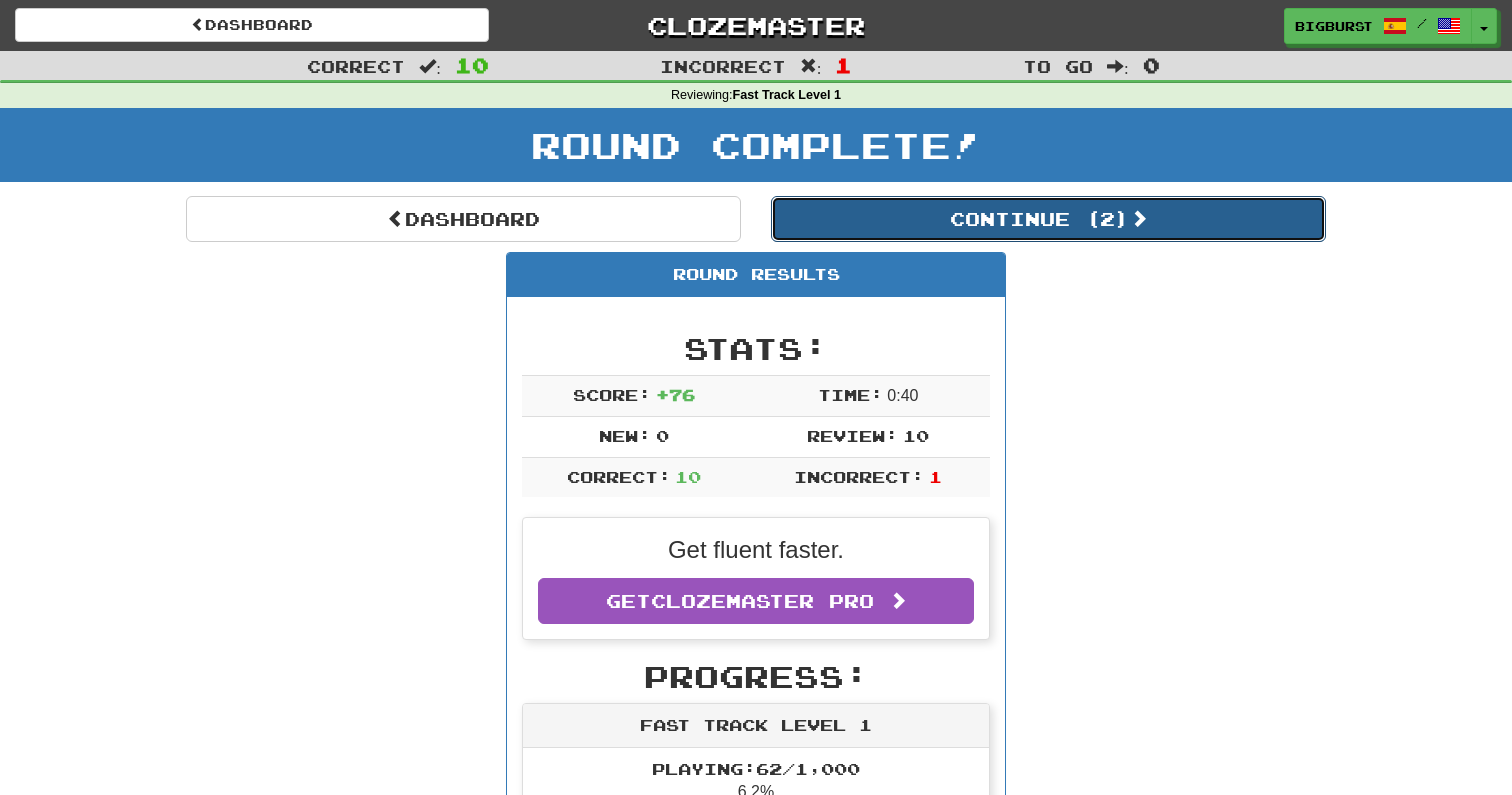 click on "Continue ( 2 )" at bounding box center [1048, 219] 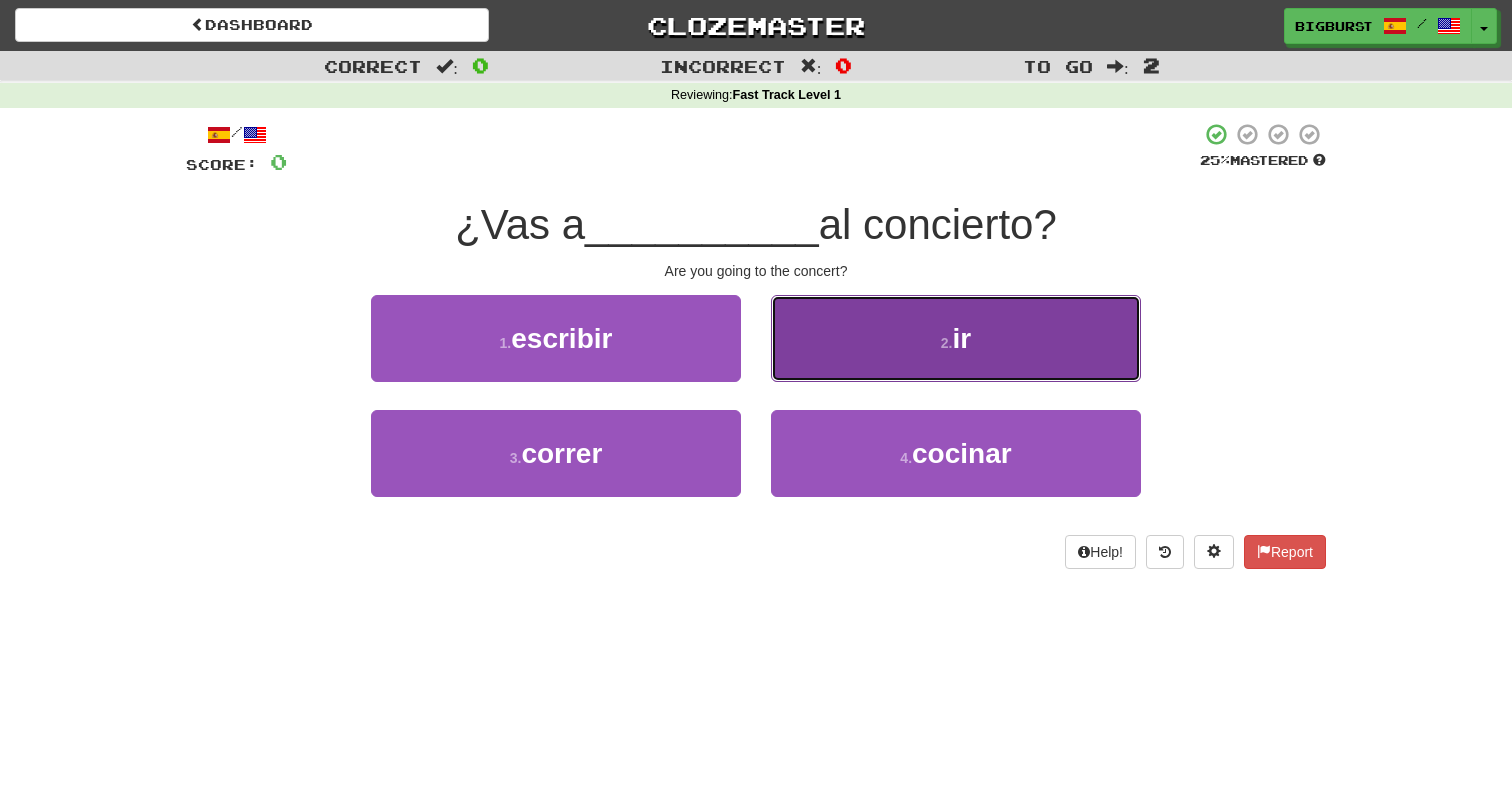 click on "2 .  ir" at bounding box center (956, 338) 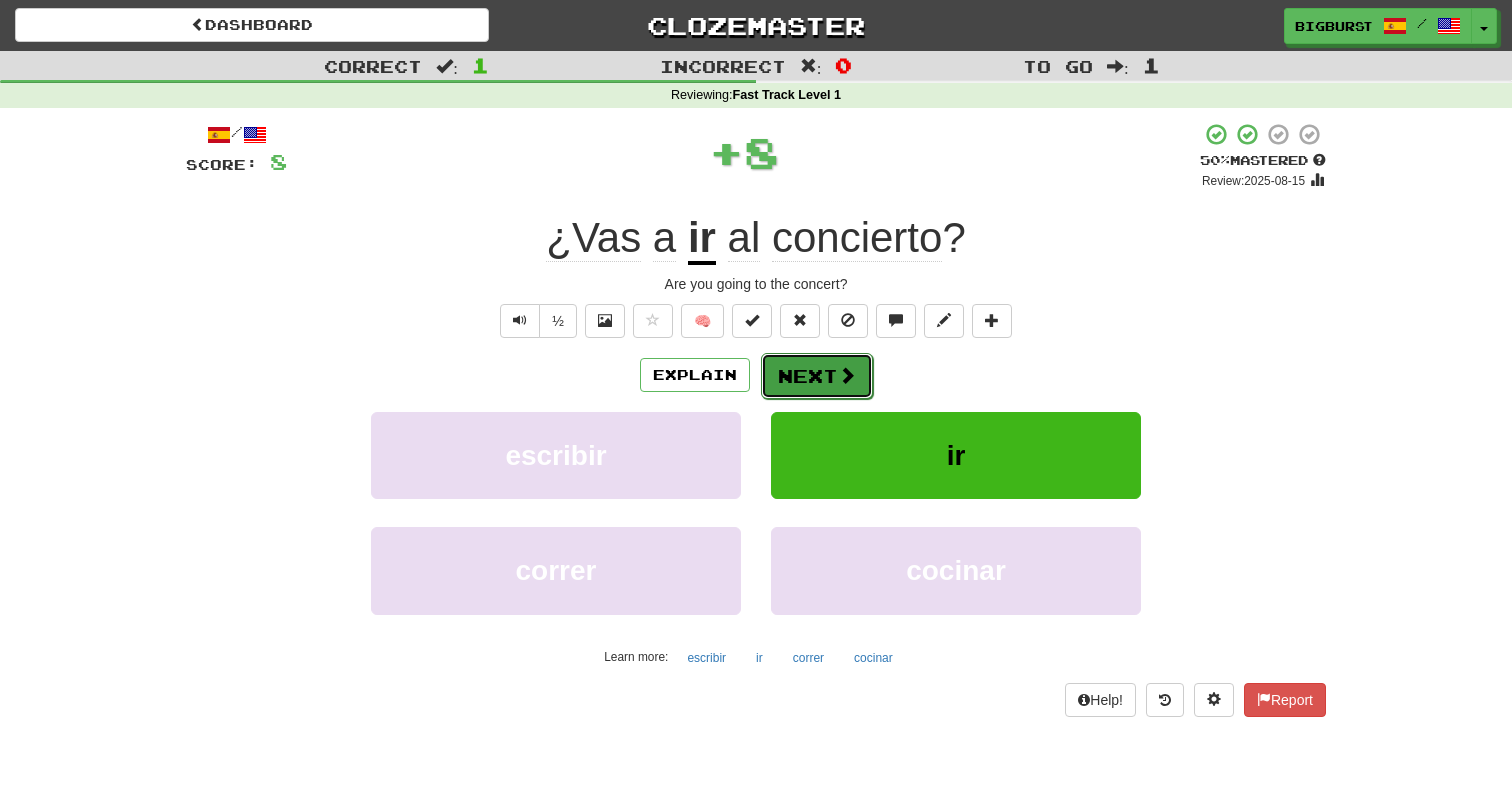 click on "Next" at bounding box center (817, 376) 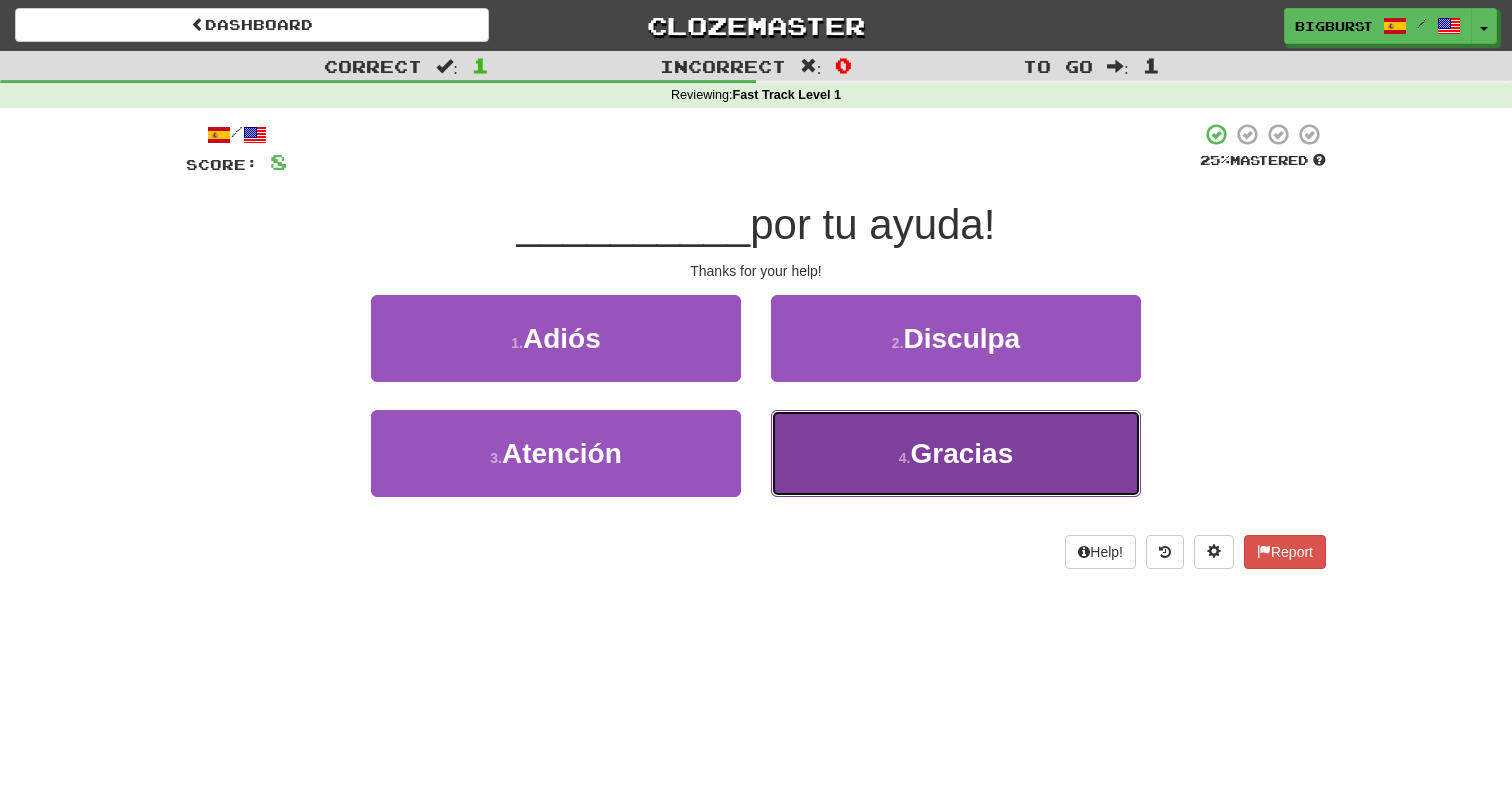 click on "4 .  Gracias" at bounding box center (956, 453) 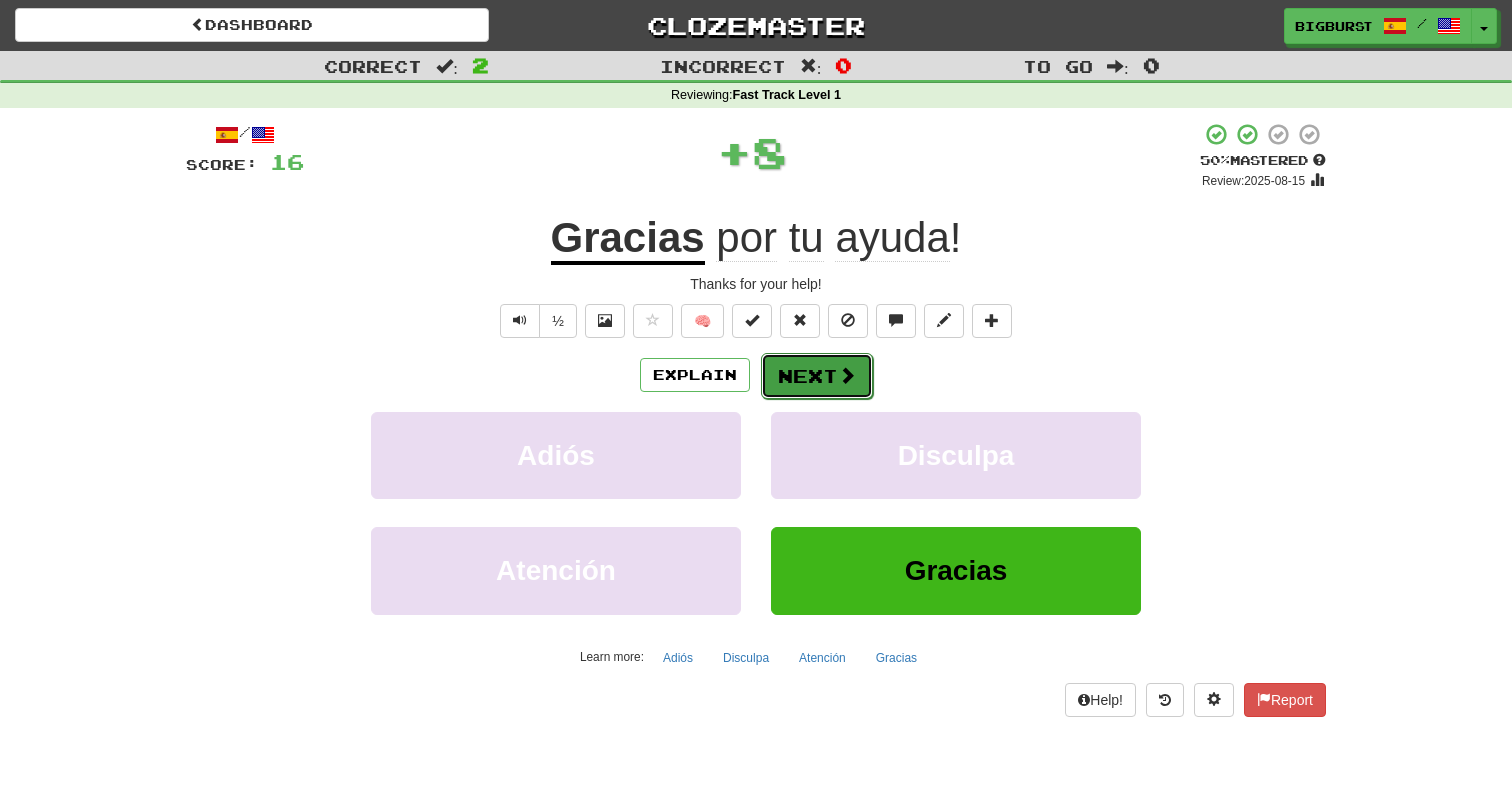 click on "Next" at bounding box center (817, 376) 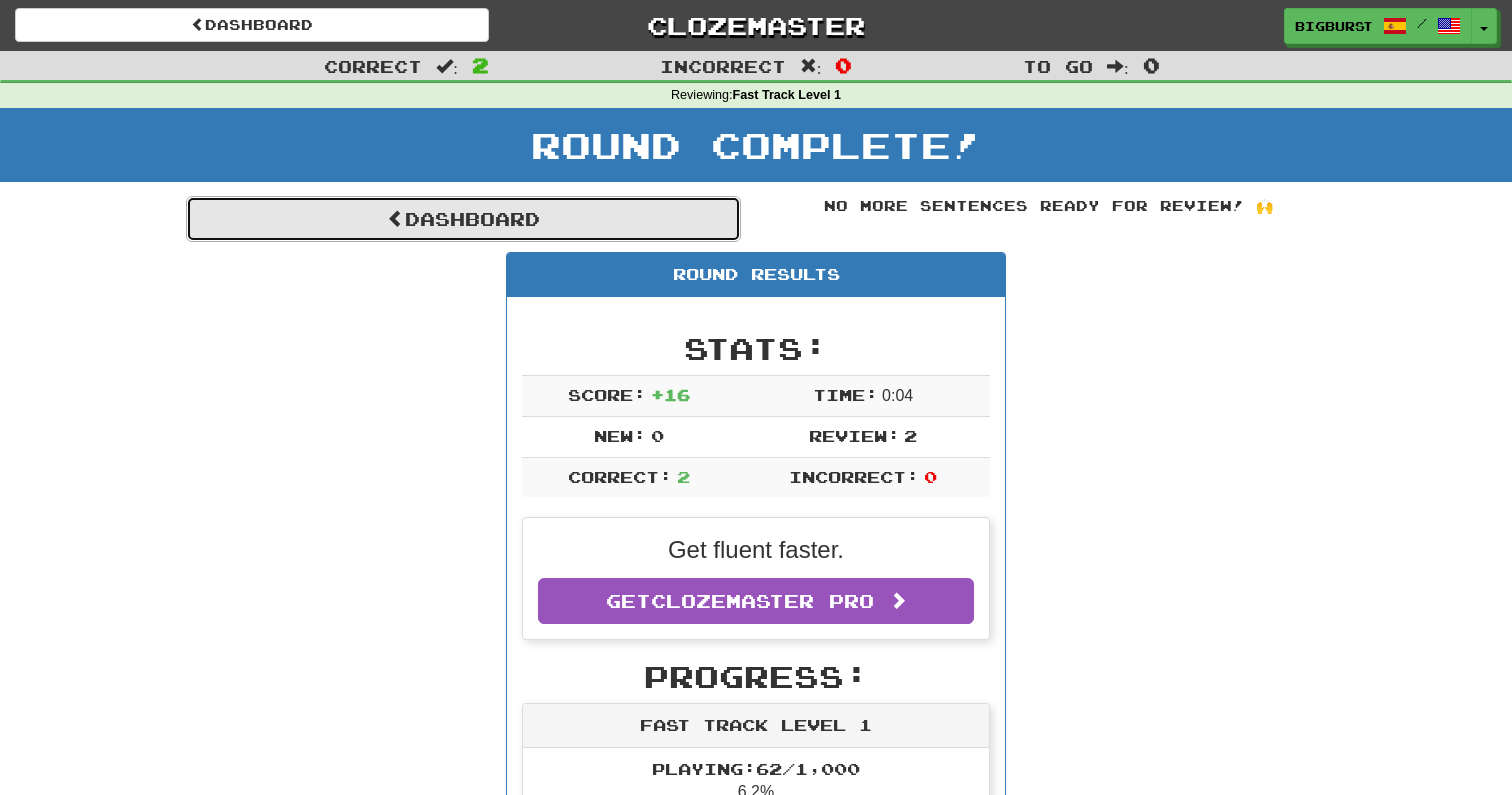 click on "Dashboard" at bounding box center (463, 219) 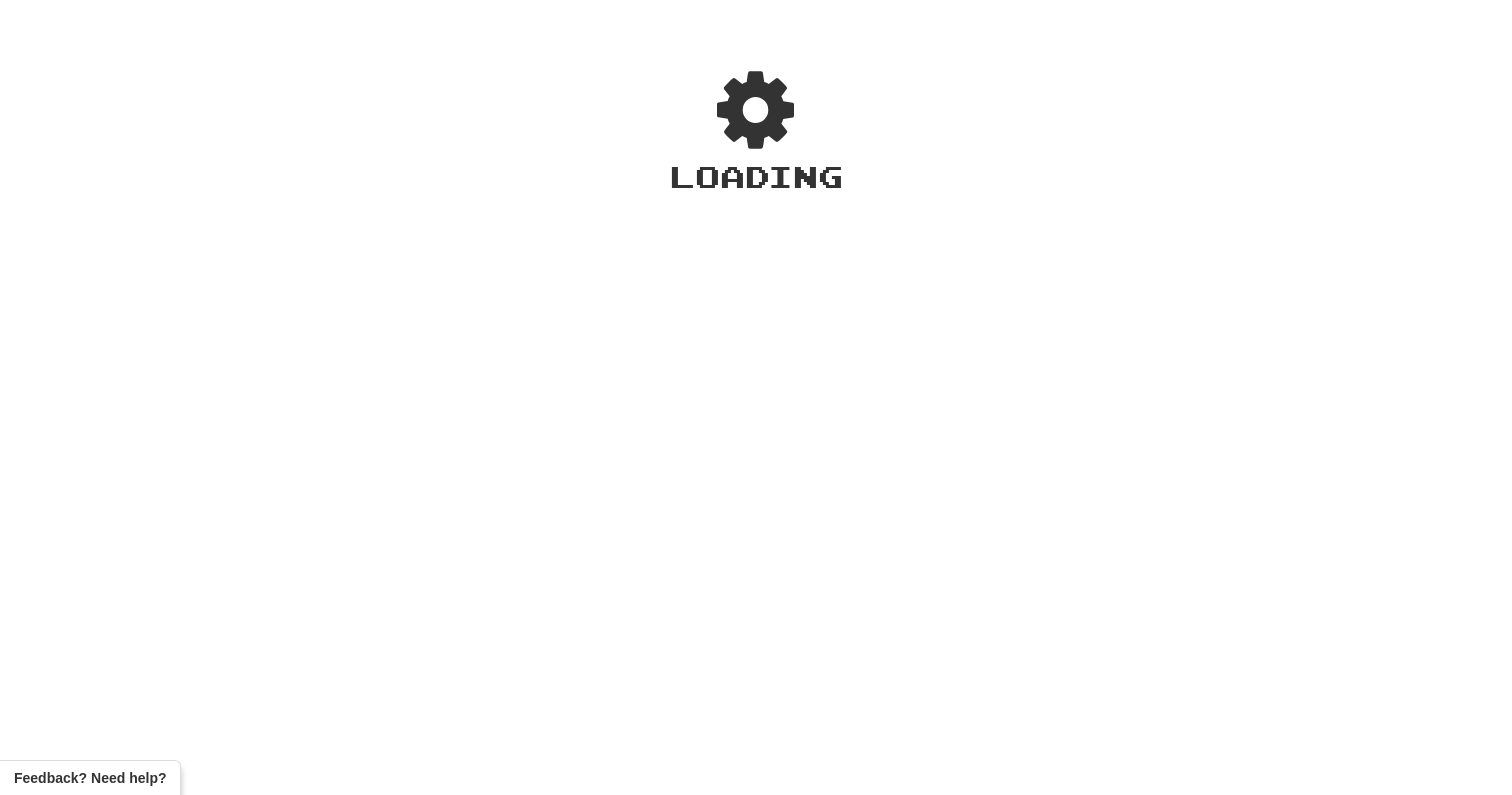 scroll, scrollTop: 0, scrollLeft: 0, axis: both 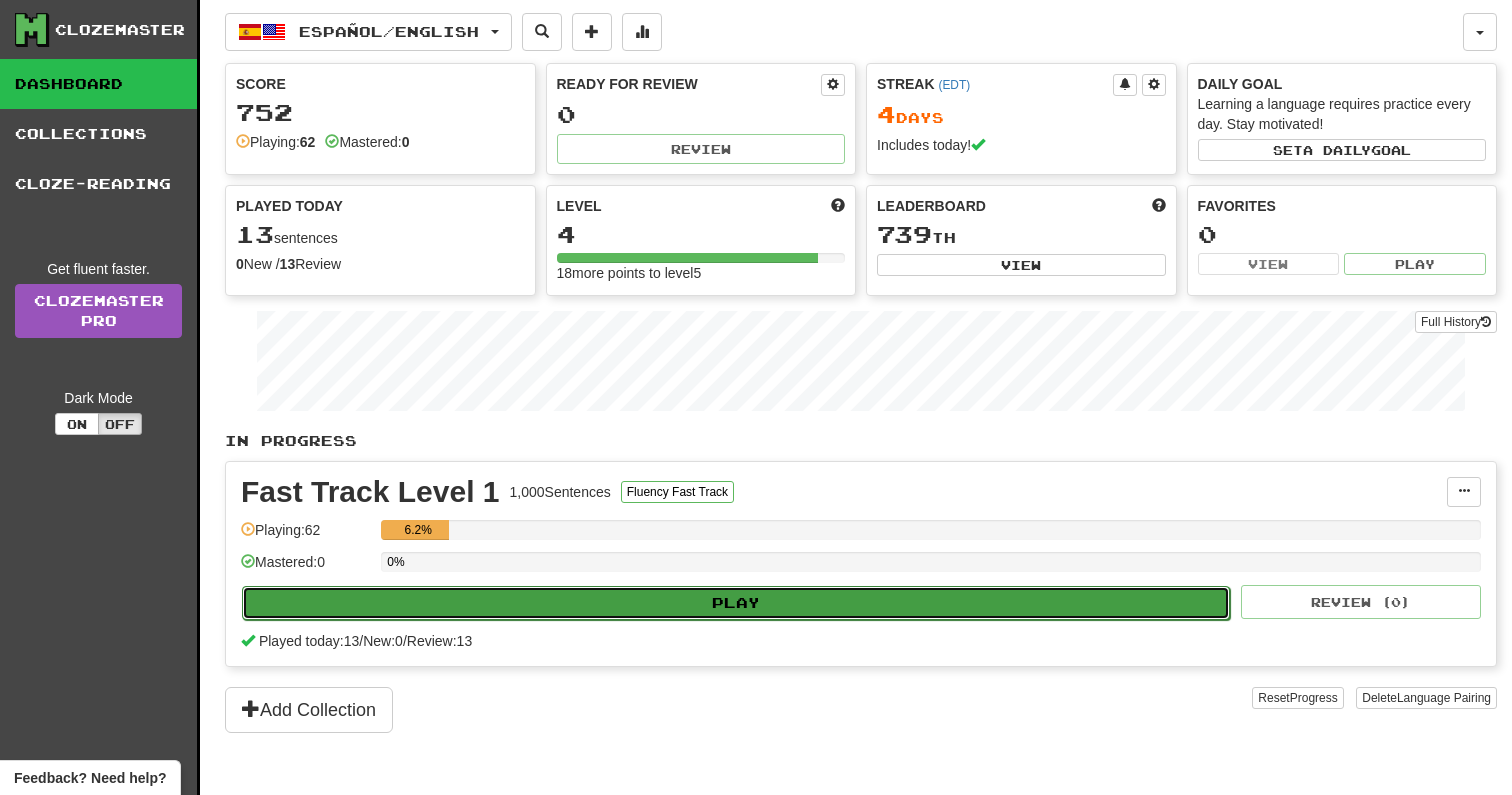 click on "Play" at bounding box center [736, 603] 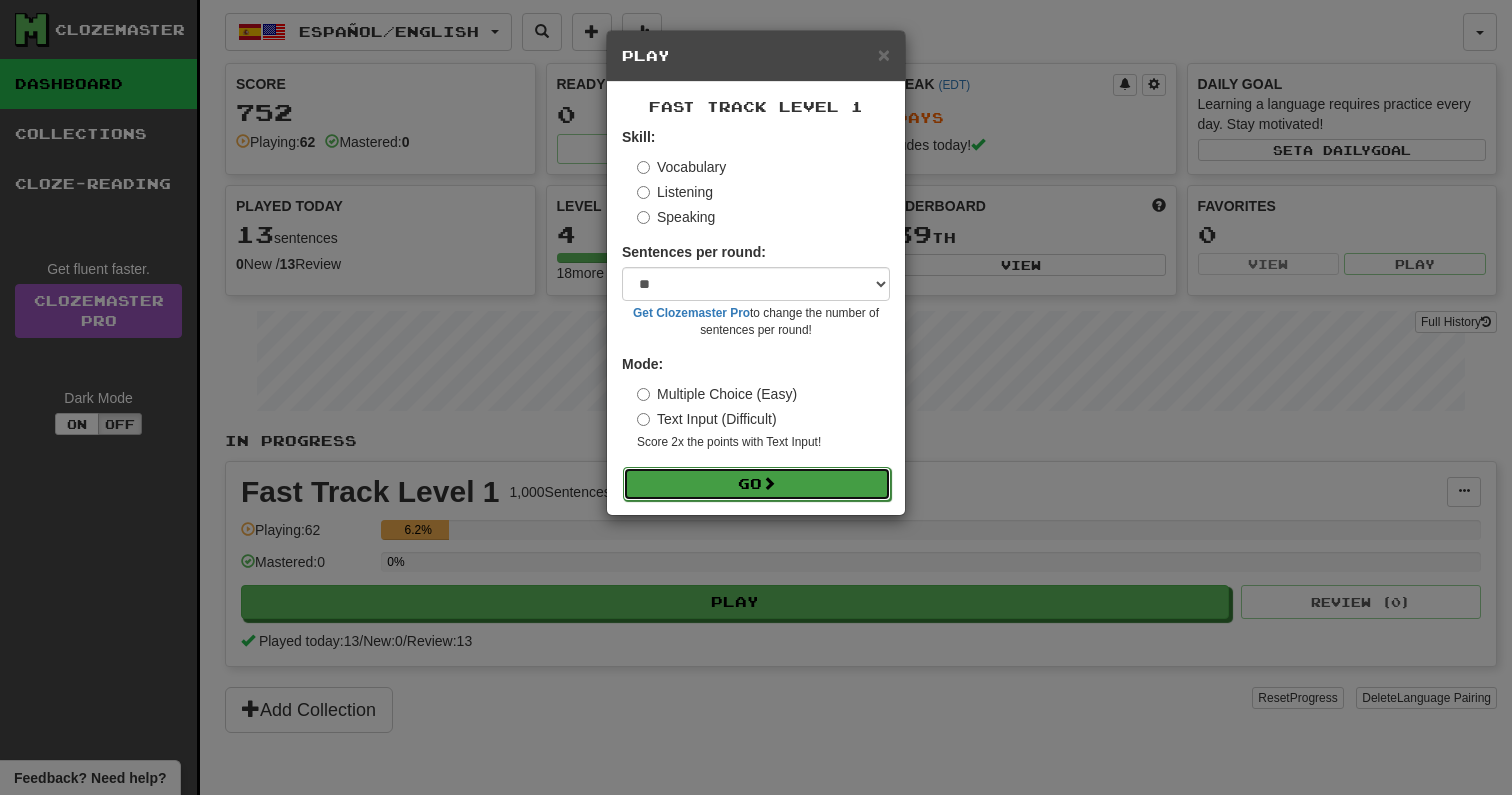 click on "Go" at bounding box center [757, 484] 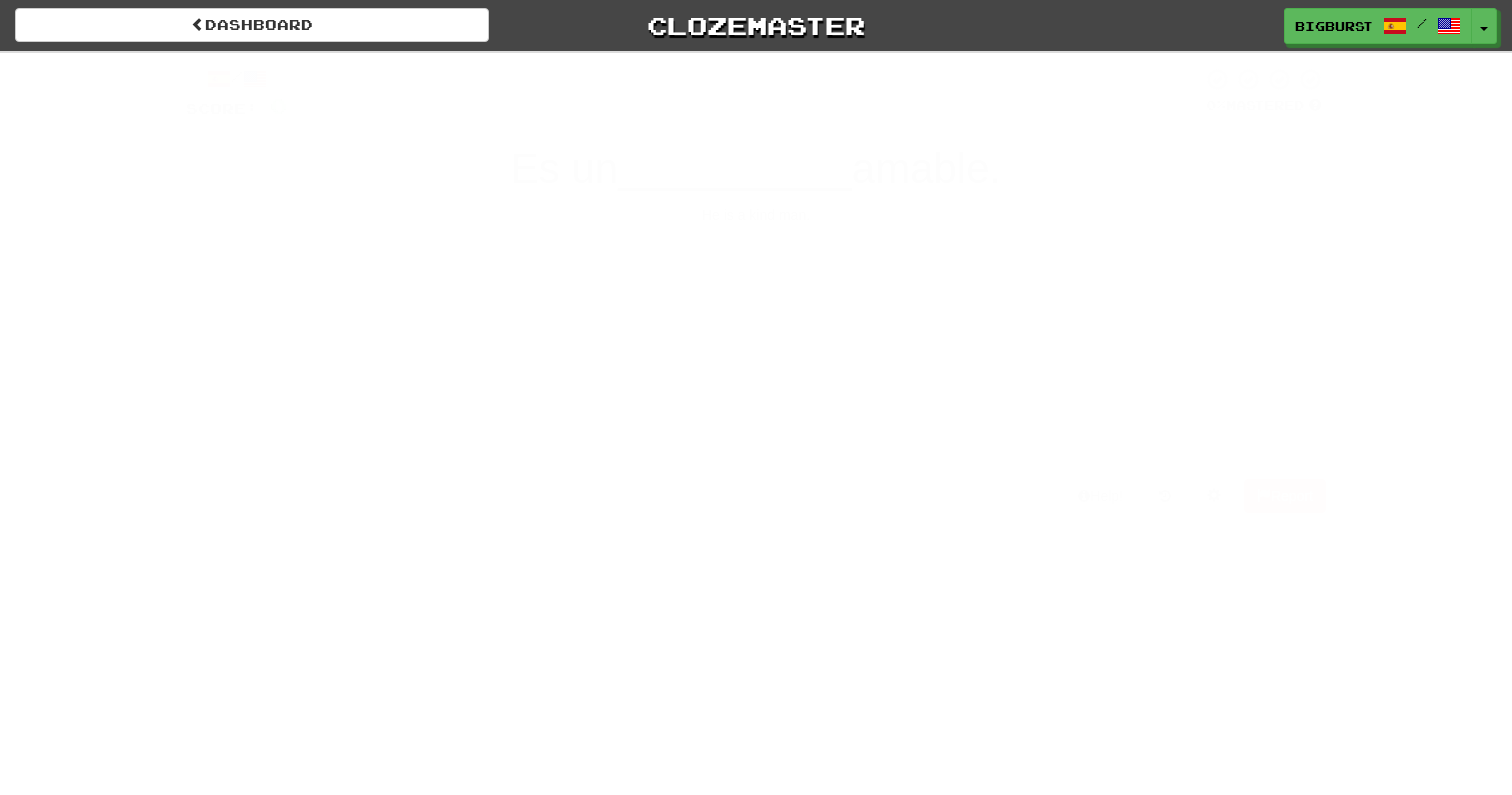scroll, scrollTop: 0, scrollLeft: 0, axis: both 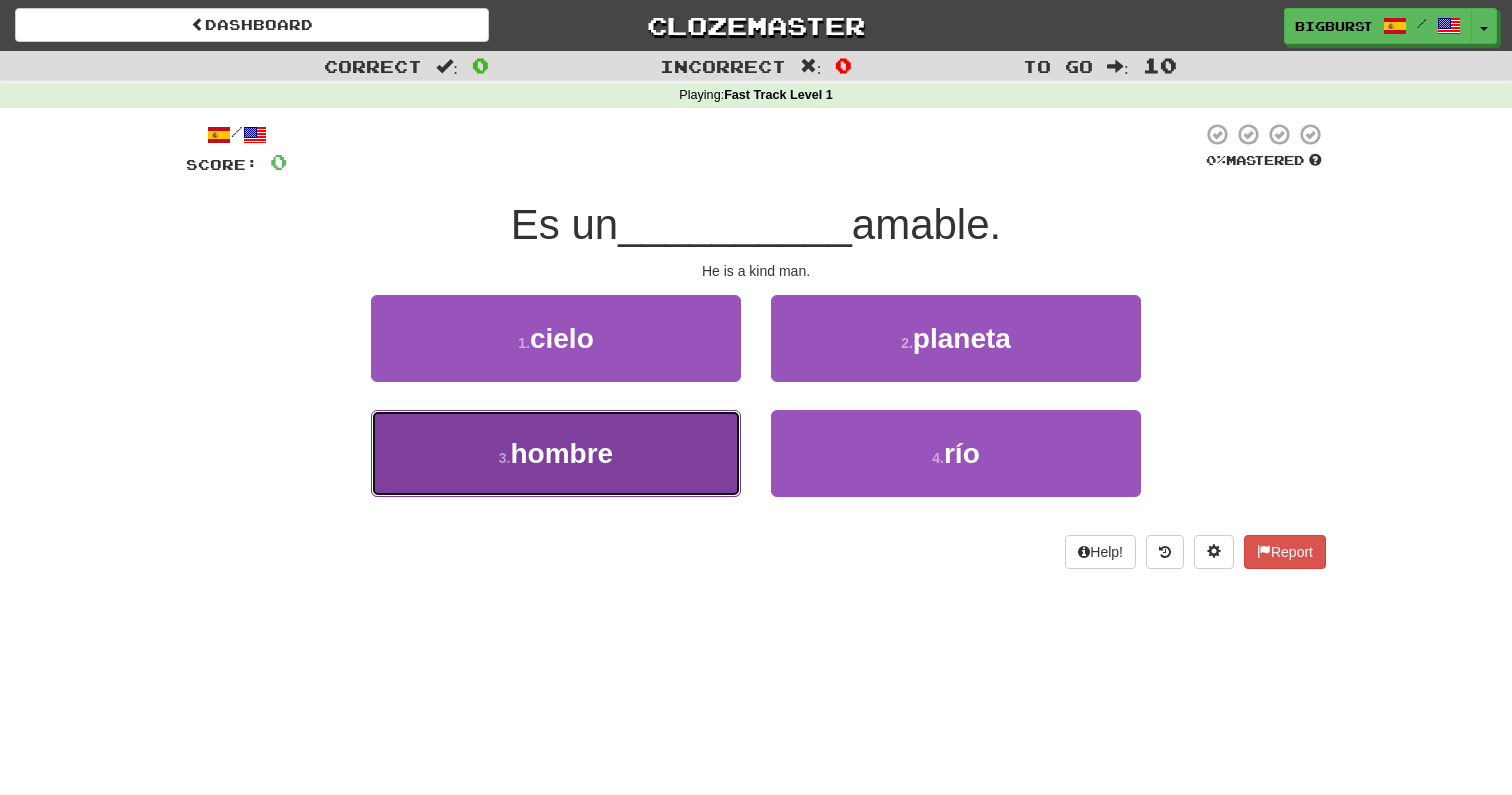 click on "3 .  hombre" at bounding box center [556, 453] 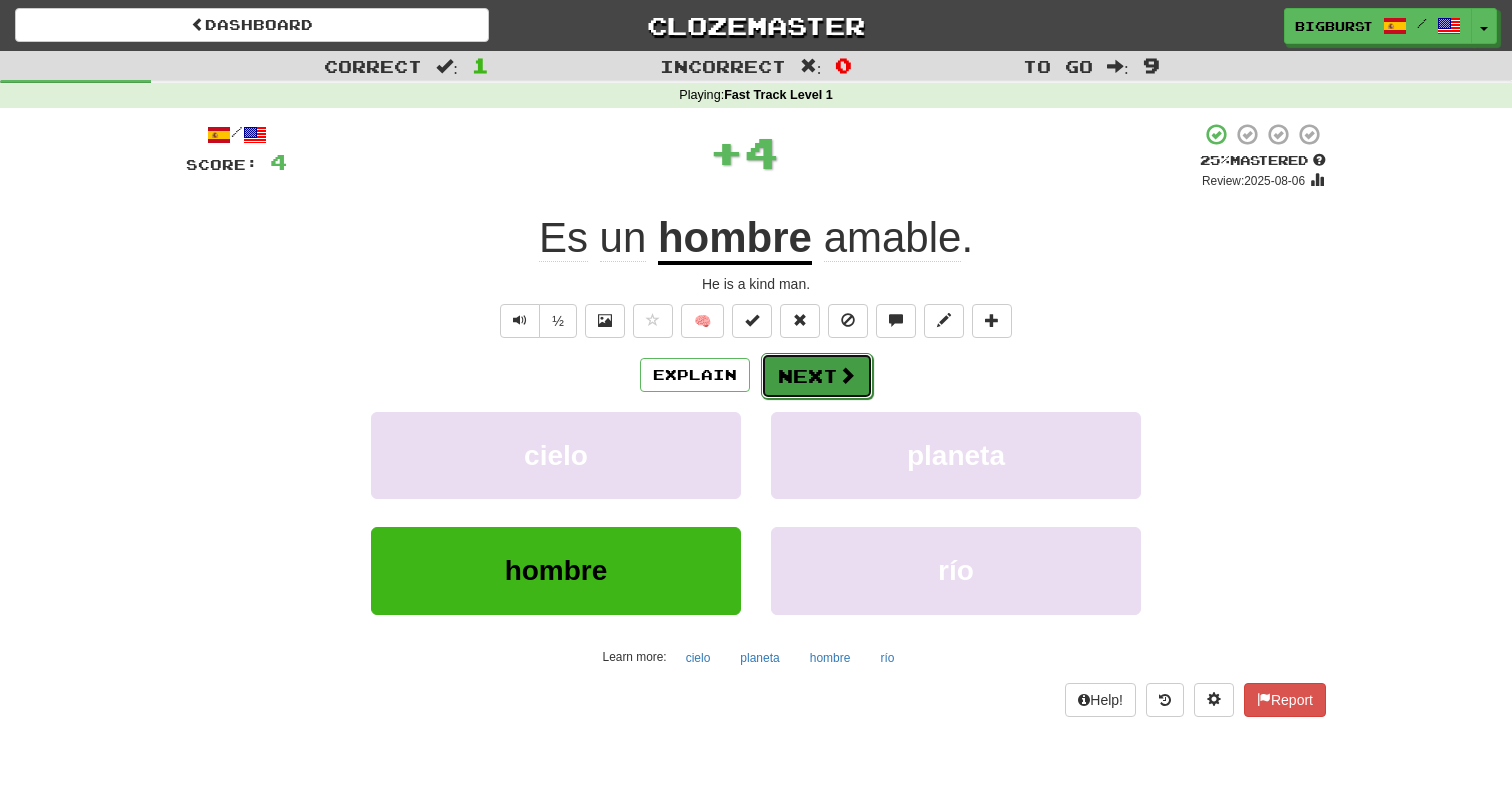 click on "Next" at bounding box center (817, 376) 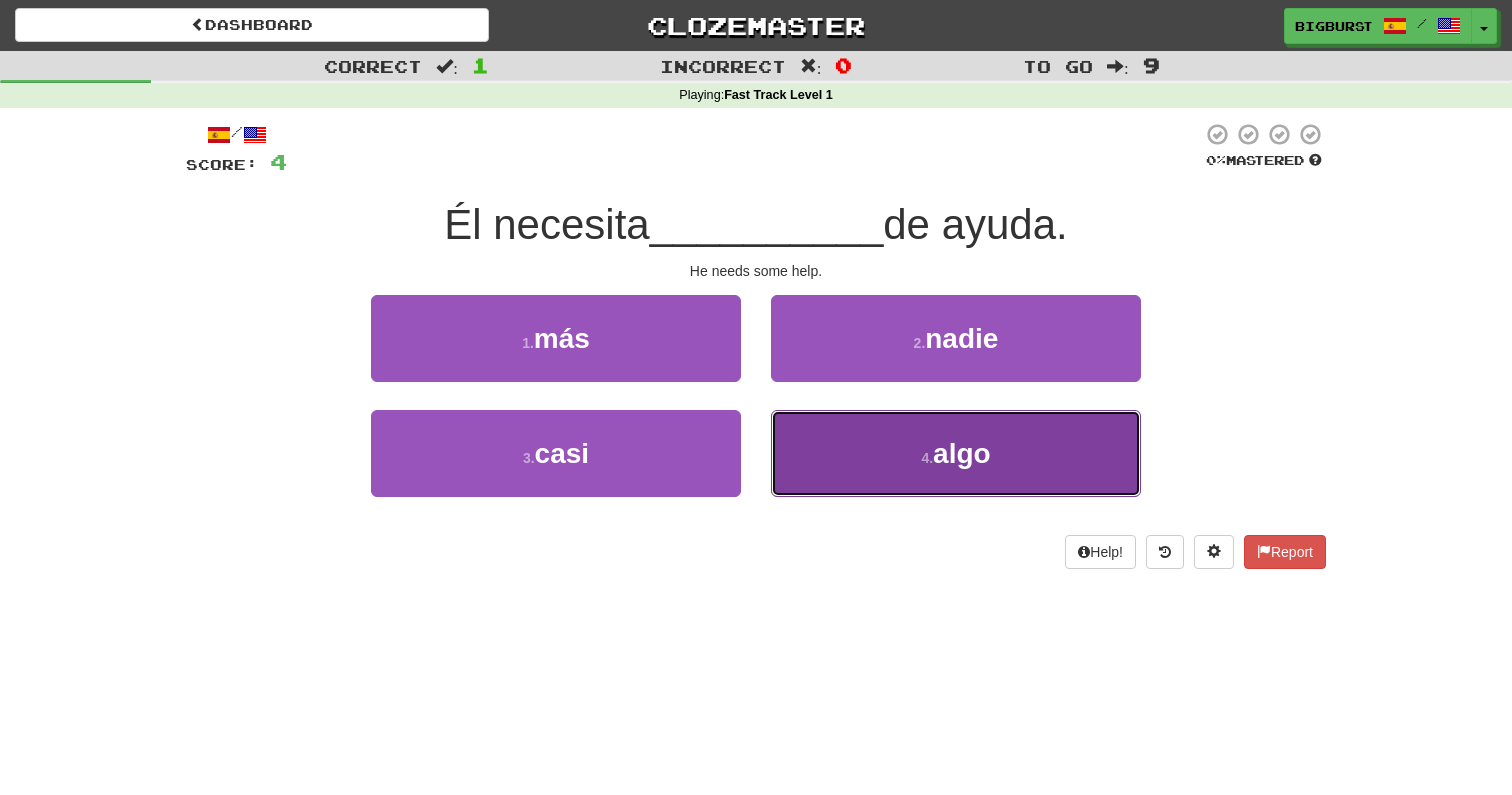 click on "4 .  algo" at bounding box center [956, 453] 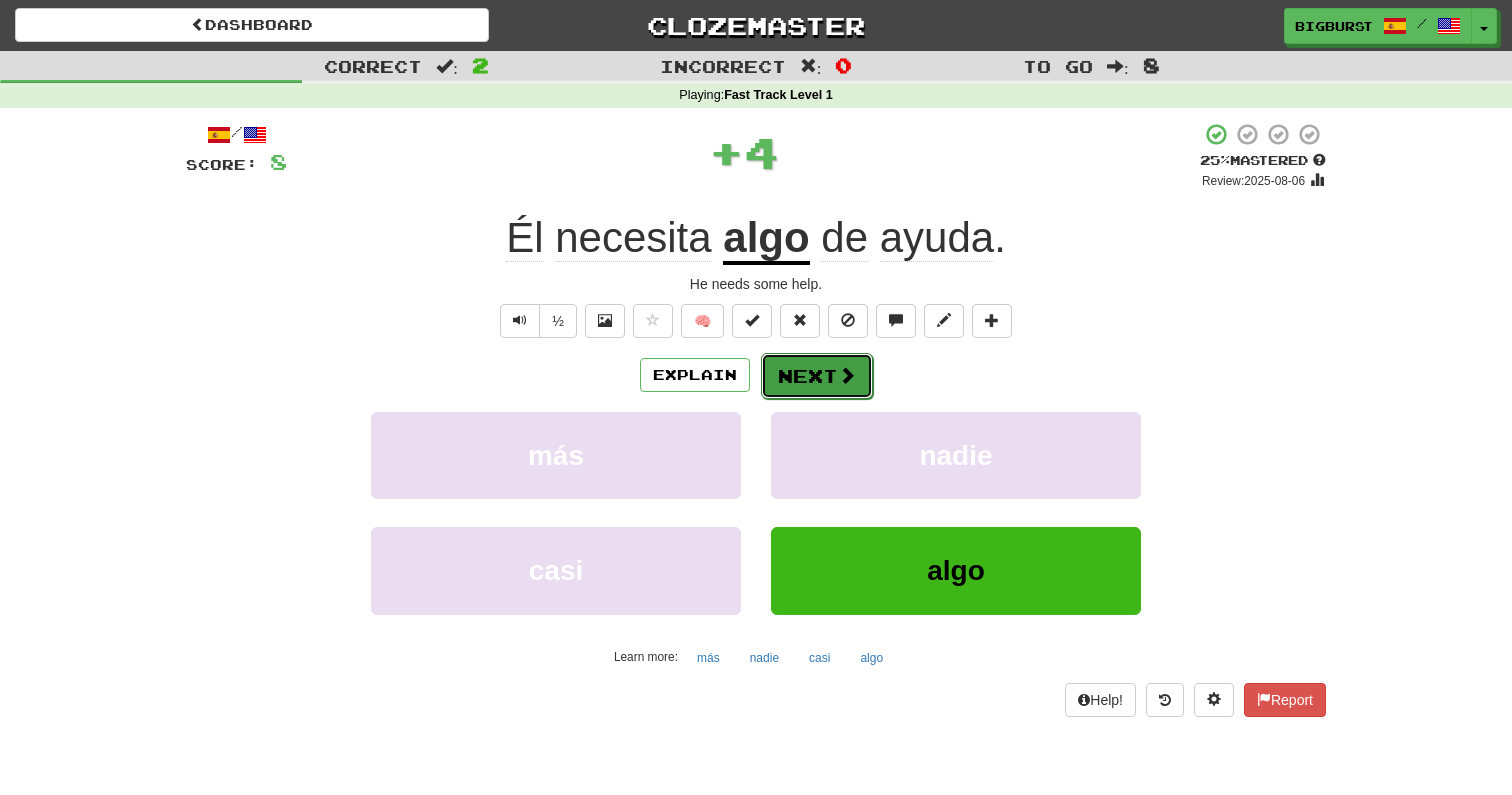 click at bounding box center (847, 375) 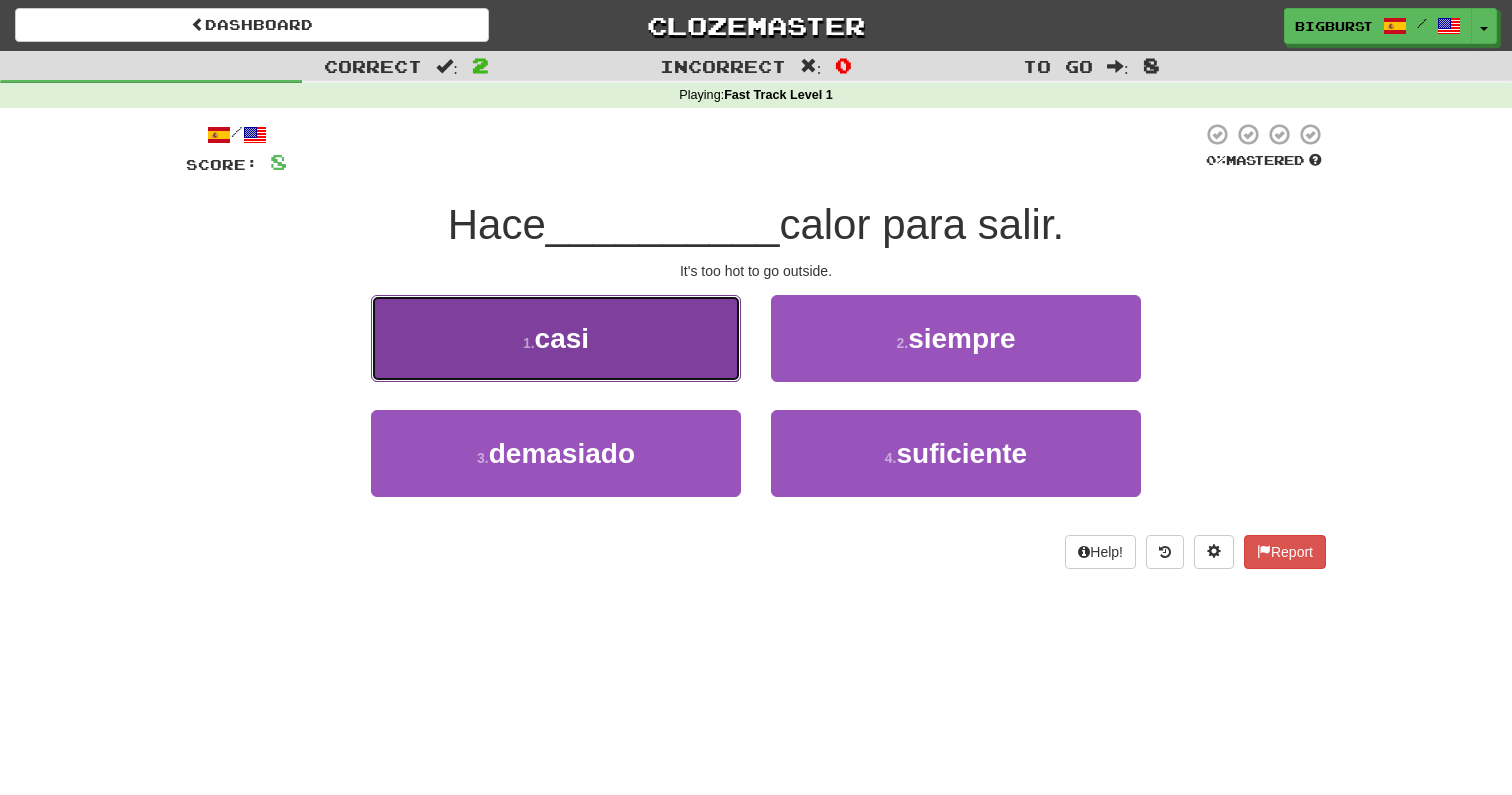 click on "1 .  casi" at bounding box center (556, 338) 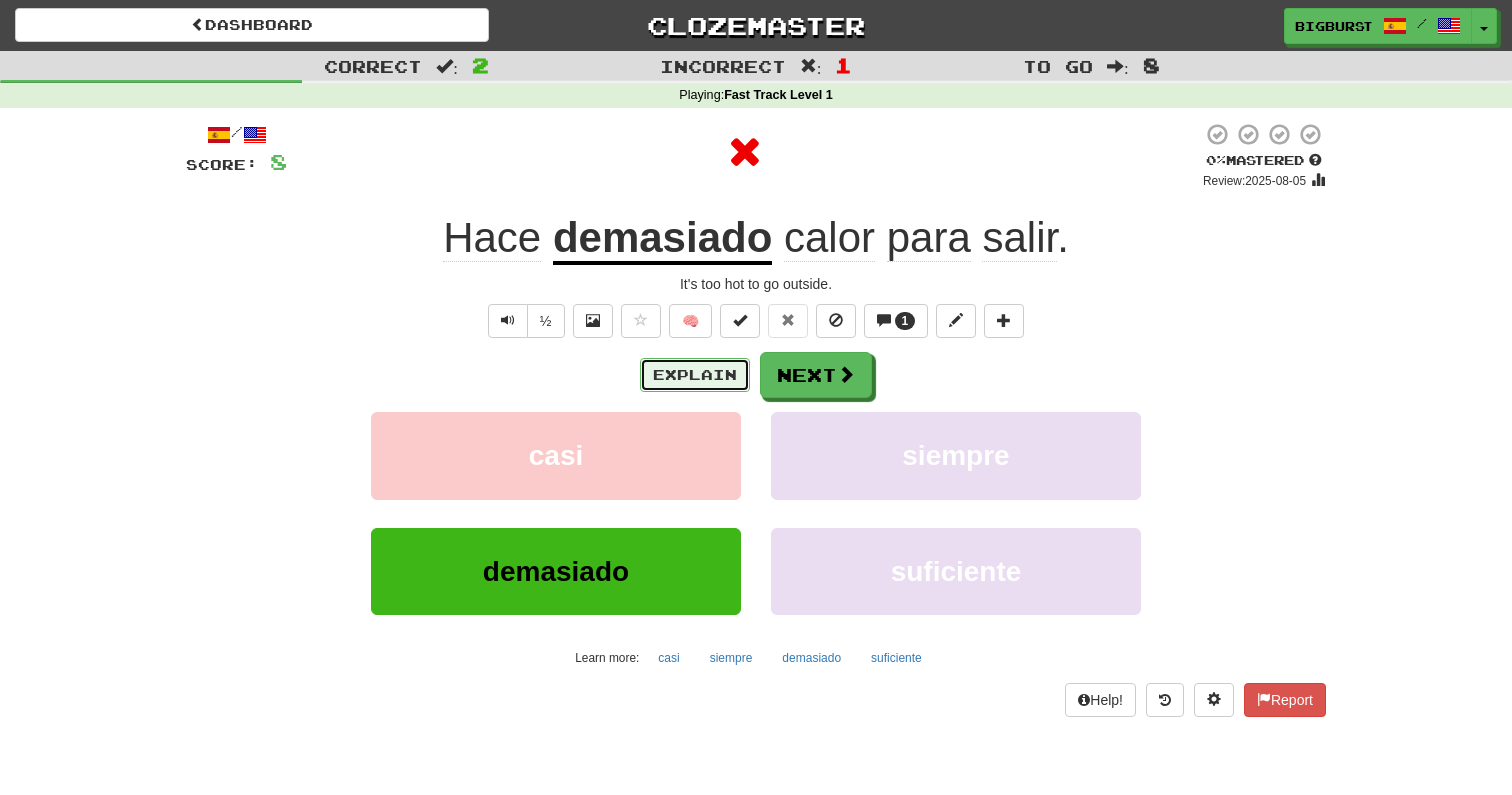 click on "Explain" at bounding box center (695, 375) 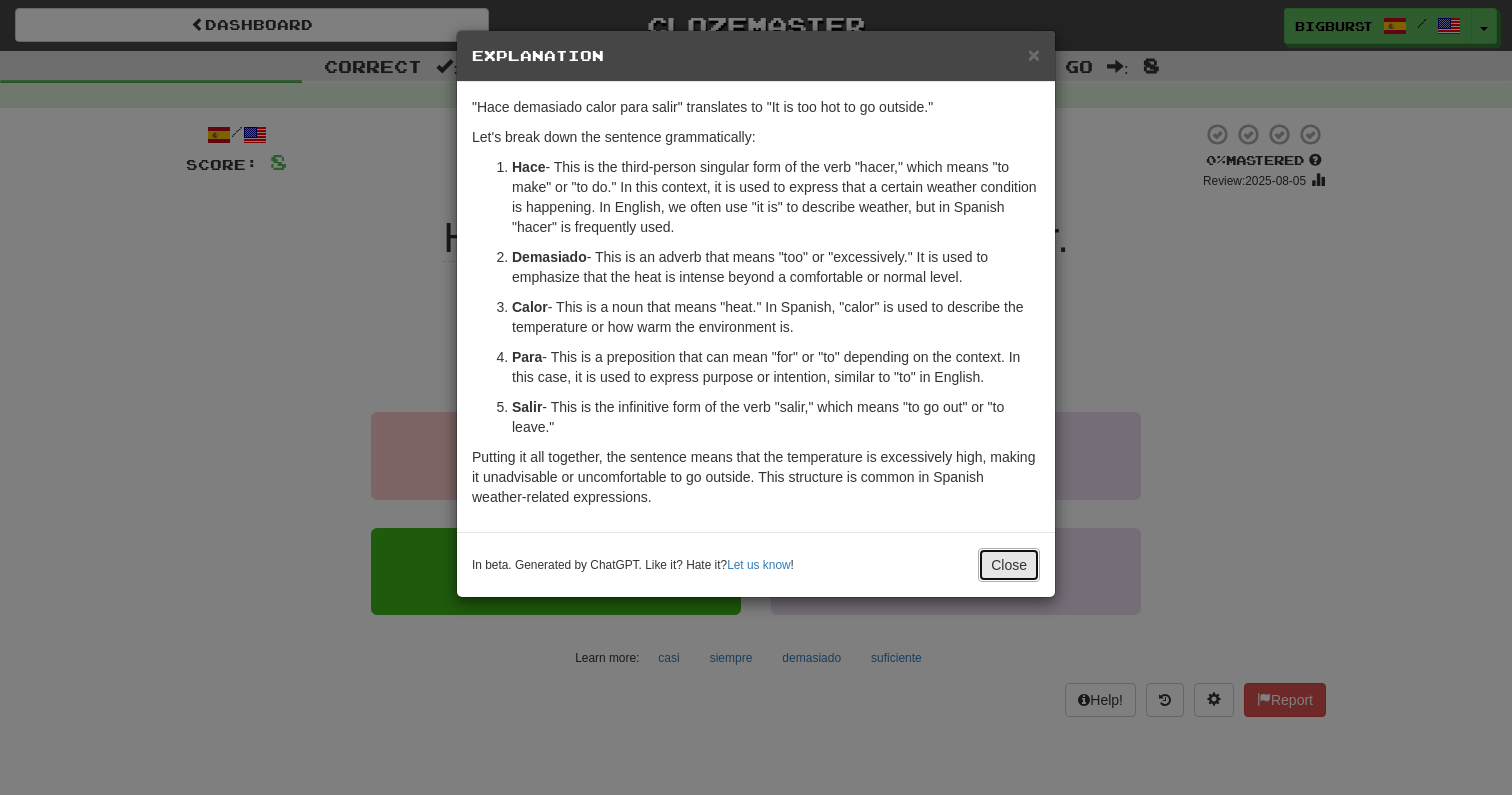 click on "Close" at bounding box center (1009, 565) 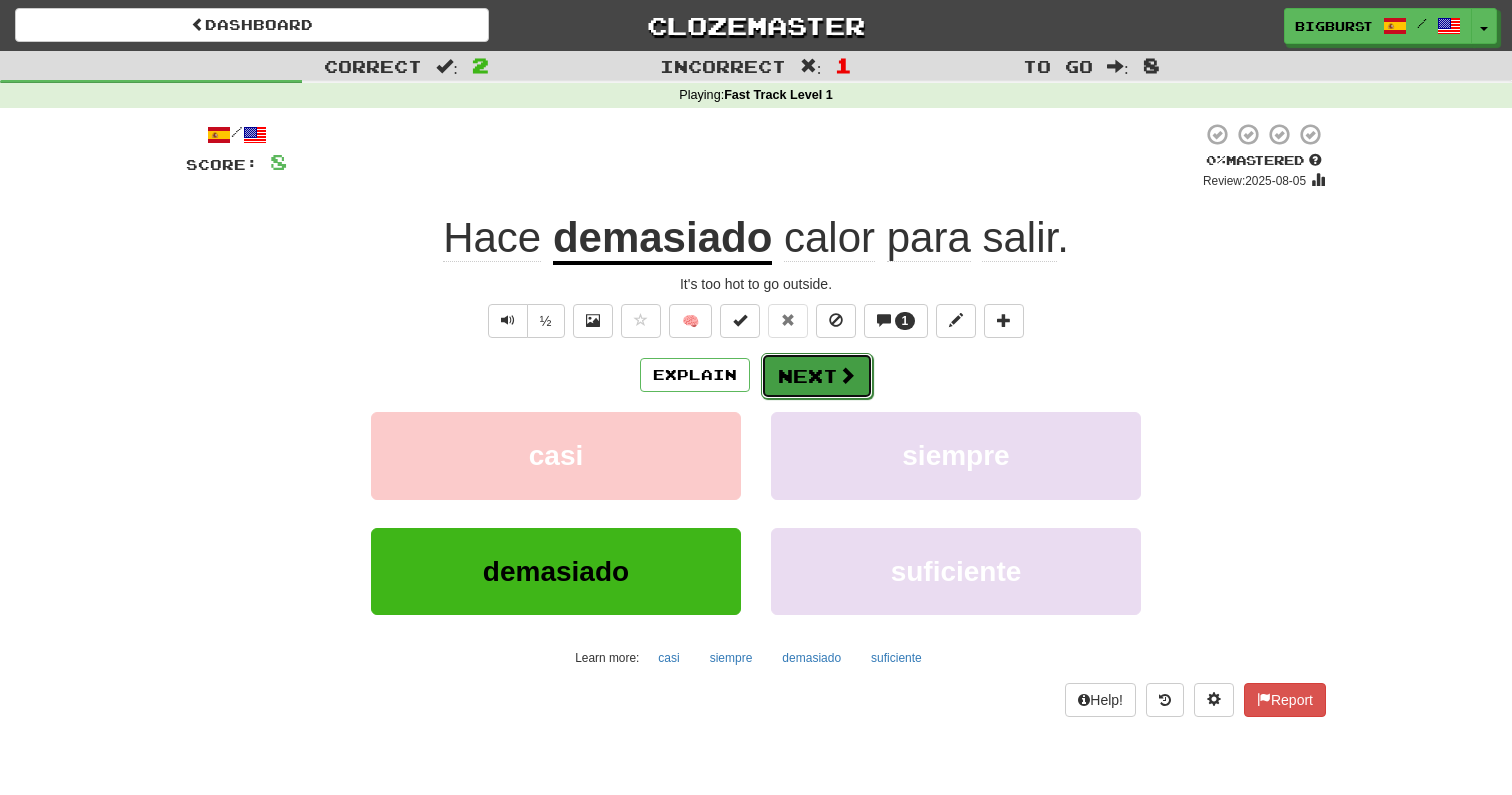 click on "Next" at bounding box center (817, 376) 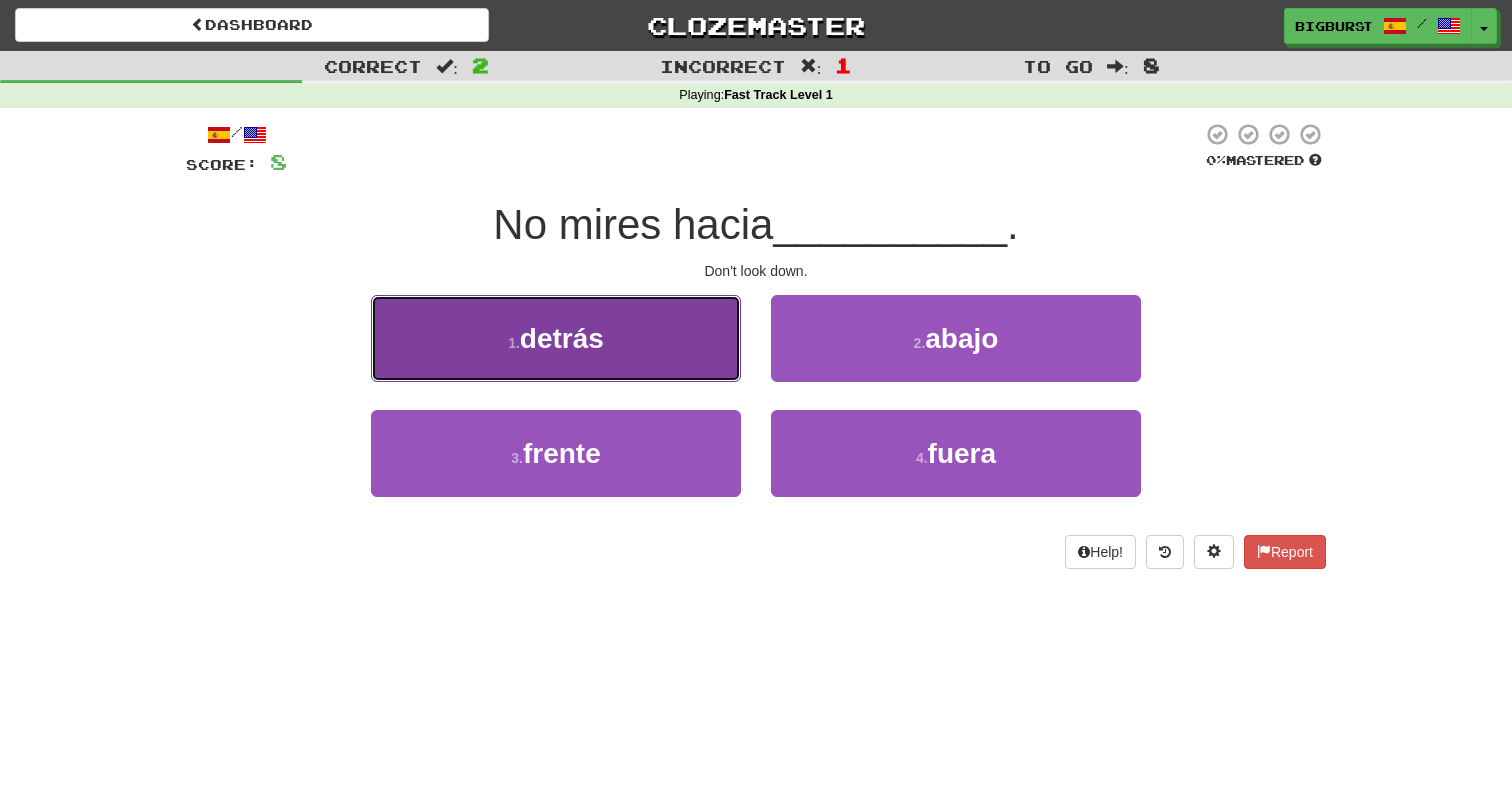 click on "1 .  detrás" at bounding box center (556, 338) 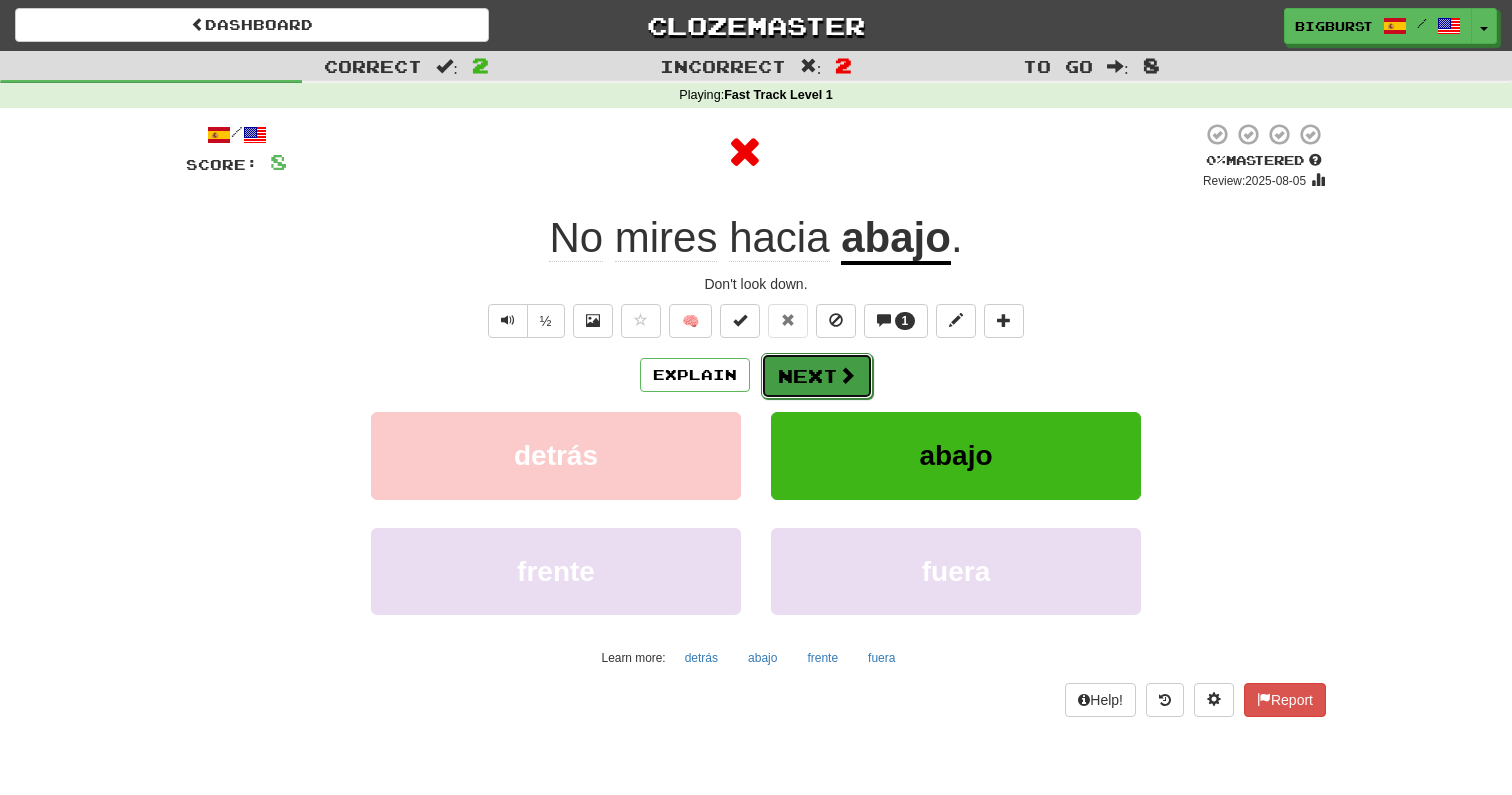 click at bounding box center (847, 375) 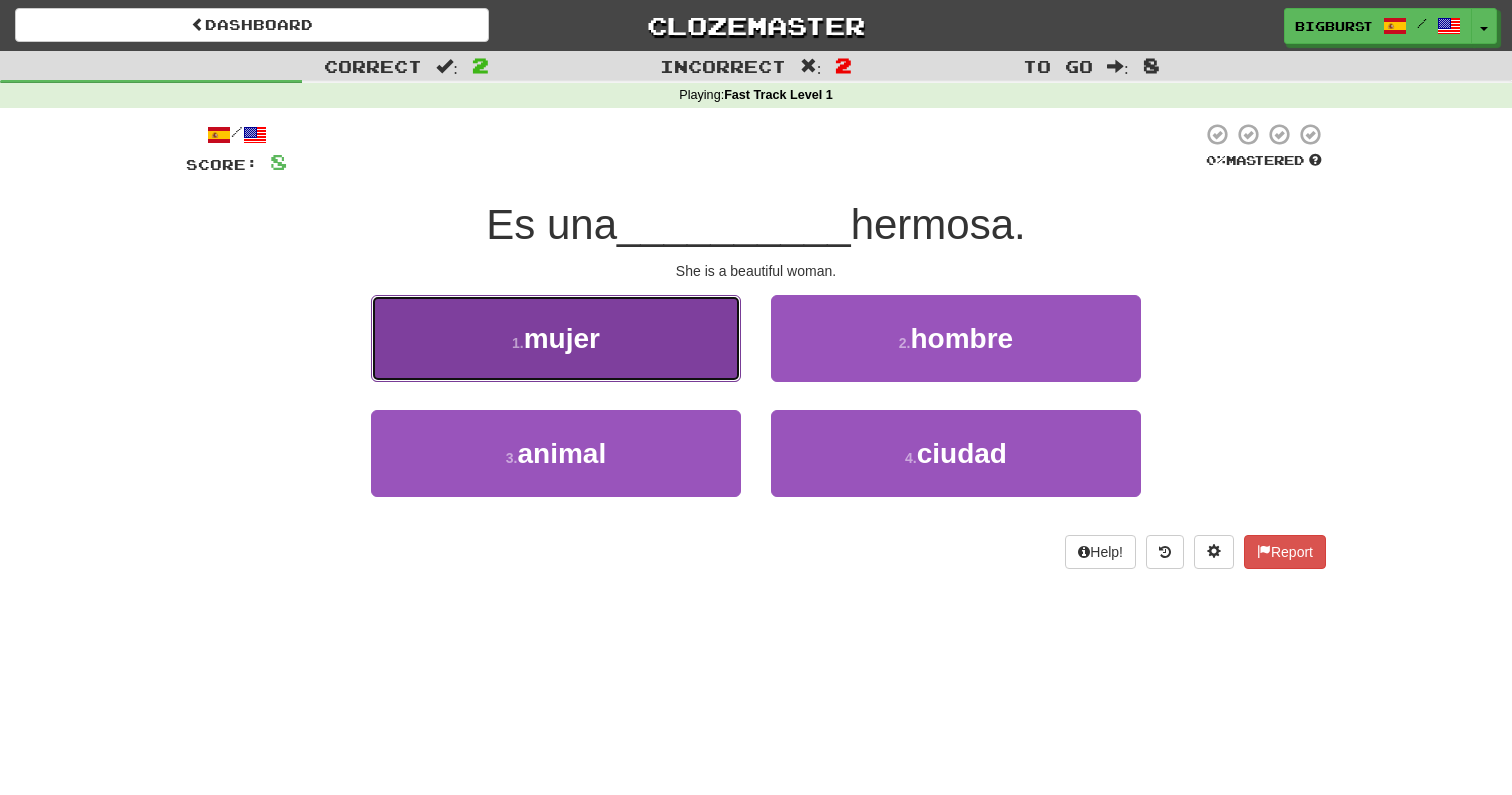 click on "1 .  mujer" at bounding box center [556, 338] 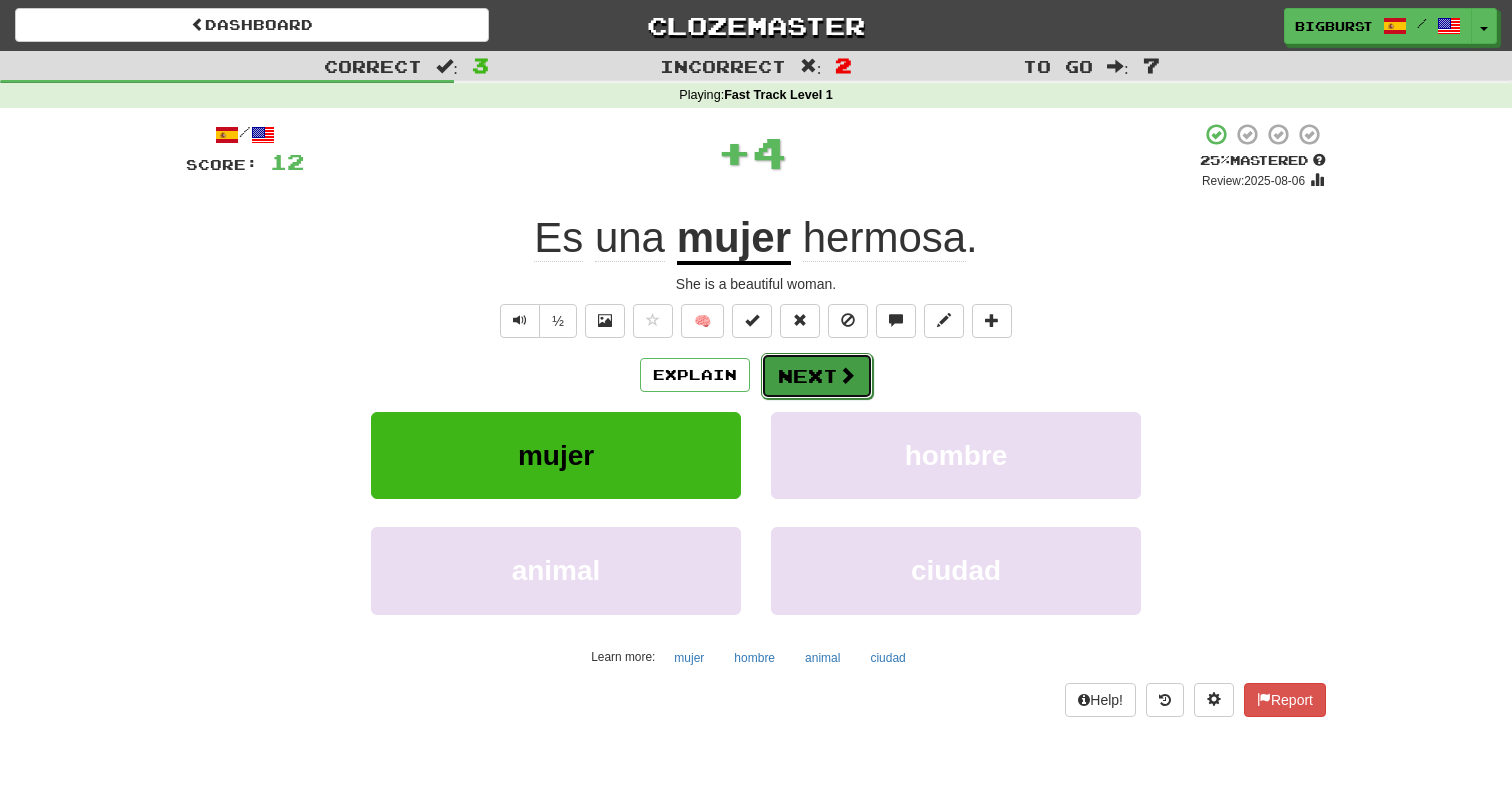 click on "Next" at bounding box center (817, 376) 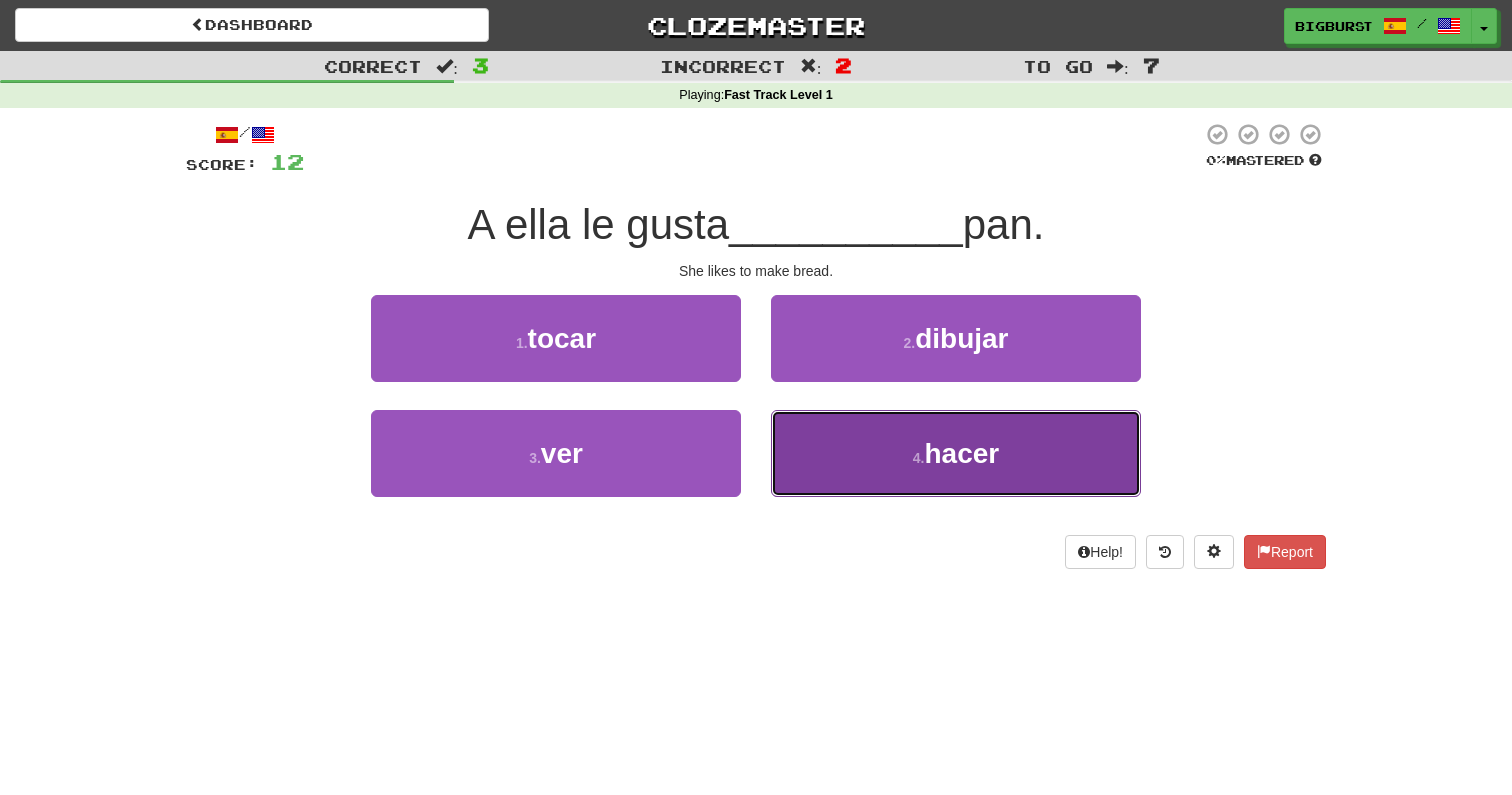 click on "4 .  hacer" at bounding box center (956, 453) 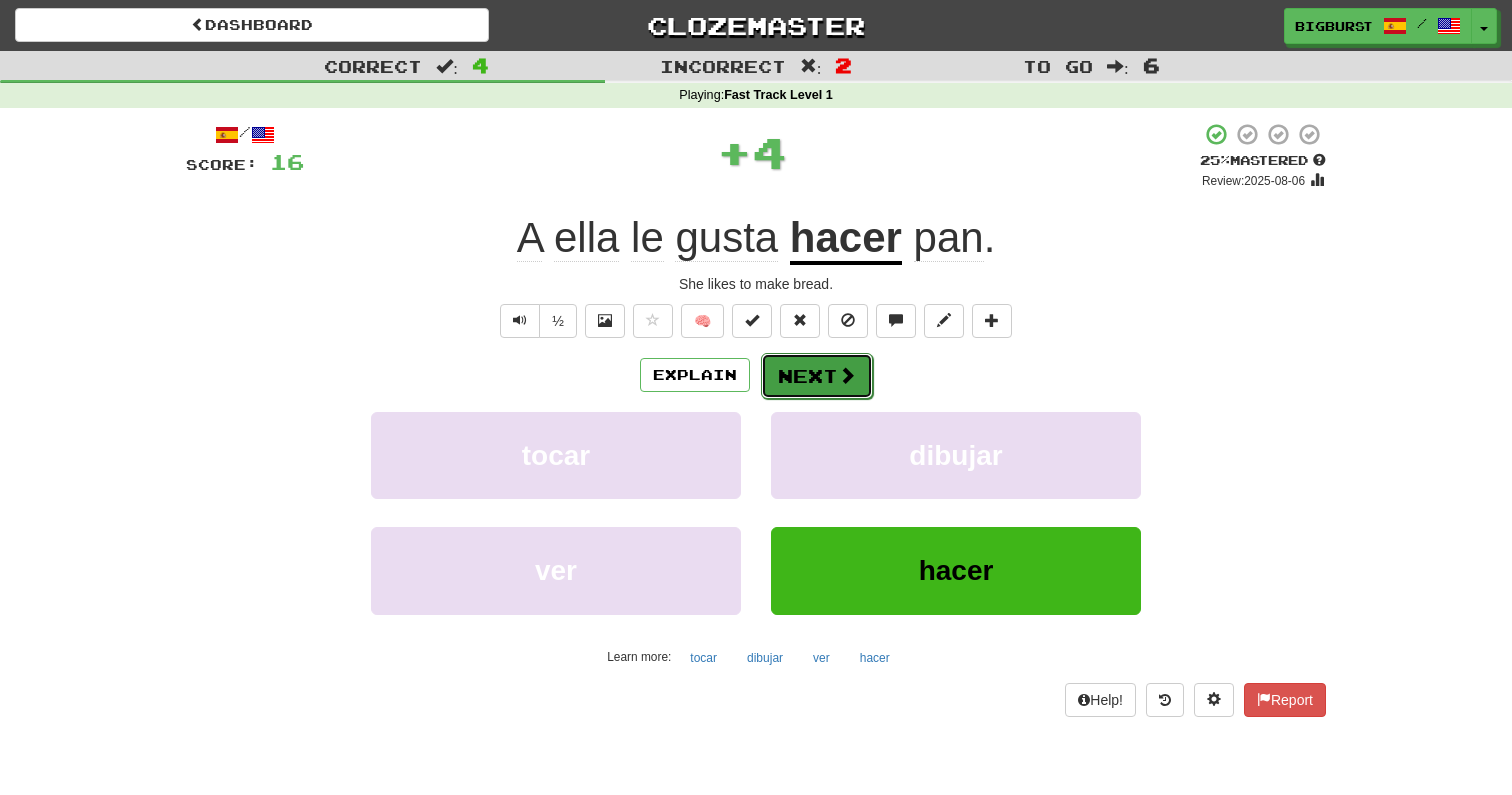 click on "Next" at bounding box center [817, 376] 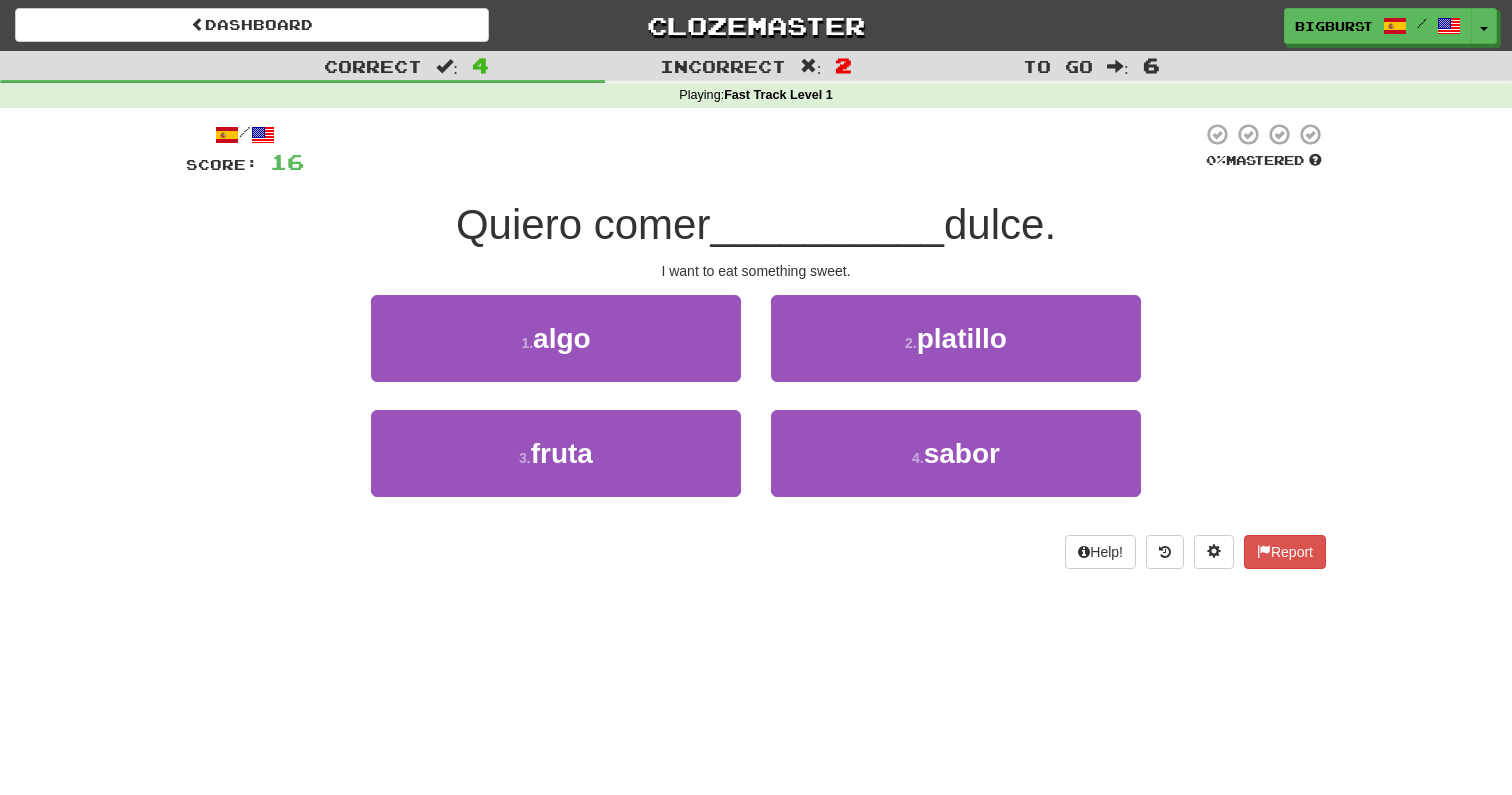 click on "1 .  algo" at bounding box center (556, 352) 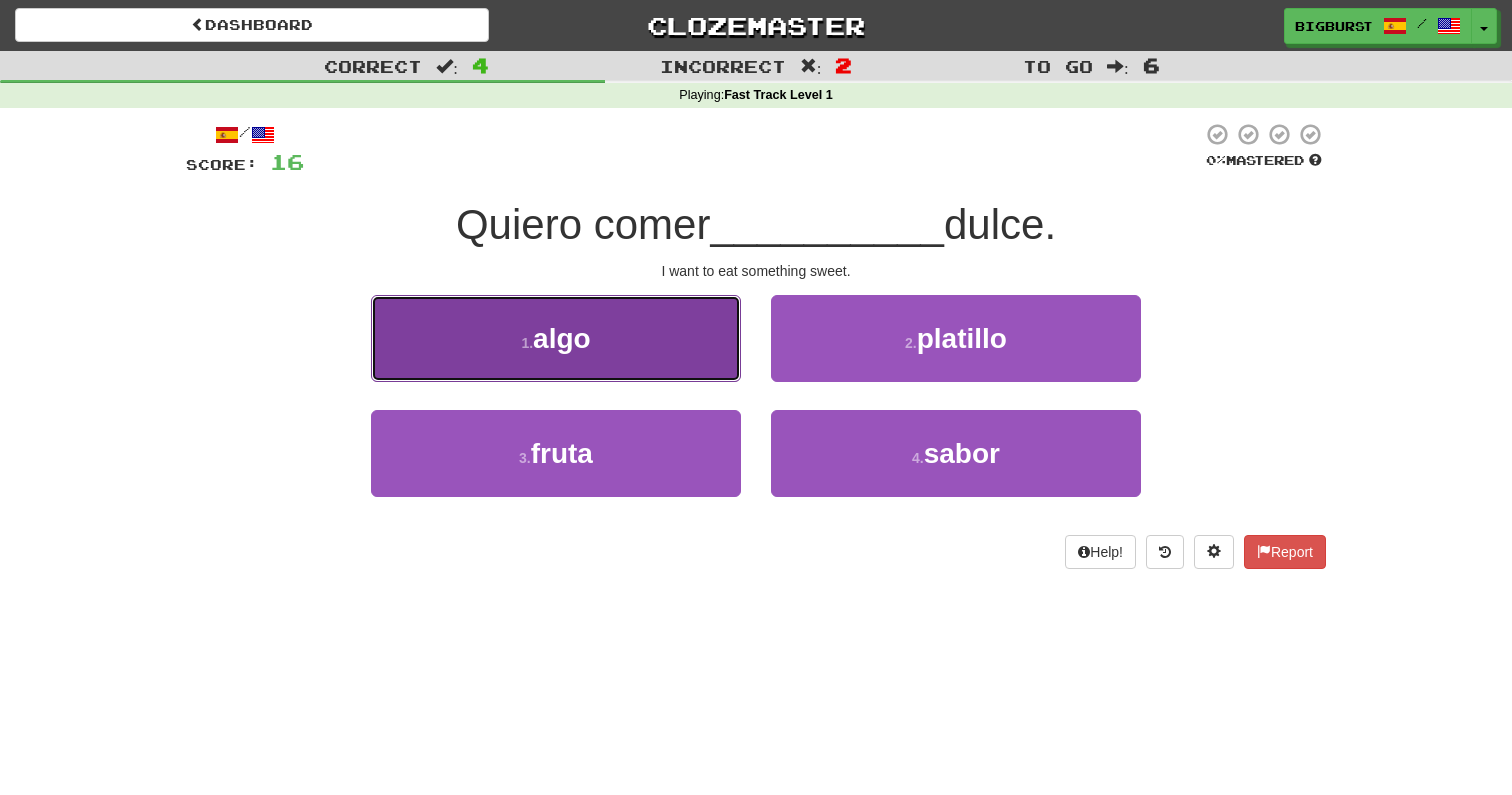 click on "1 .  algo" at bounding box center (556, 338) 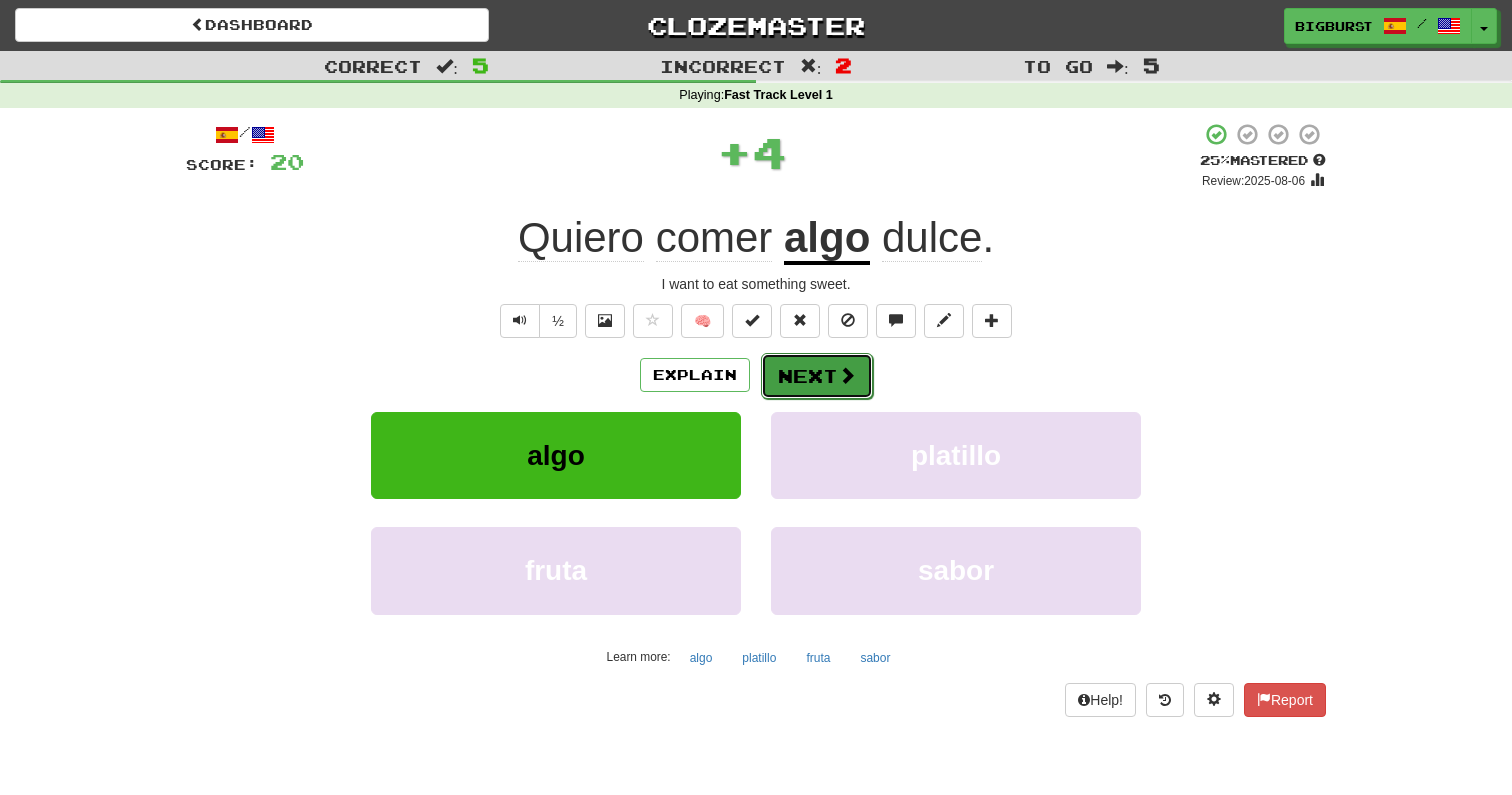 click on "Dashboard
Clozemaster
bigburst
/
Toggle Dropdown
Dashboard
Leaderboard
Activity Feed
Notifications
Profile
Discussions
Español
/
English
Streak:
4
Review:
0
Points Today: 92
日本語
/
English
Streak:
0
Review:
1,426
Daily Goal:  0 /500
Languages
Account
Logout
bigburst
/
Toggle Dropdown
Dashboard
Leaderboard
Activity Feed
Notifications
Profile
Discussions
Español
/
English
Streak:
4
Review:
0
Points Today: 92
日本語
/
English
Streak:
0
Review:
1,426
Daily Goal:  0 /500
Languages
Account
Logout
clozemaster
Correct   :" at bounding box center [756, 752] 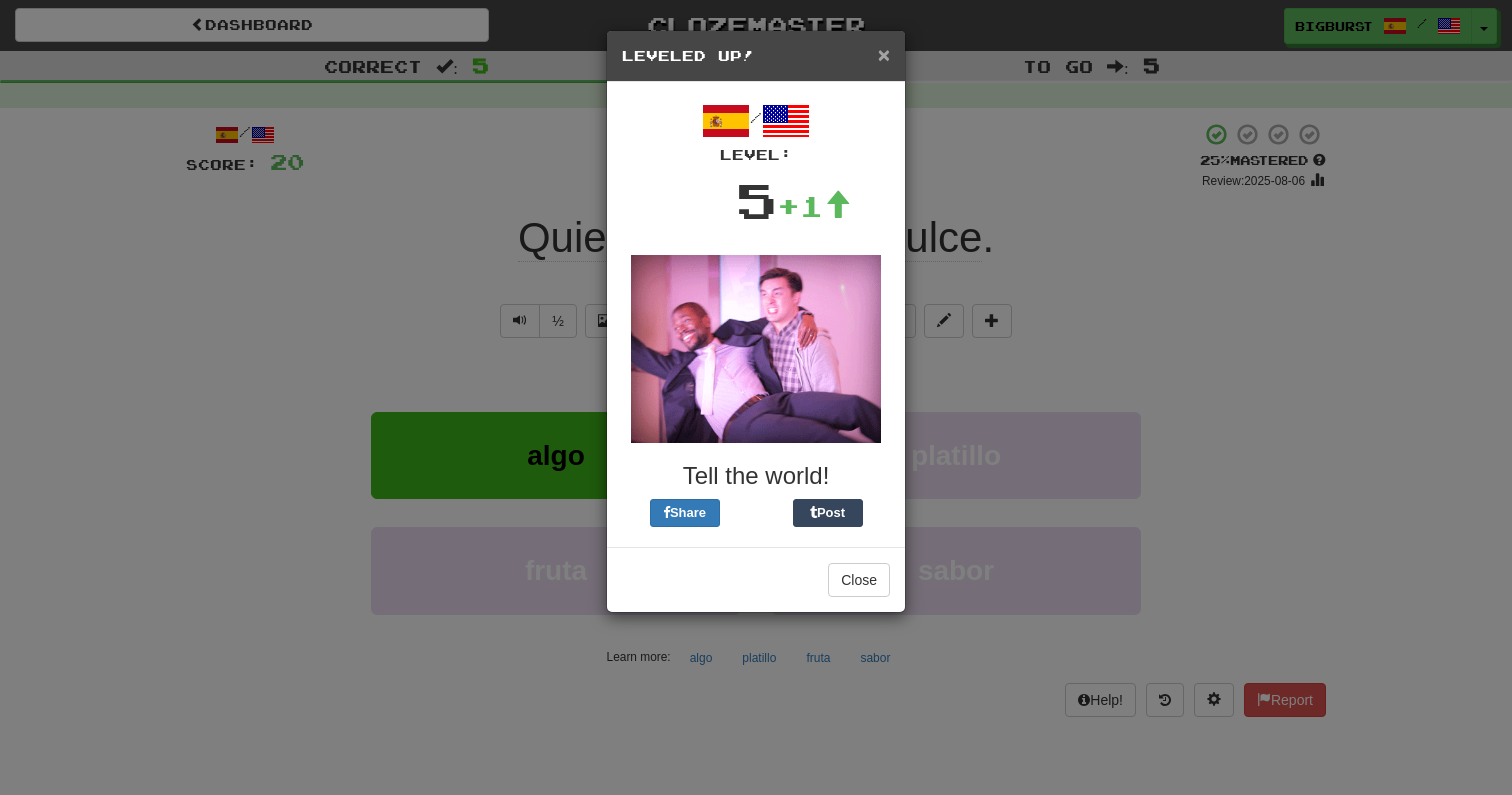click on "×" at bounding box center [884, 54] 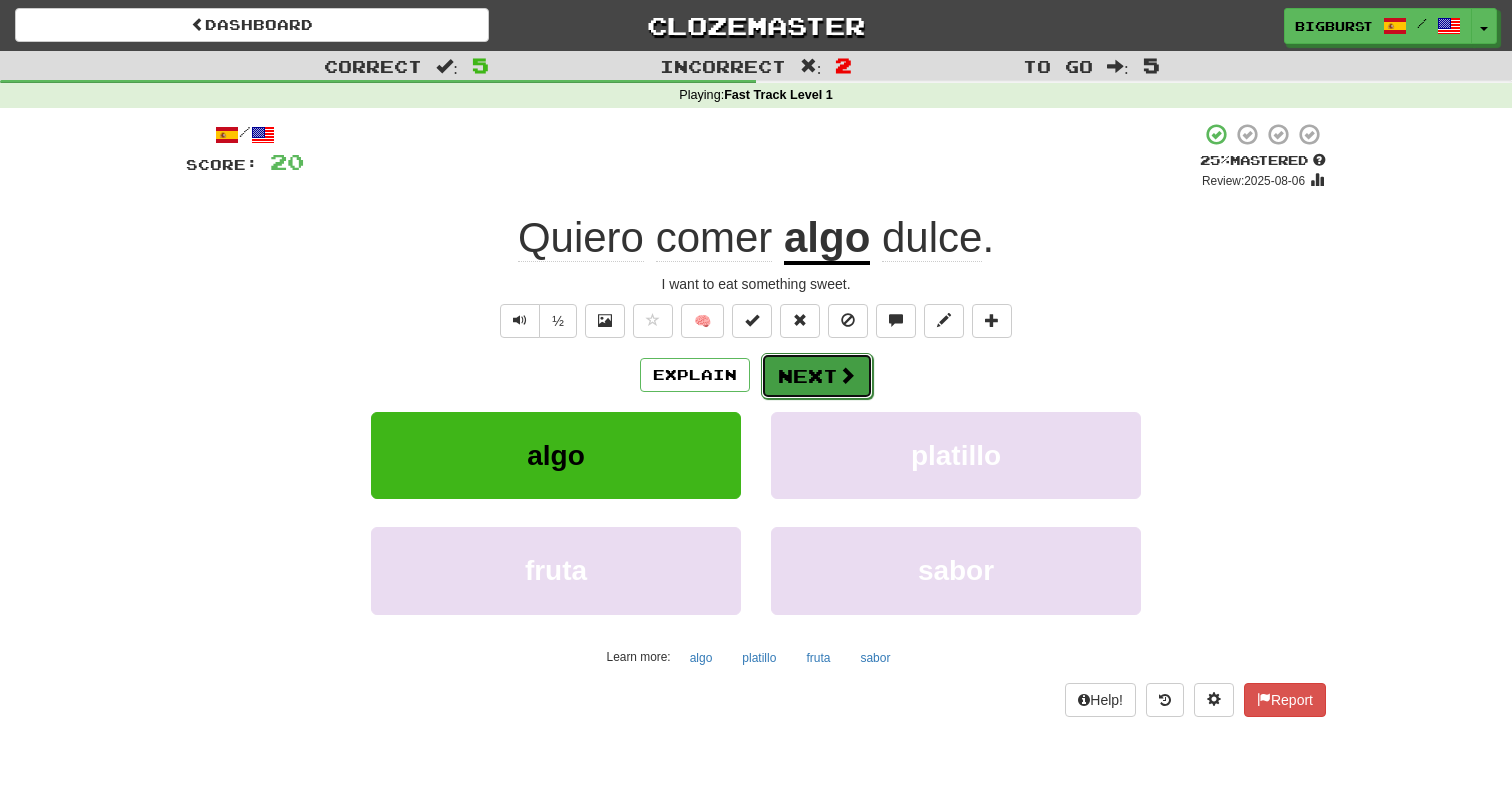 click on "Next" at bounding box center [817, 376] 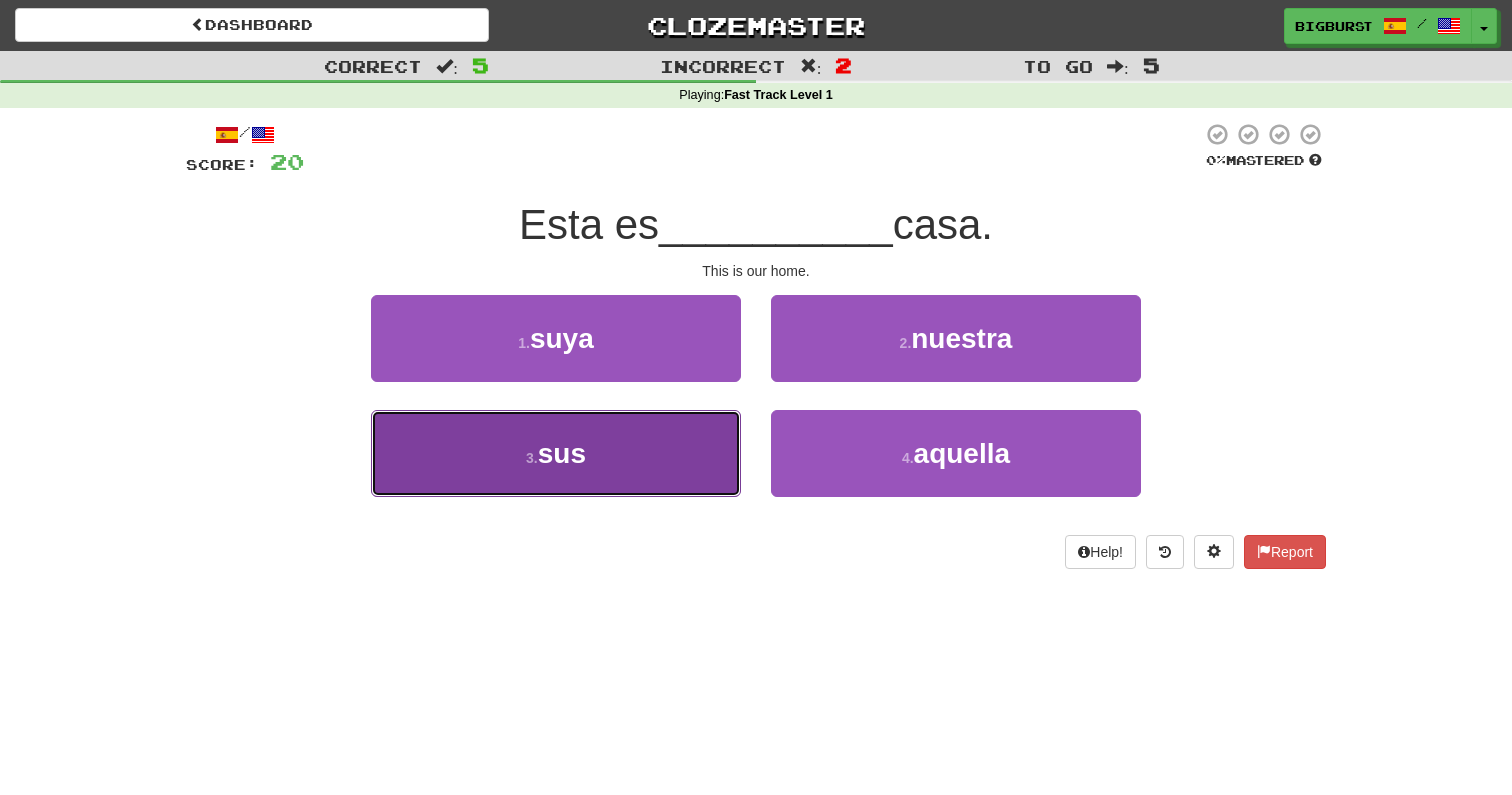click on "3 .  sus" at bounding box center (556, 453) 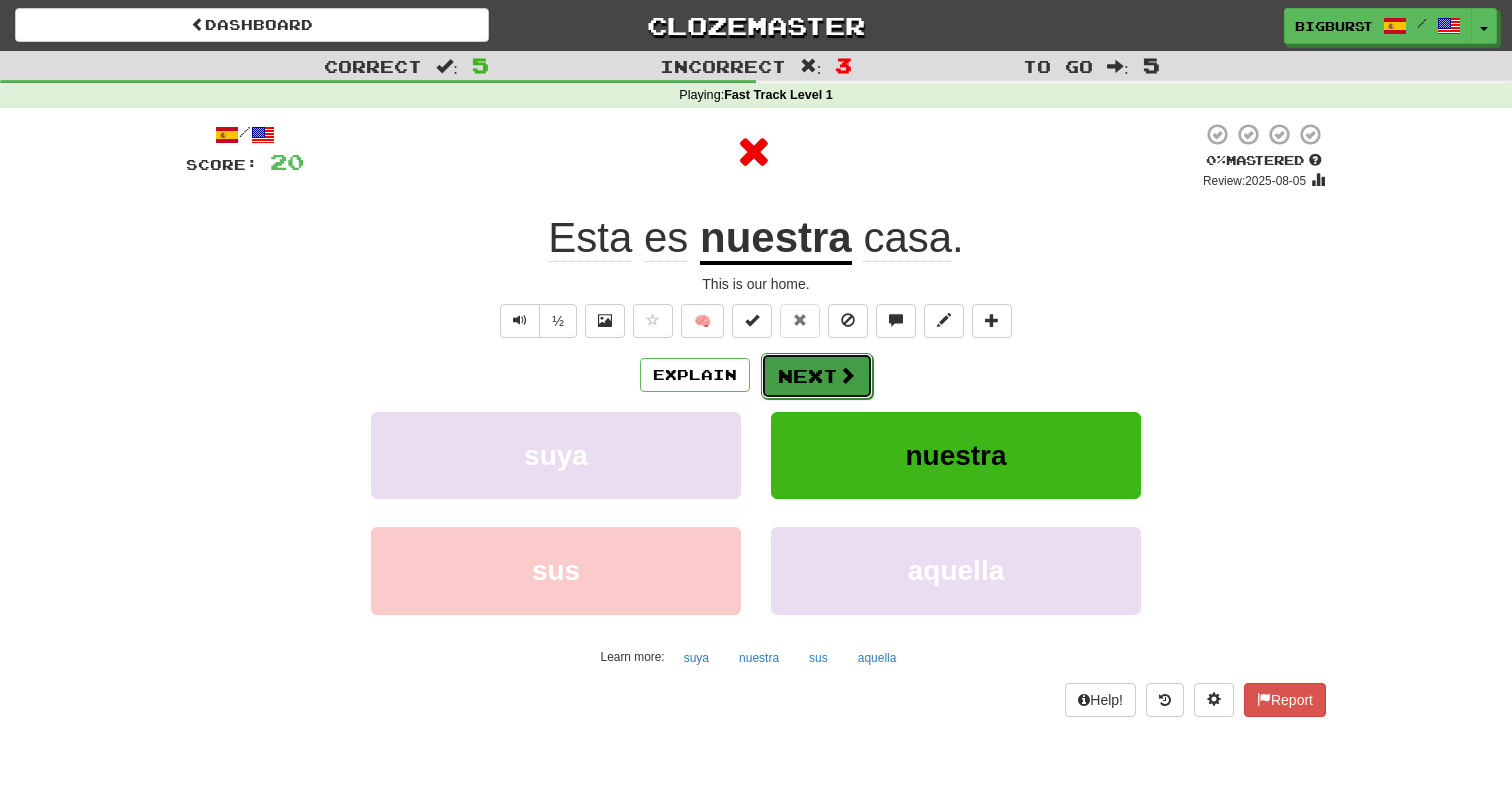 click on "Next" at bounding box center [817, 376] 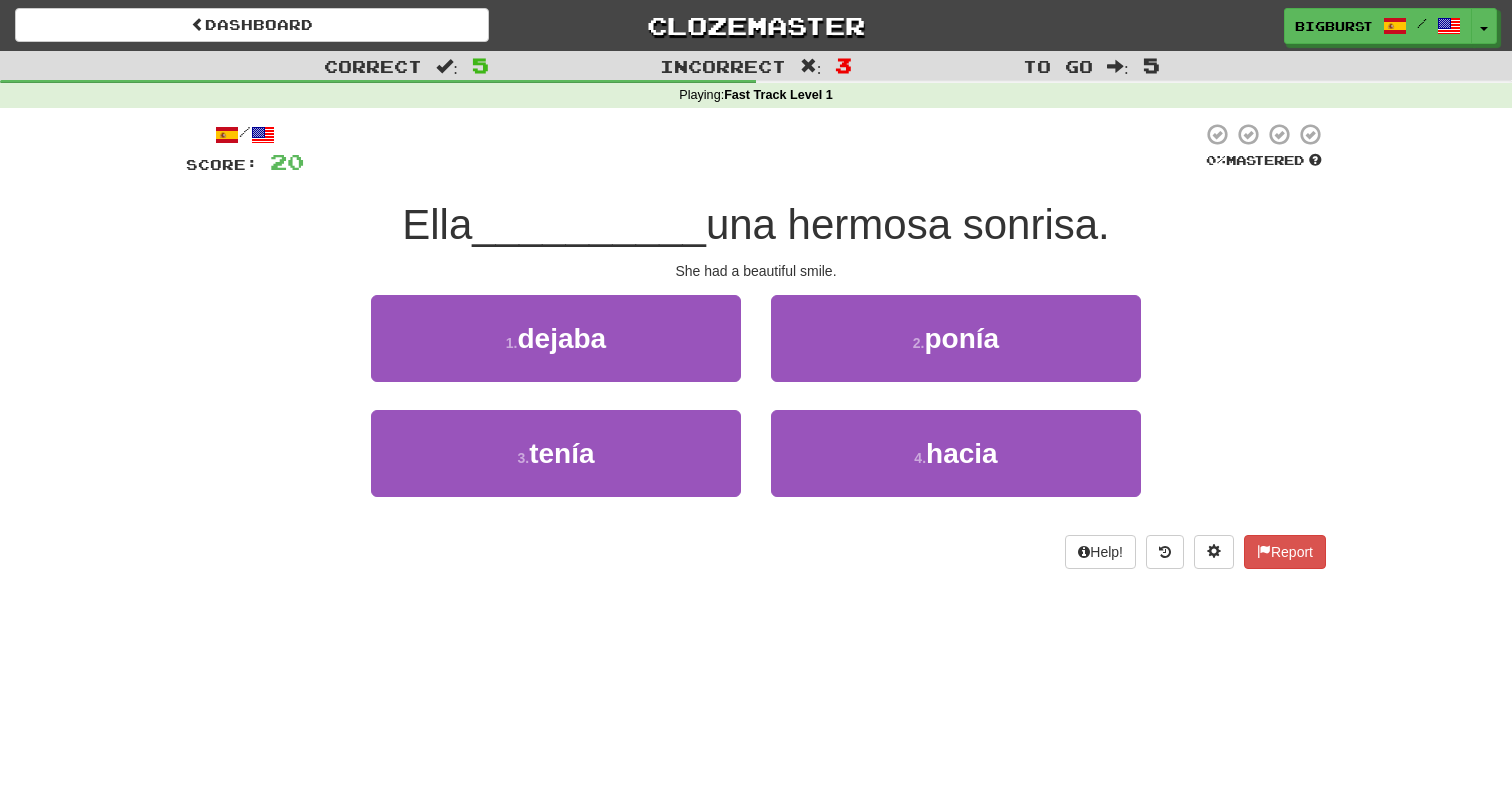 click on "1 .  dejaba" at bounding box center (556, 352) 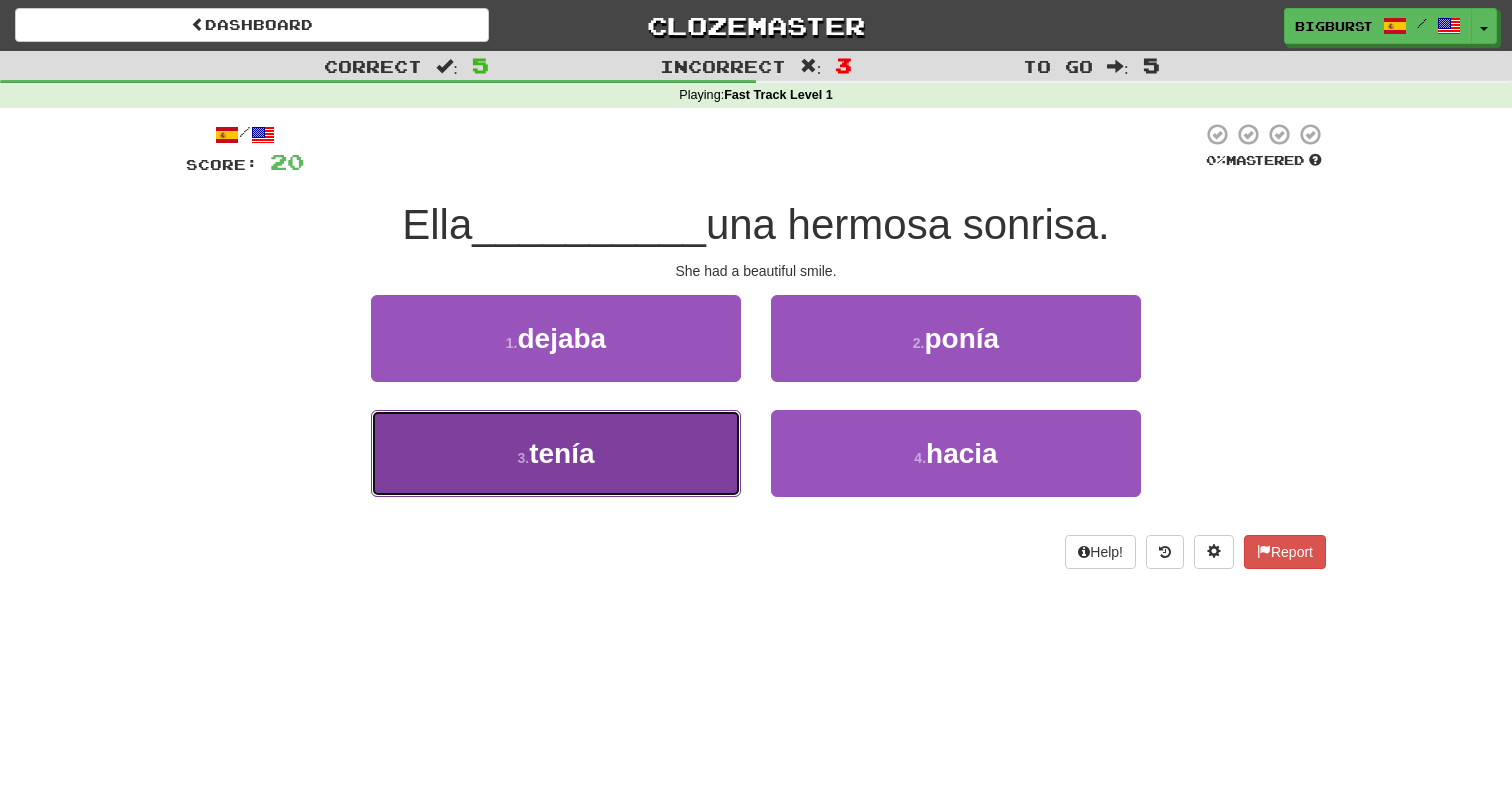 click on "3 .  tenía" at bounding box center [556, 453] 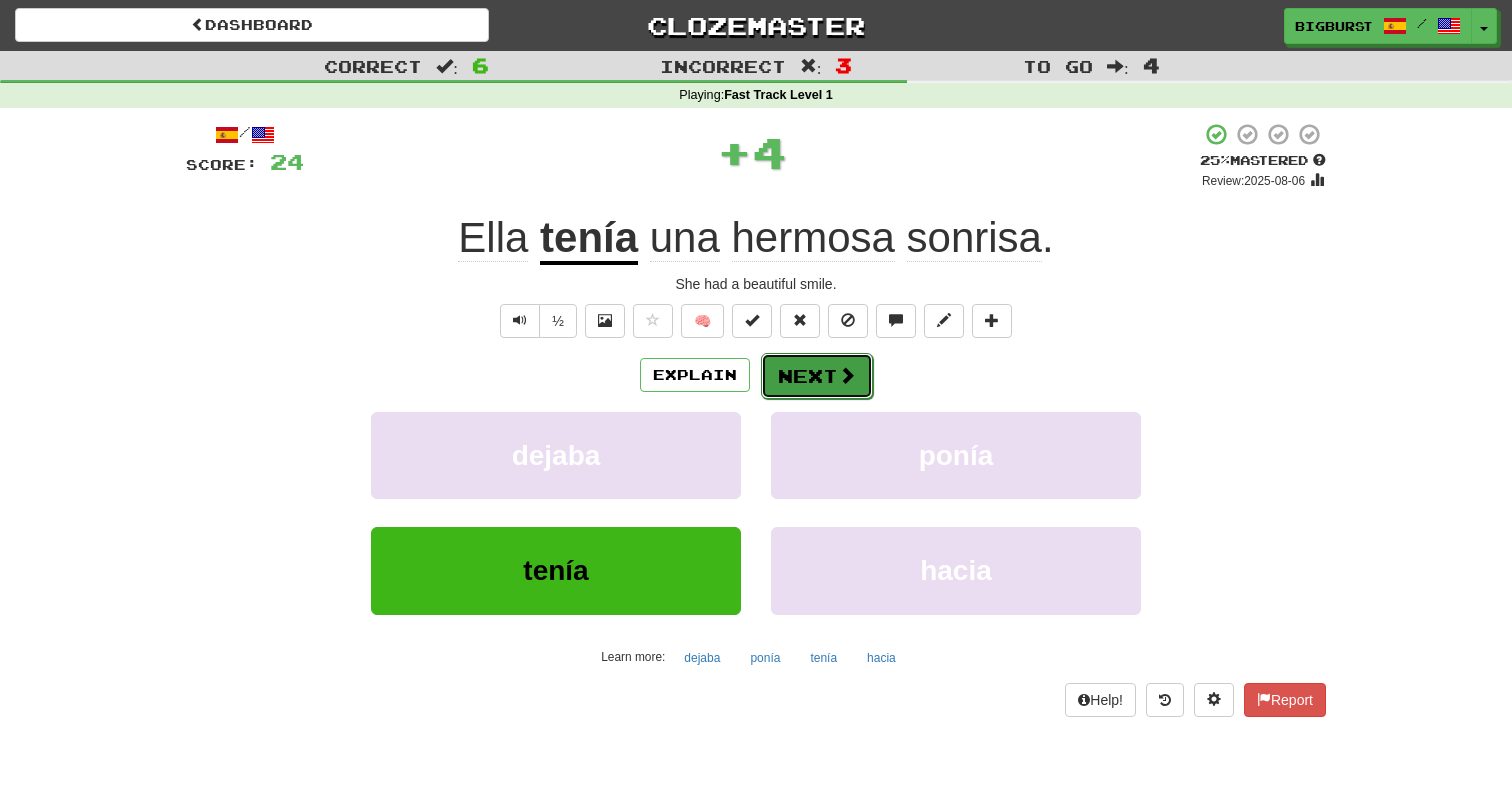 click on "Next" at bounding box center (817, 376) 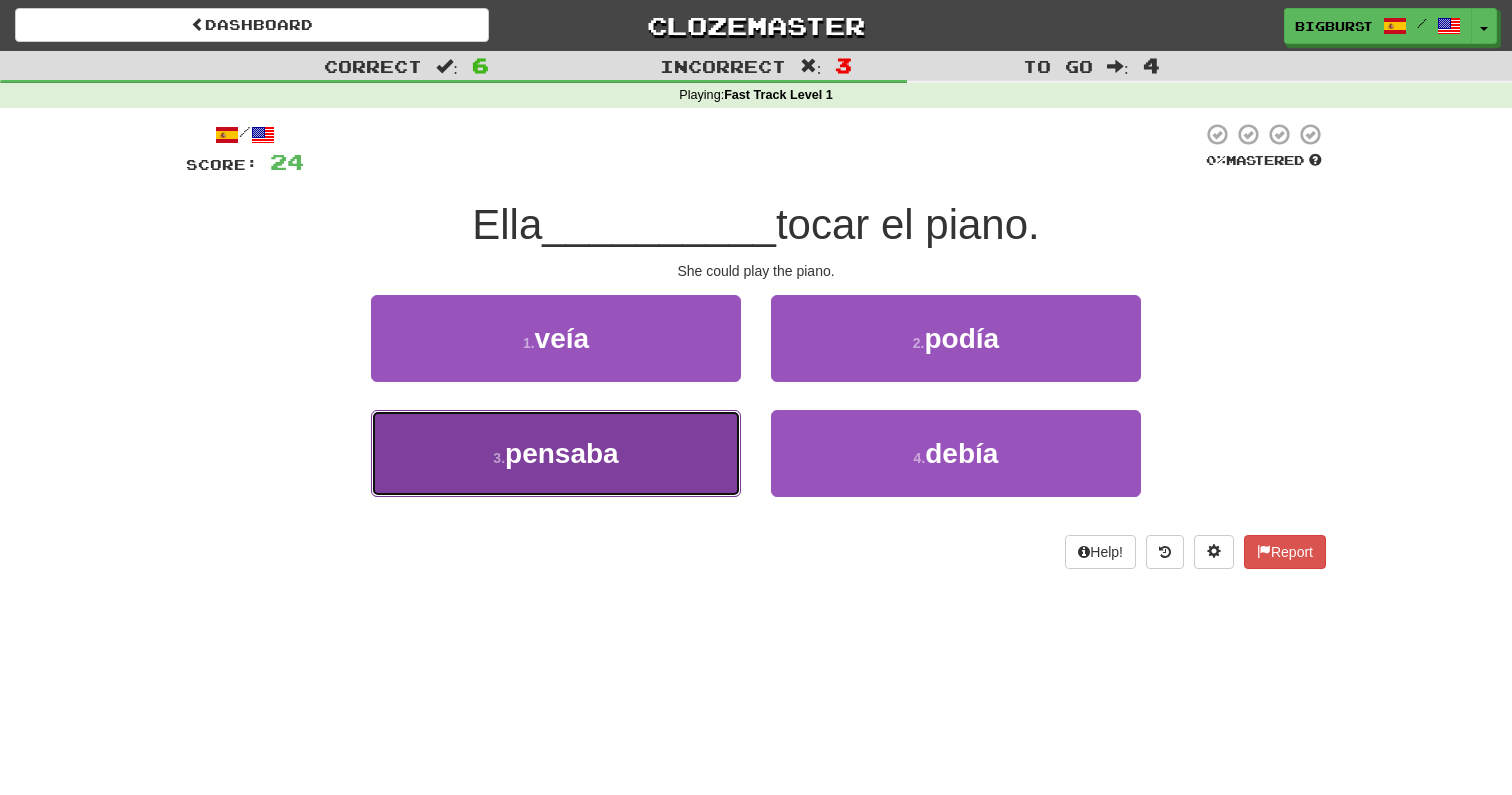 click on "3 .  pensaba" at bounding box center (556, 453) 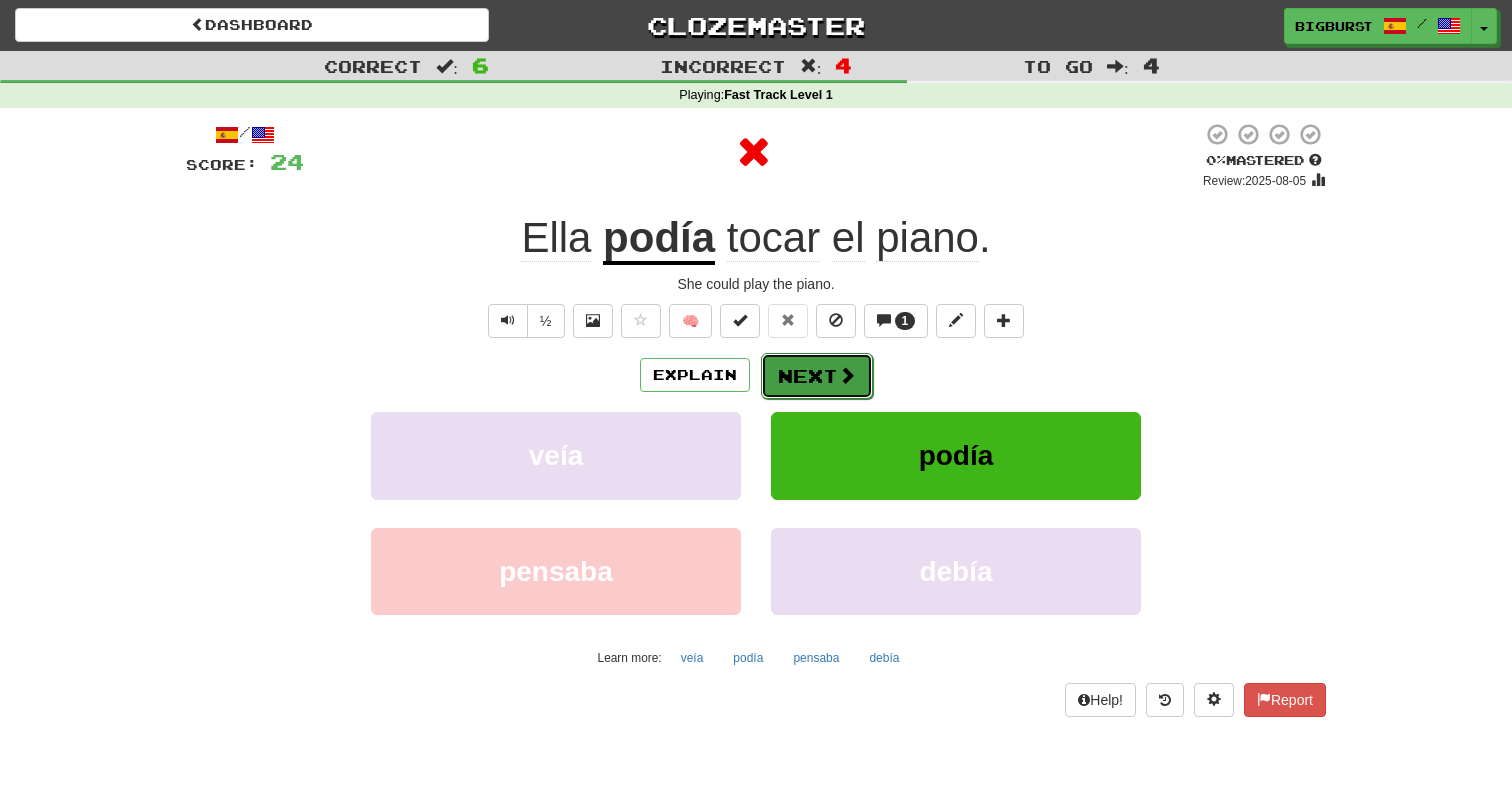 click on "Next" at bounding box center [817, 376] 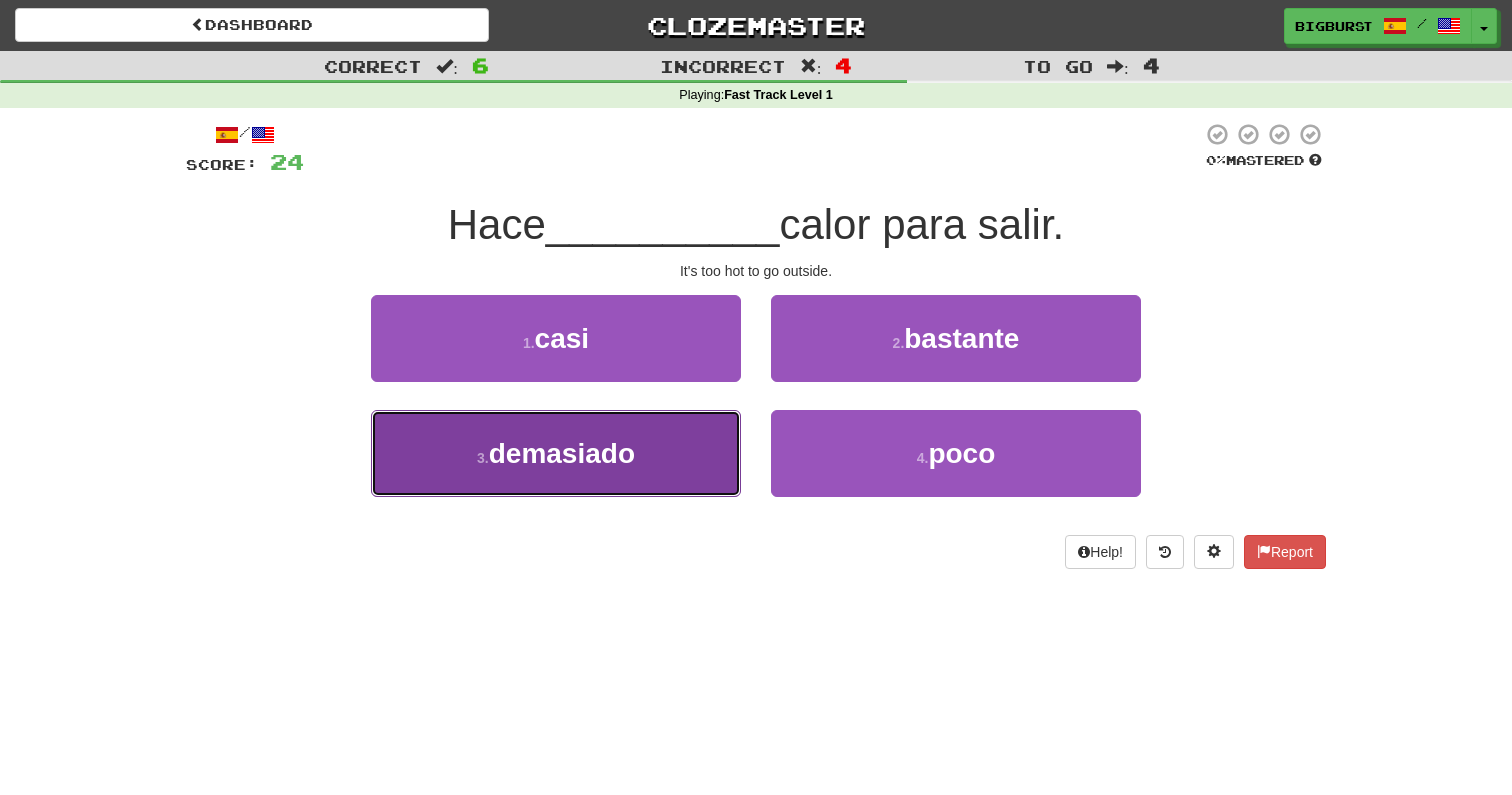 click on "3 .  demasiado" at bounding box center (556, 453) 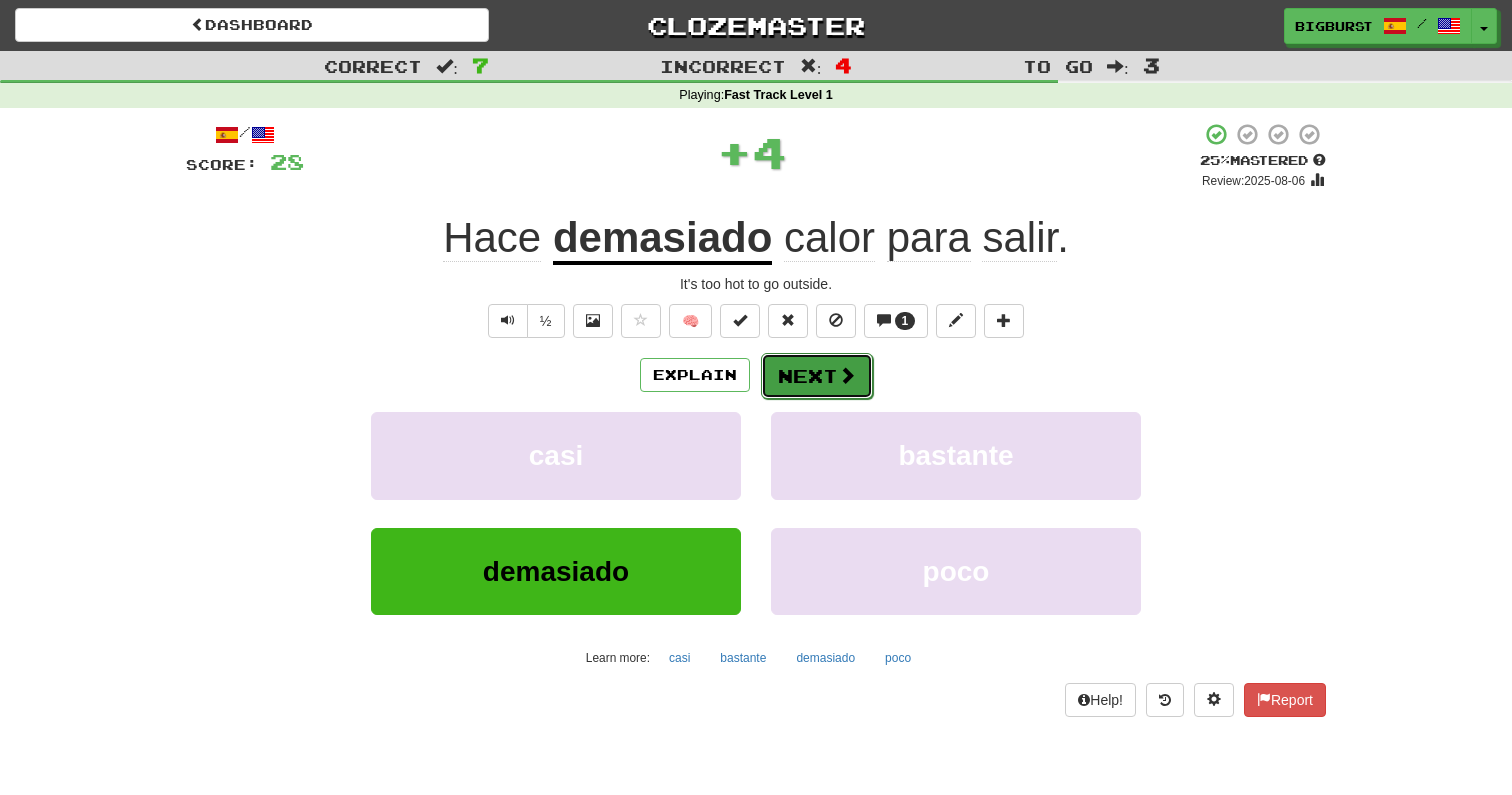 click on "Next" at bounding box center [817, 376] 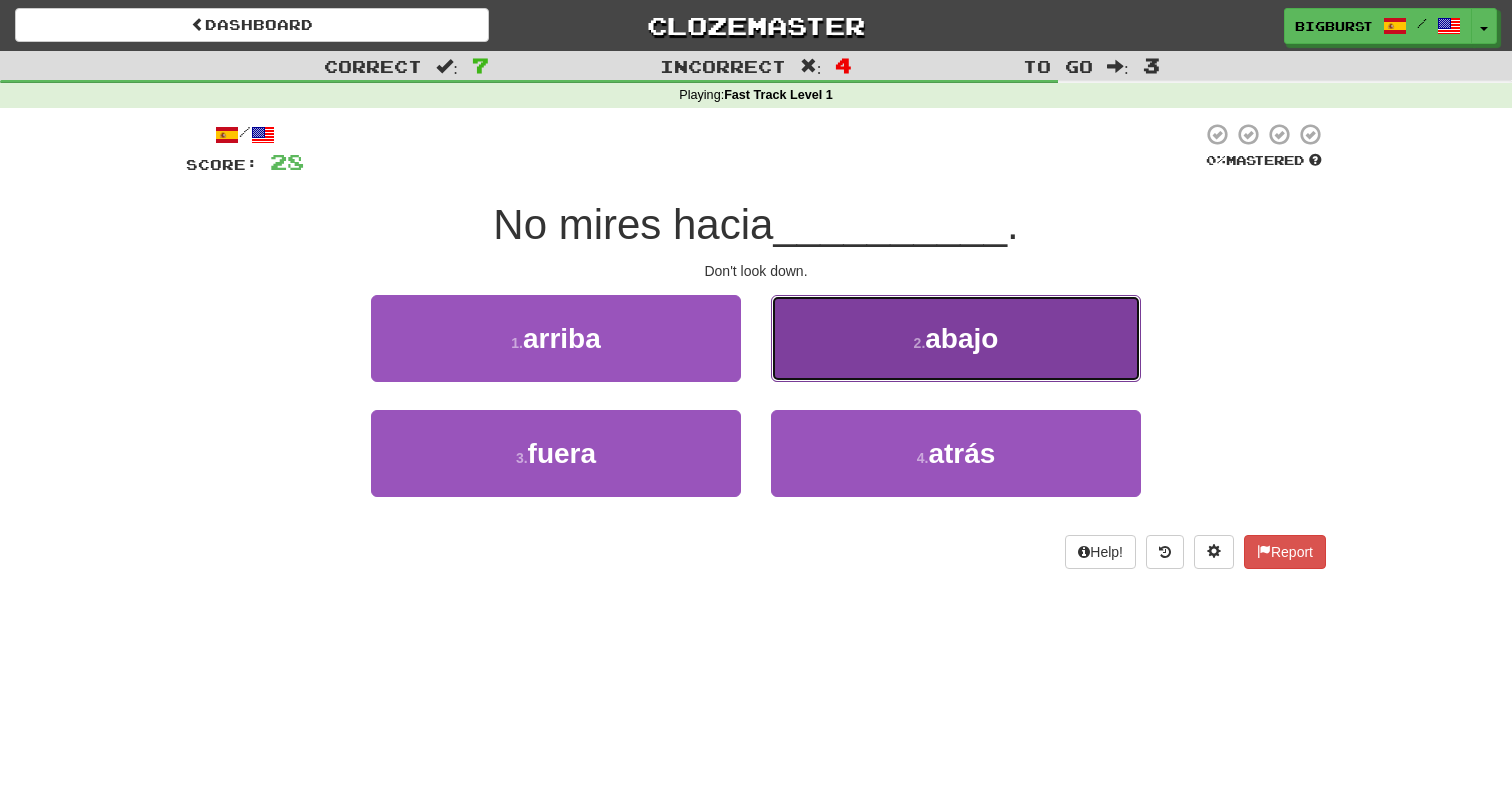 click on "2 .  abajo" at bounding box center (956, 338) 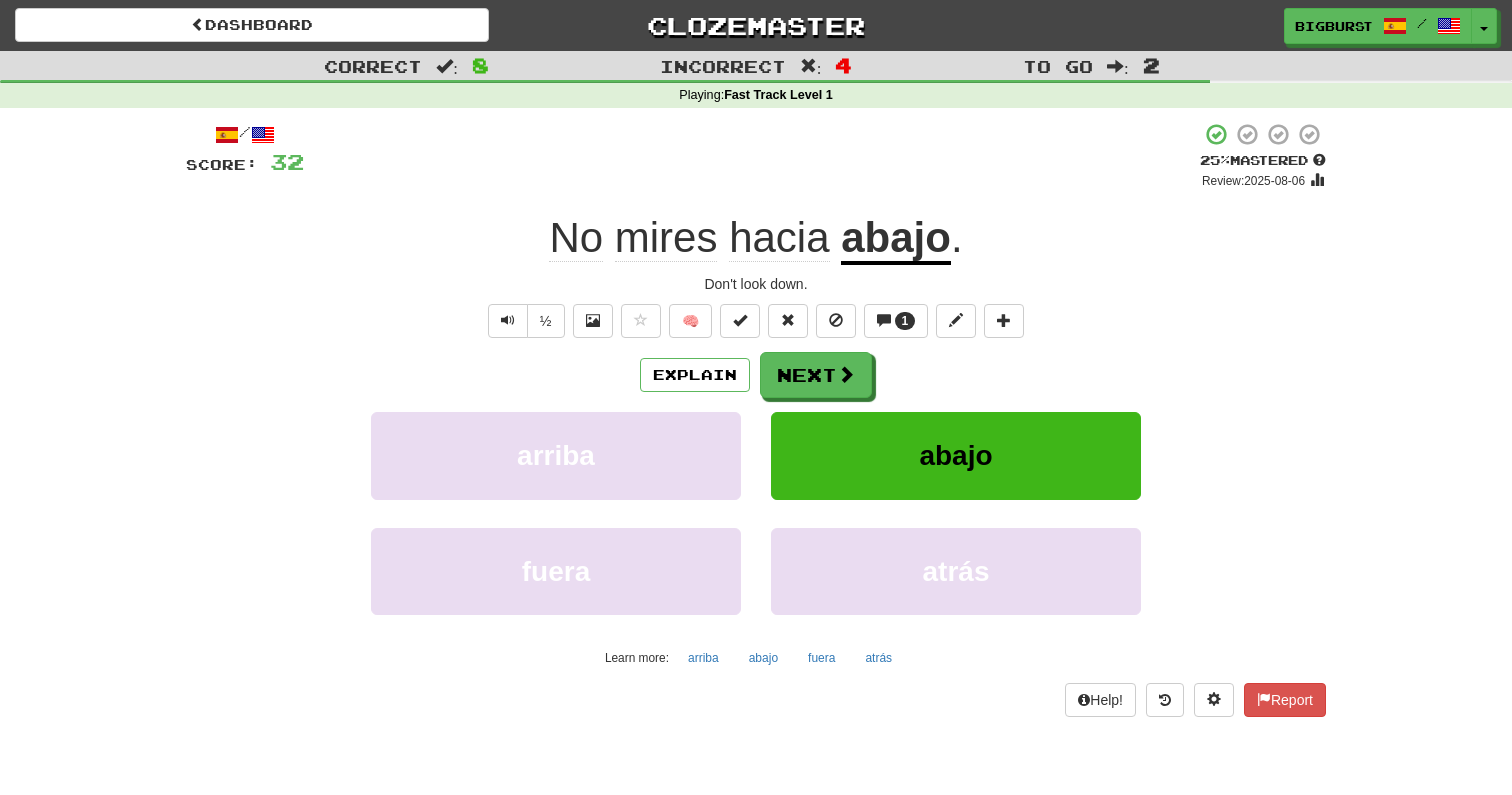 click on "hacia" 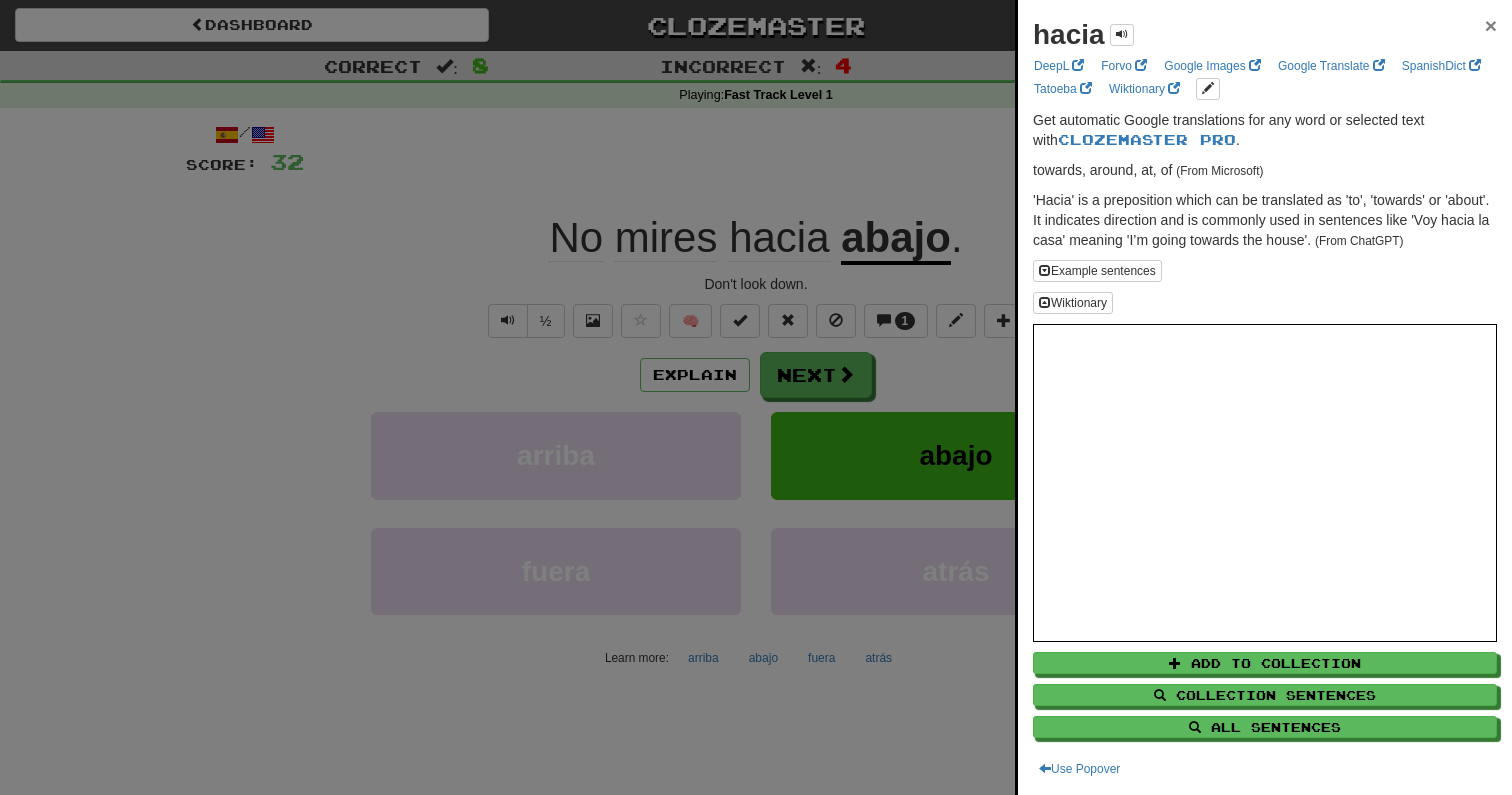 click on "×" at bounding box center (1491, 25) 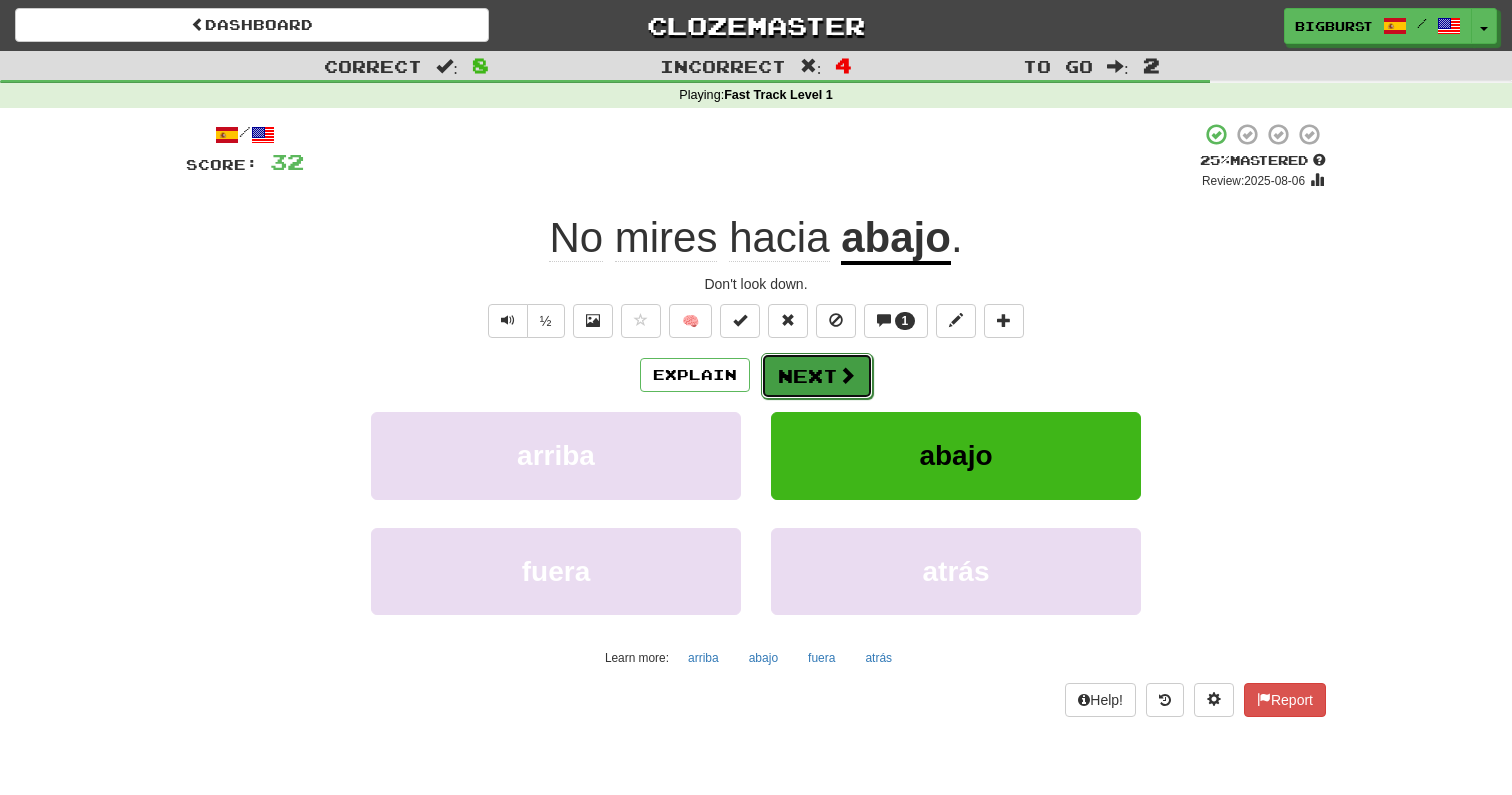 click on "Next" at bounding box center (817, 376) 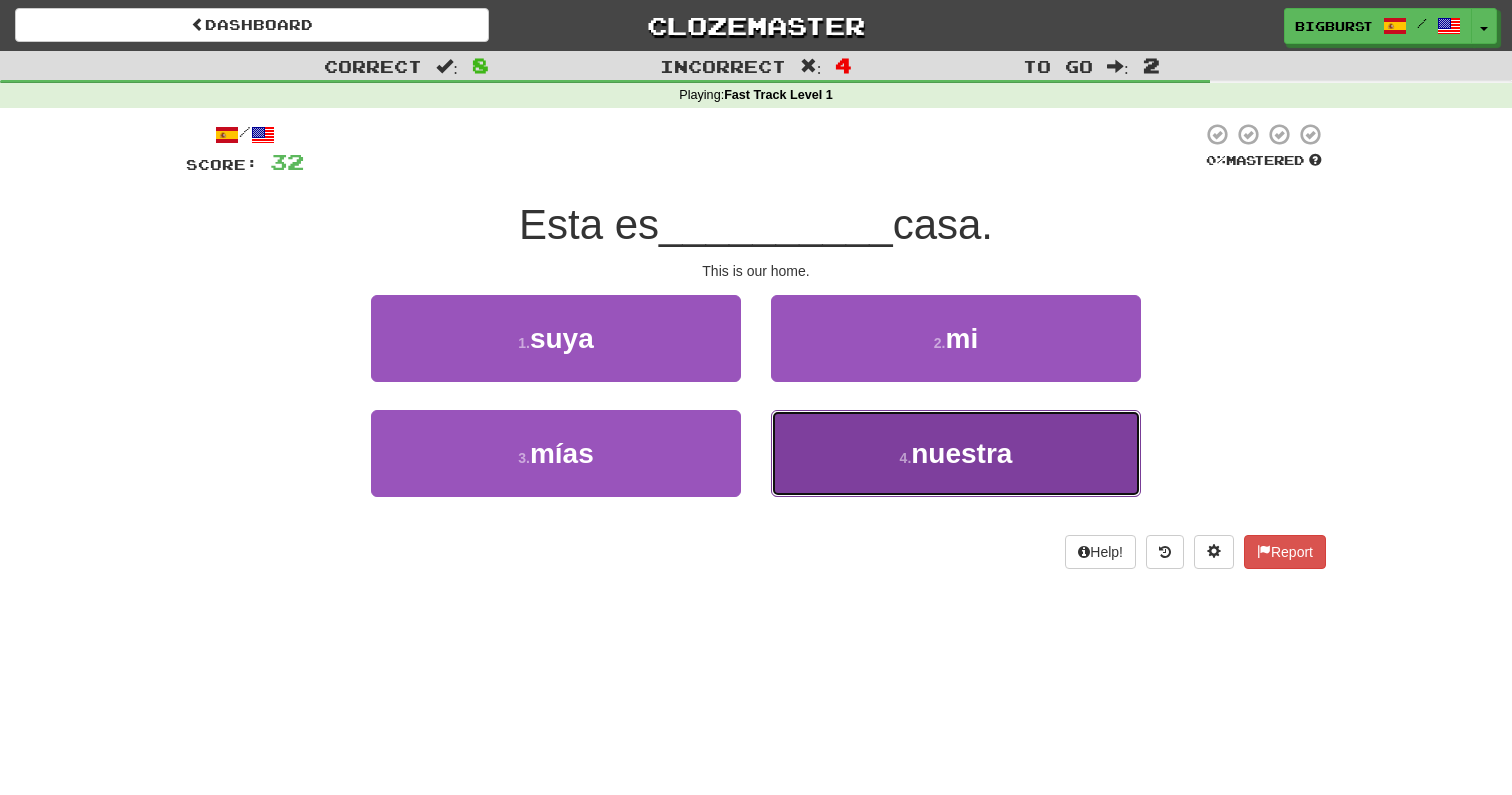 click on "4 .  nuestra" at bounding box center [956, 453] 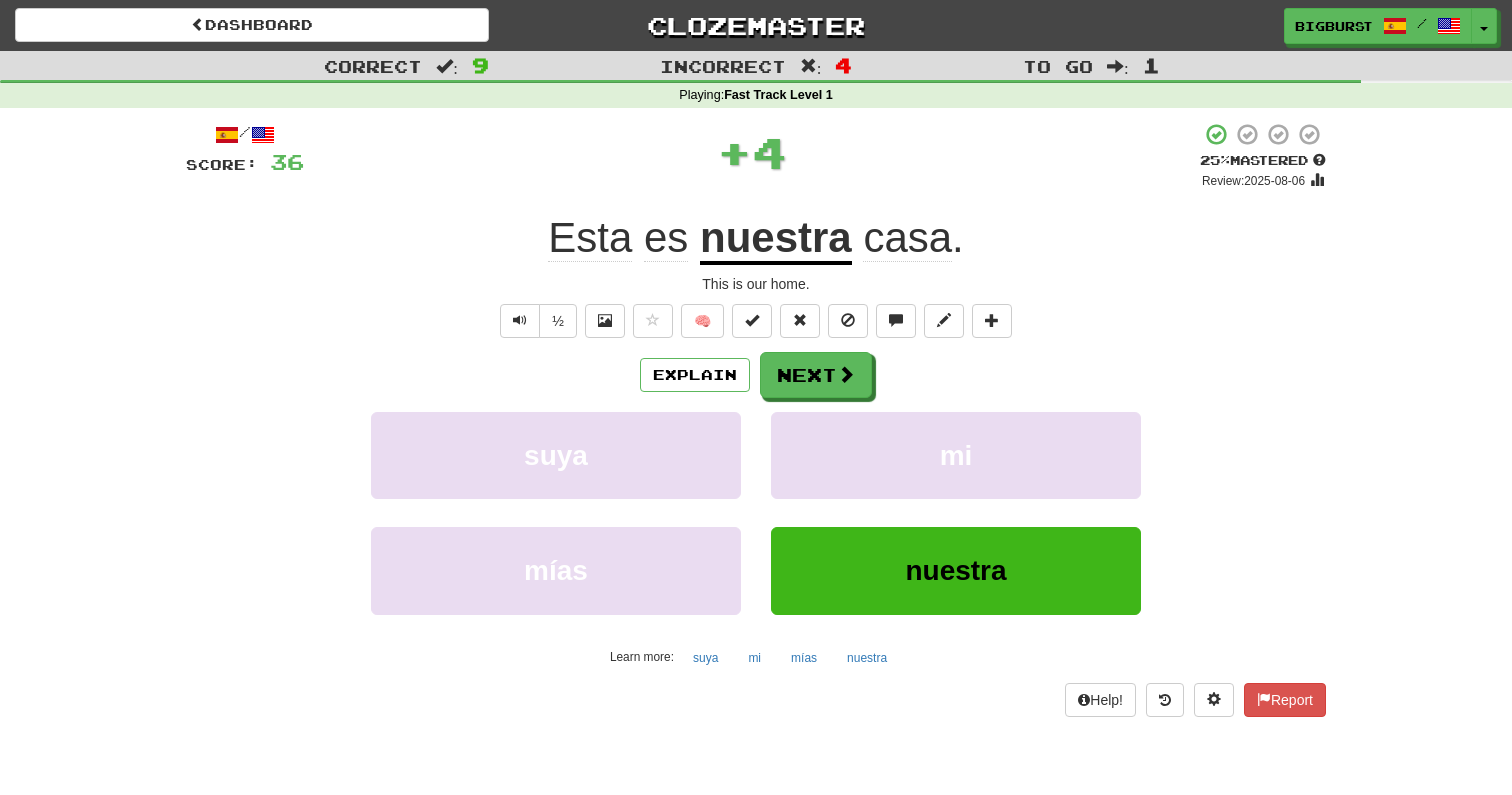 click on "nuestra" at bounding box center (776, 239) 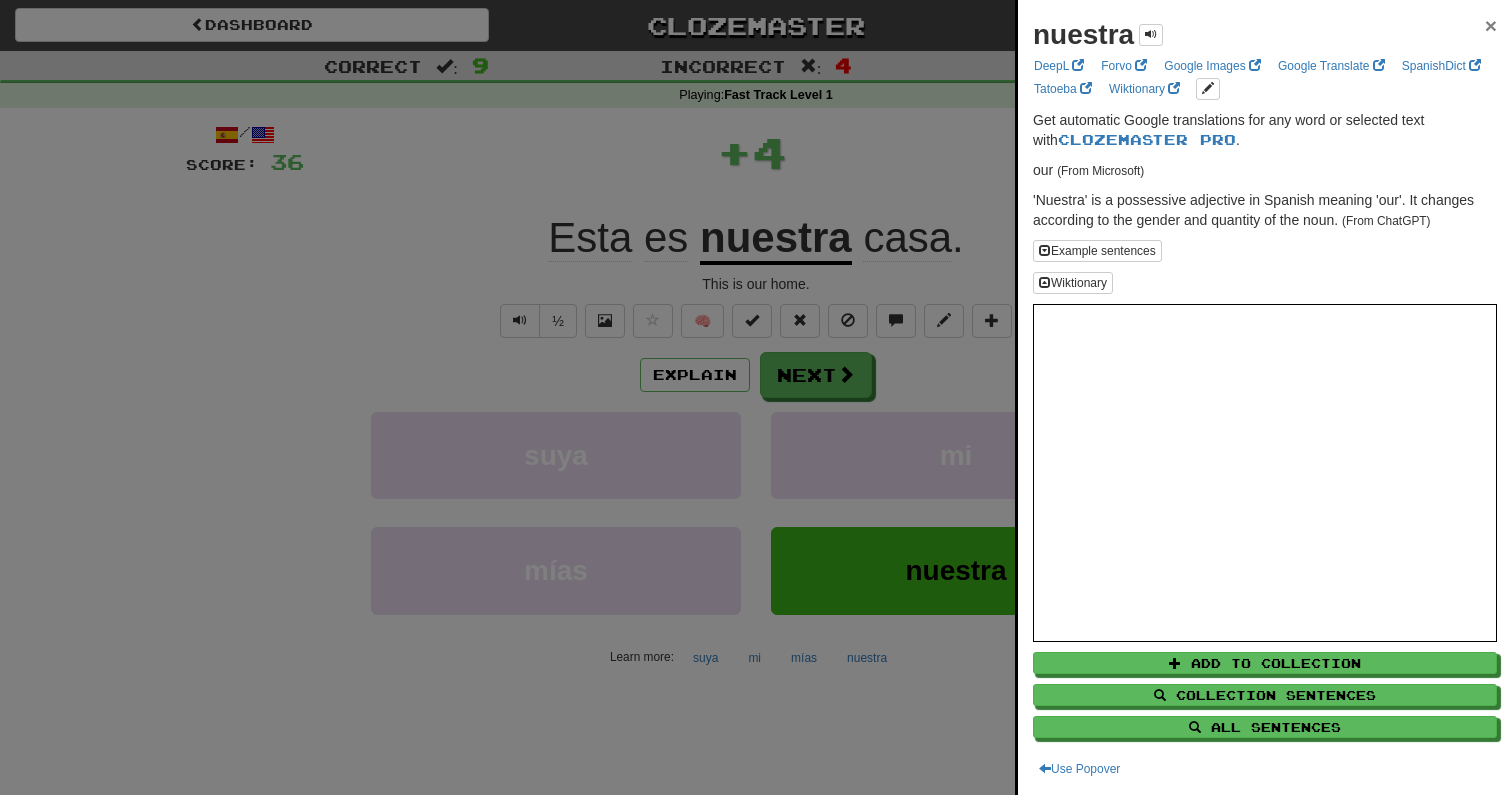 click on "×" at bounding box center (1491, 25) 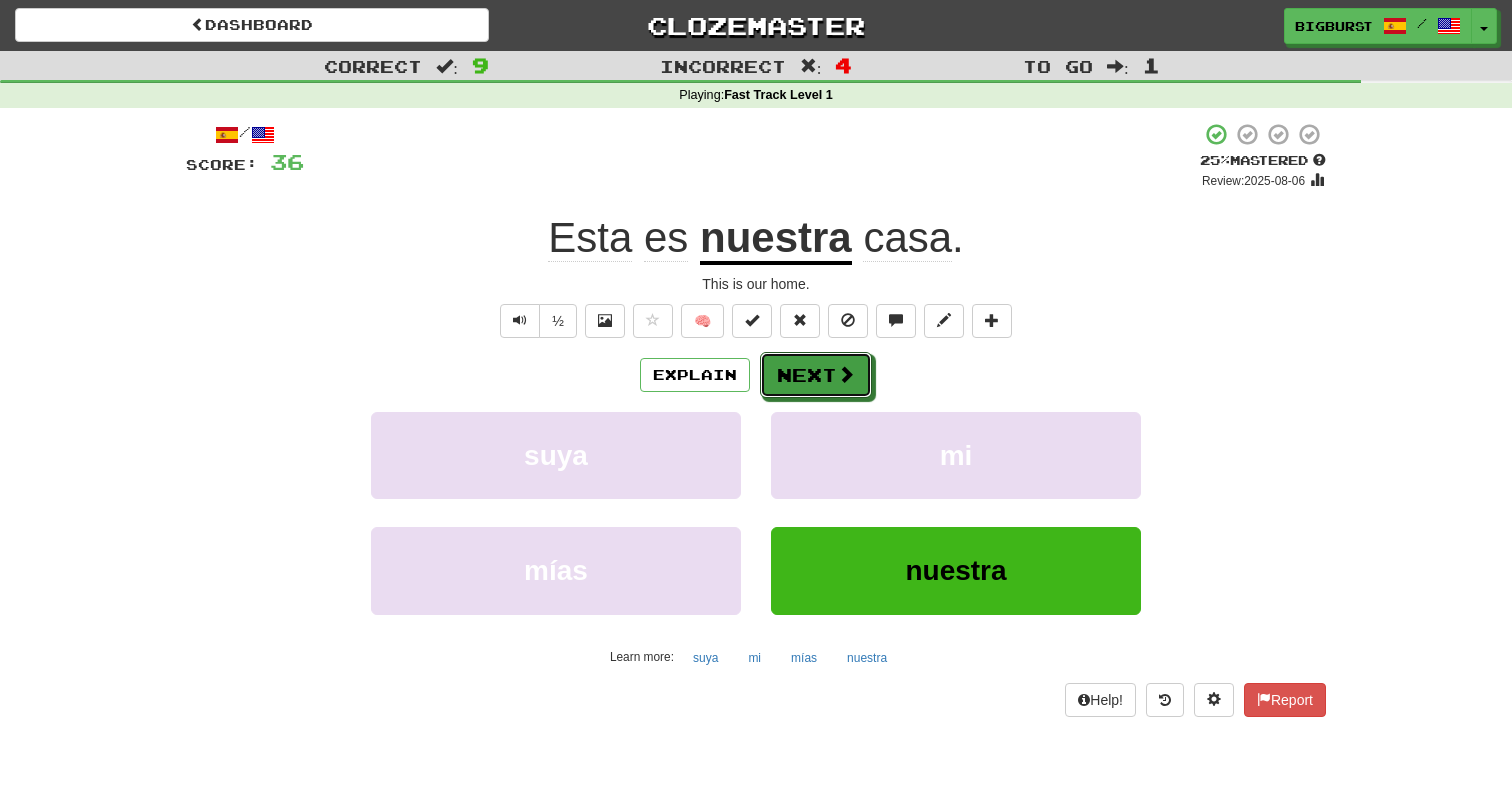 click on "Next" at bounding box center (816, 375) 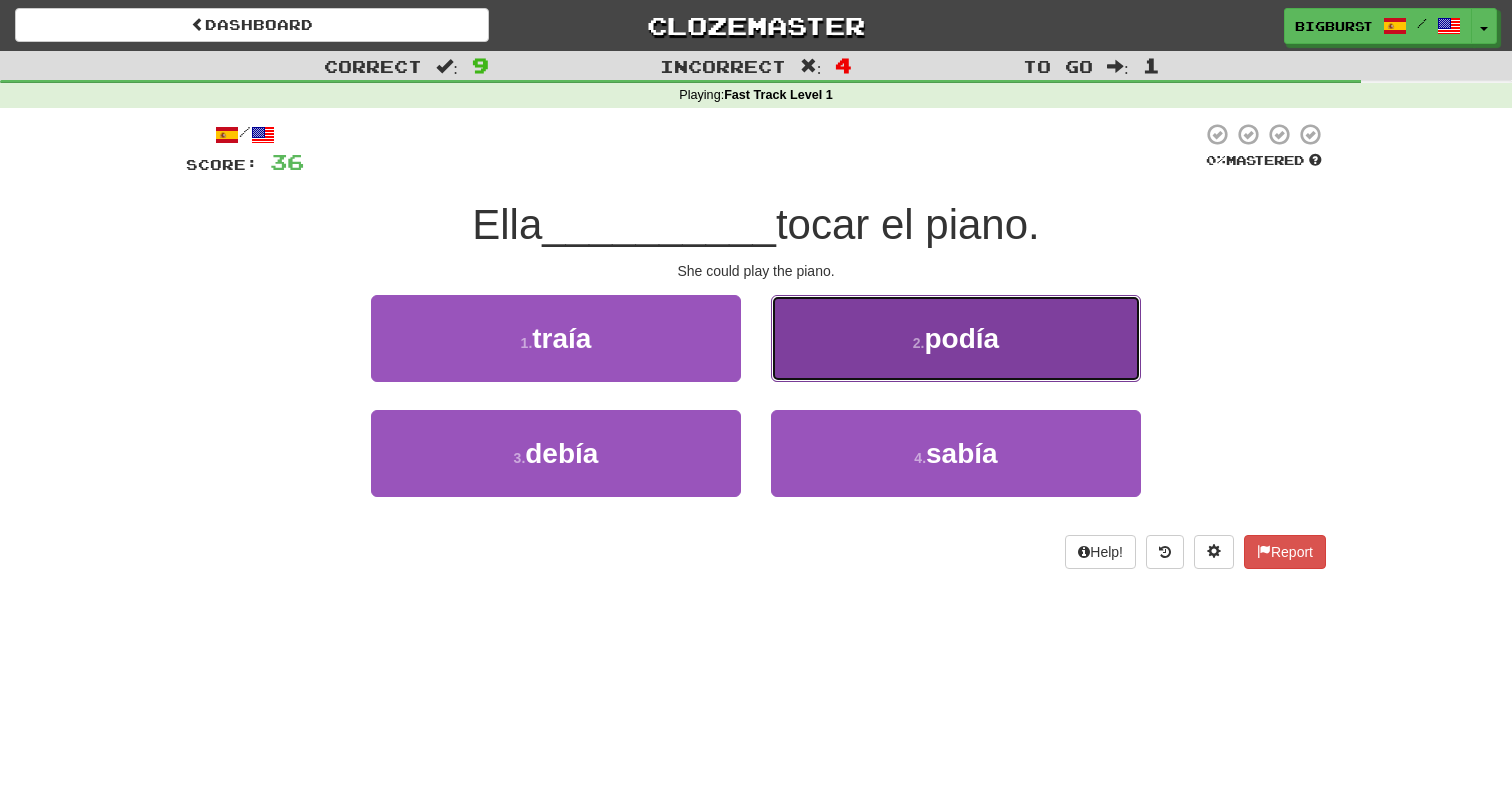click on "2 .  podía" at bounding box center [956, 338] 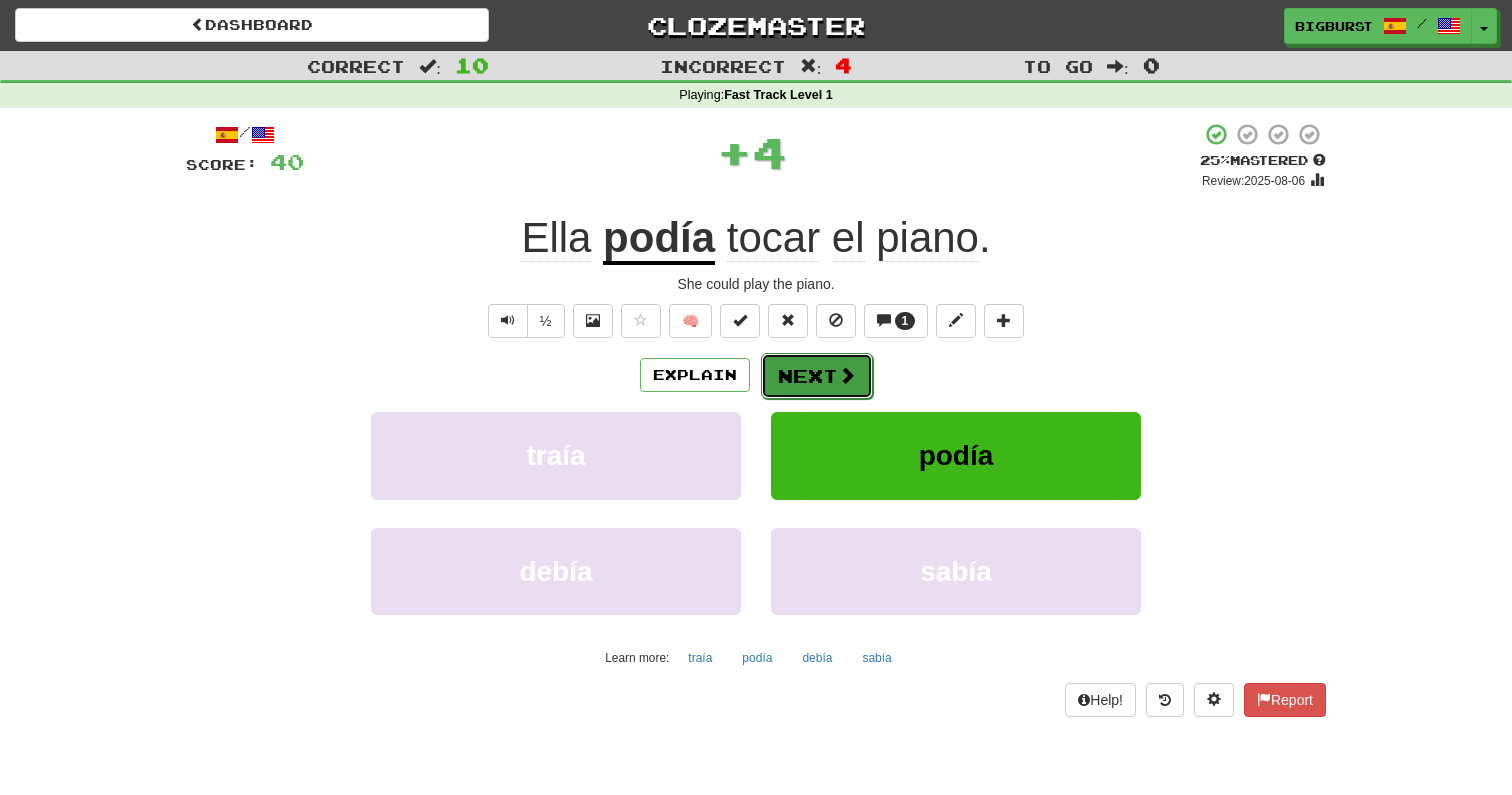 click on "Next" at bounding box center [817, 376] 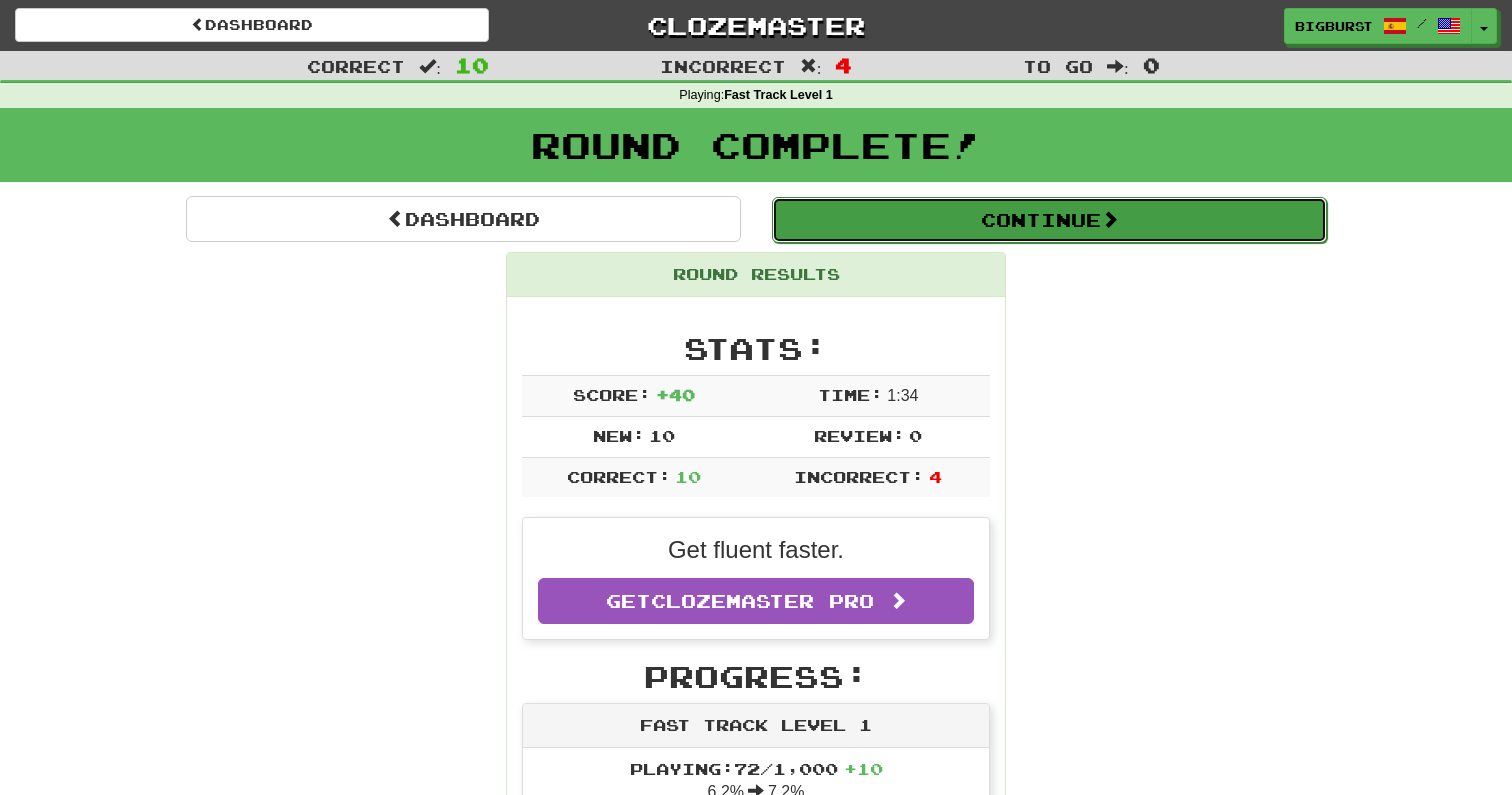 click on "Continue" at bounding box center [1049, 220] 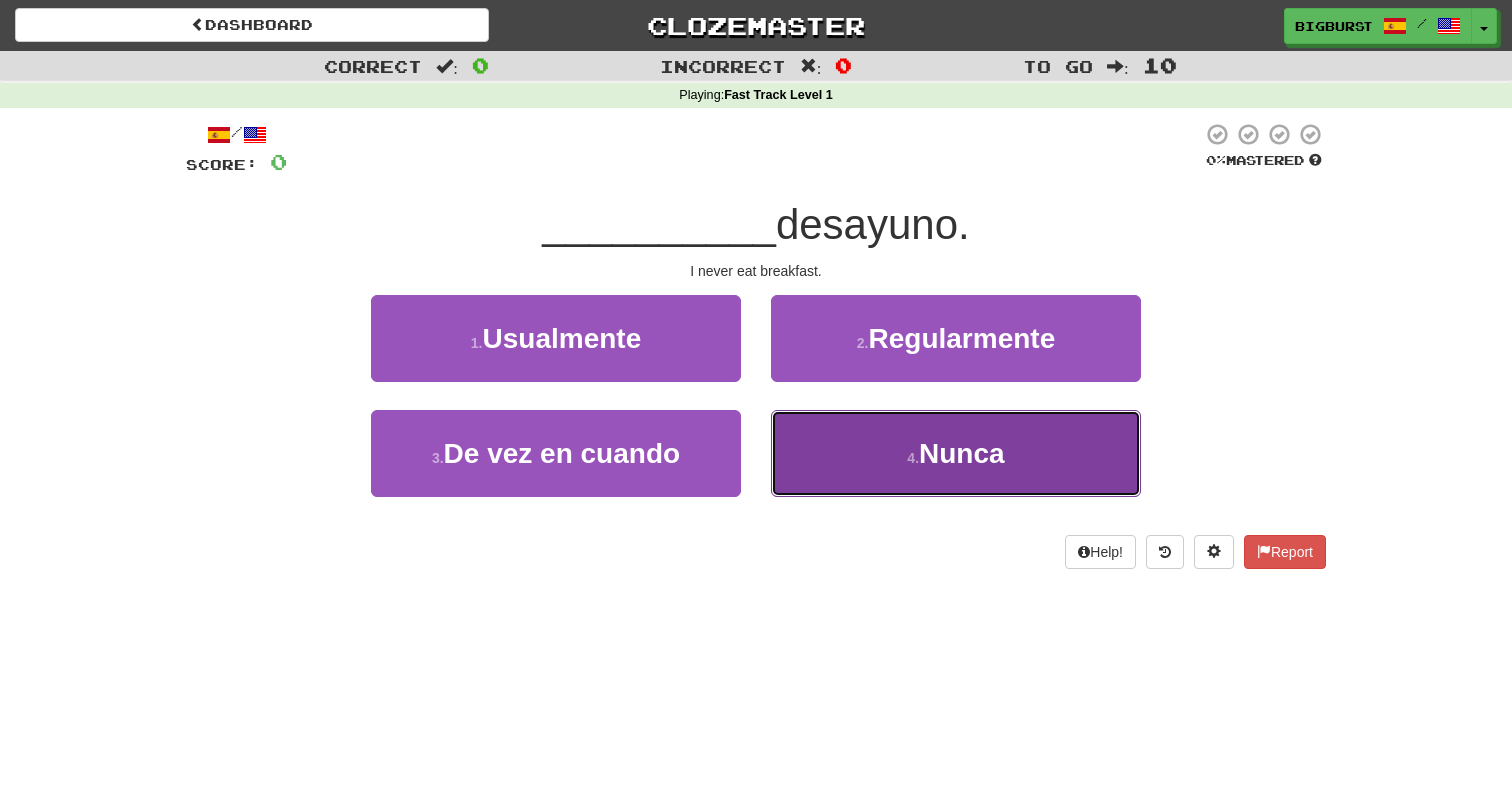 click on "4 .  Nunca" at bounding box center [956, 453] 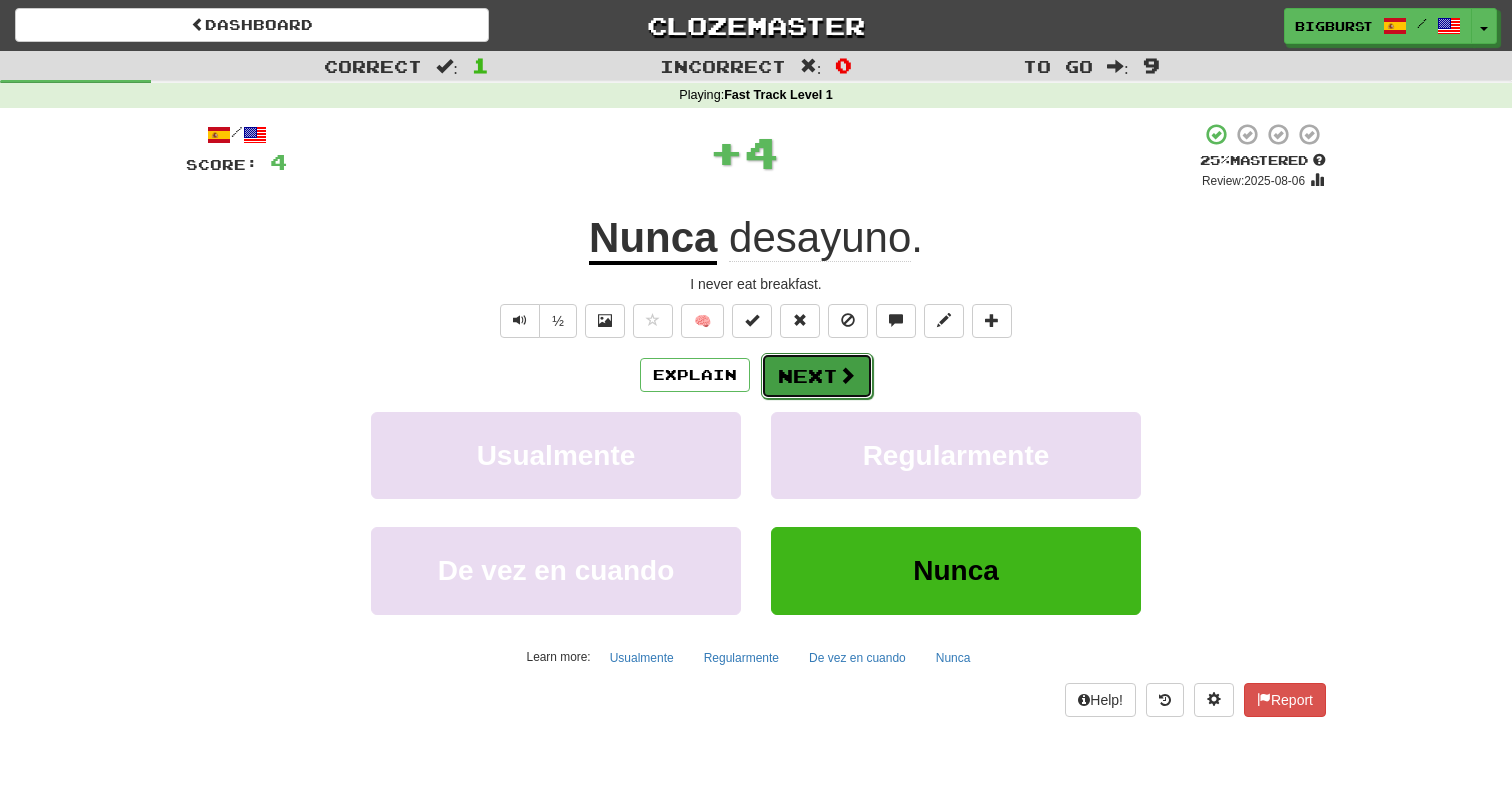 click on "Next" at bounding box center [817, 376] 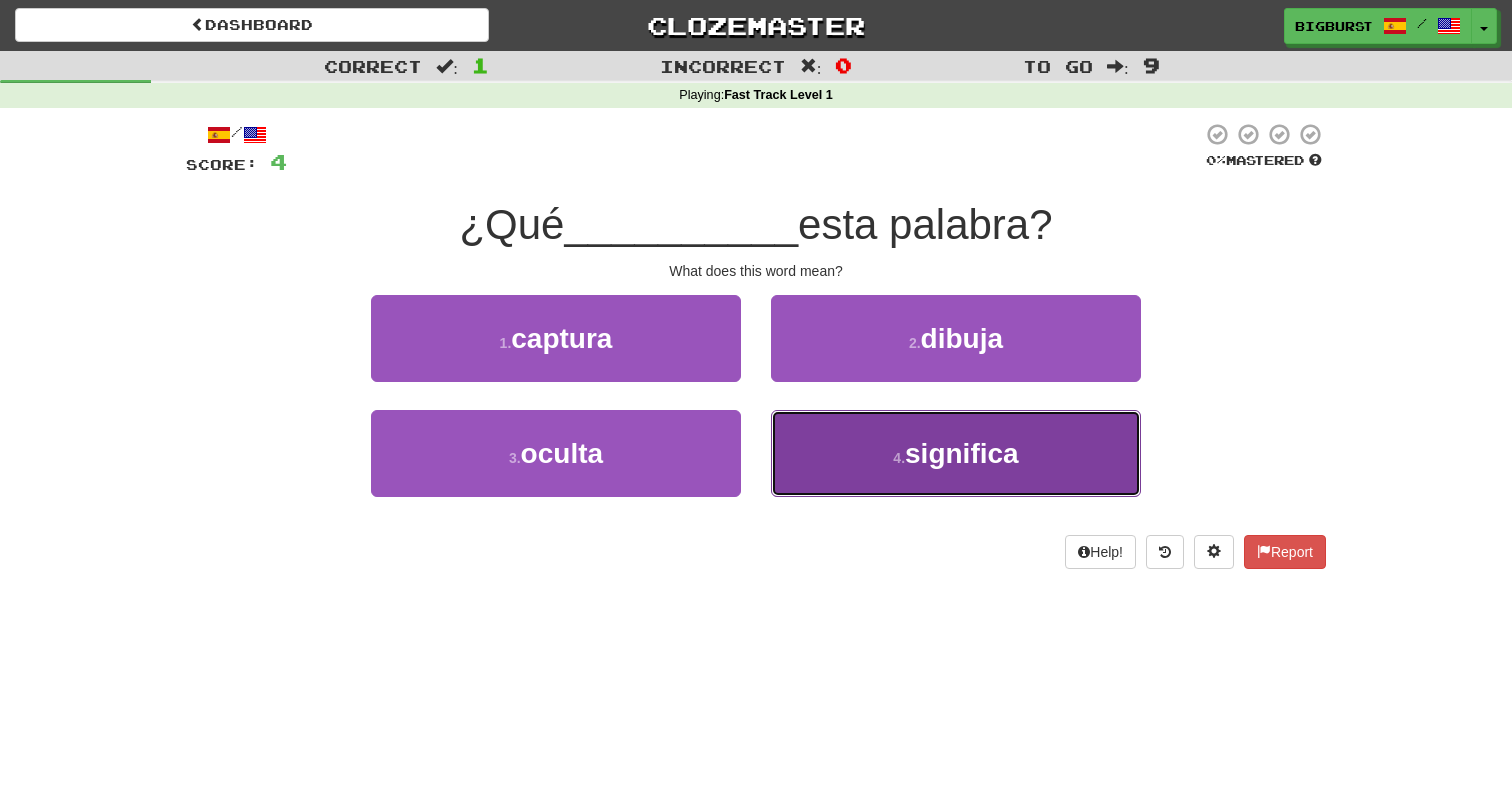 click on "4 .  significa" at bounding box center [956, 453] 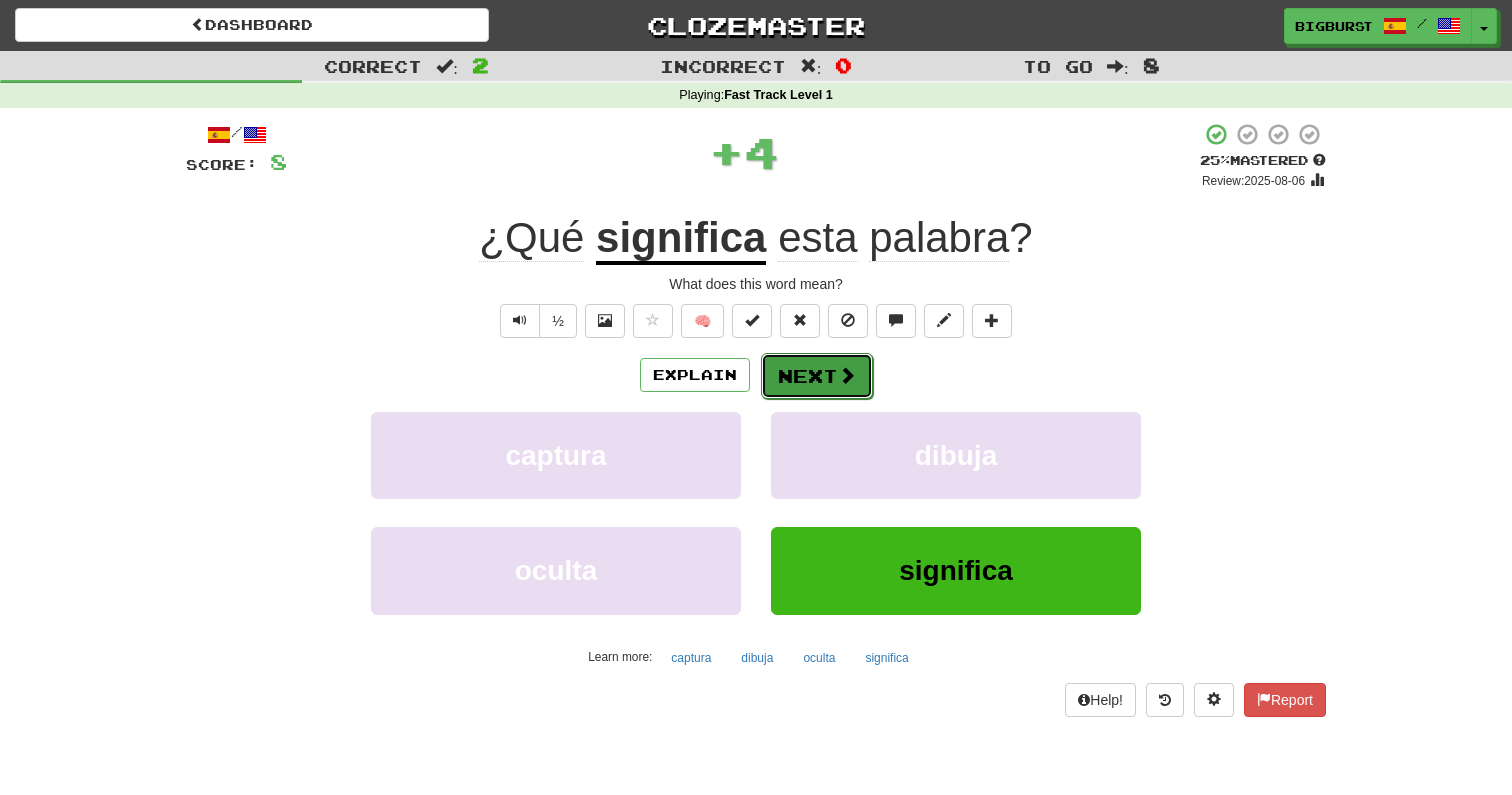 click on "Next" at bounding box center [817, 376] 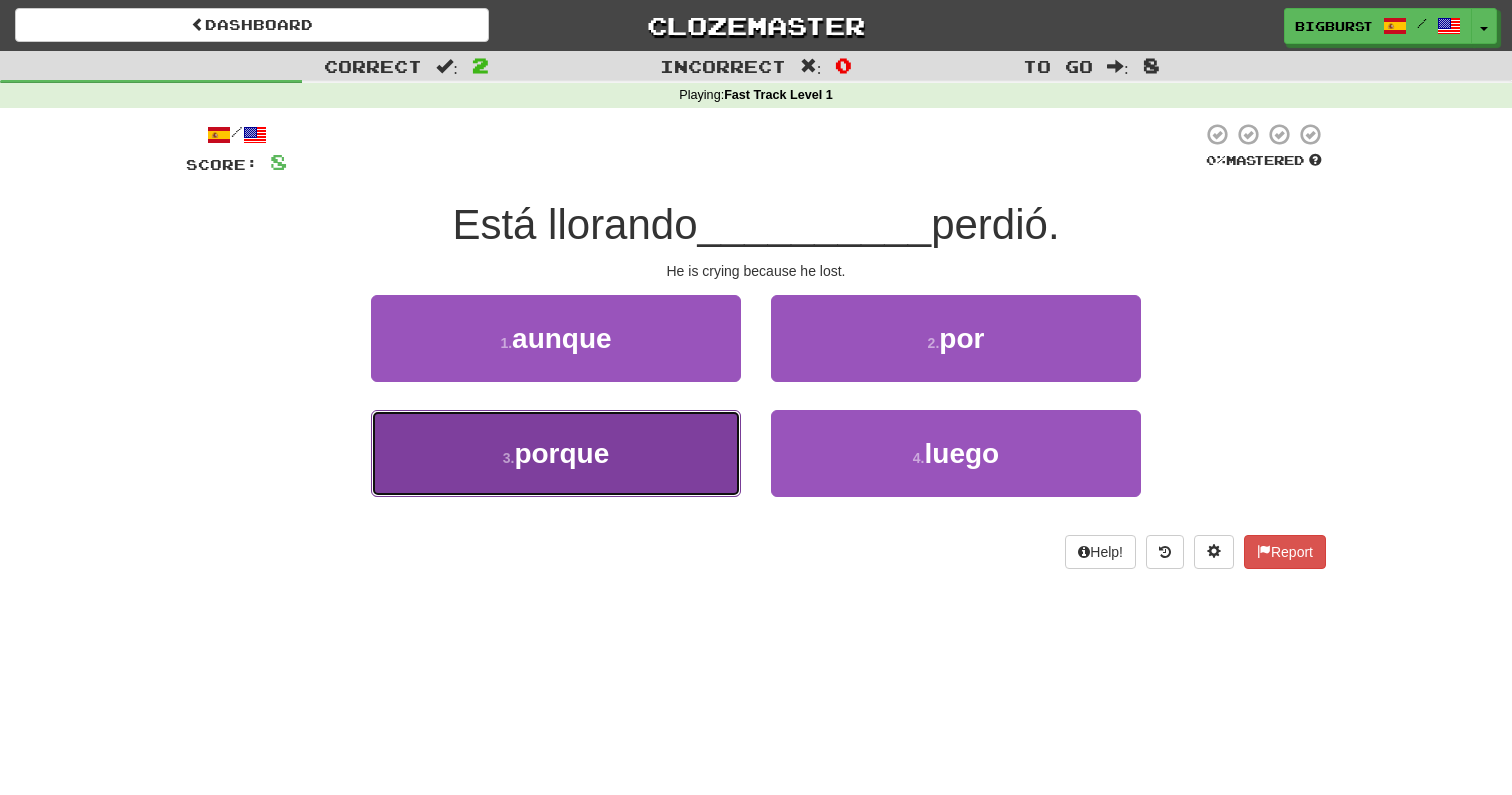 click on "3 .  porque" at bounding box center (556, 453) 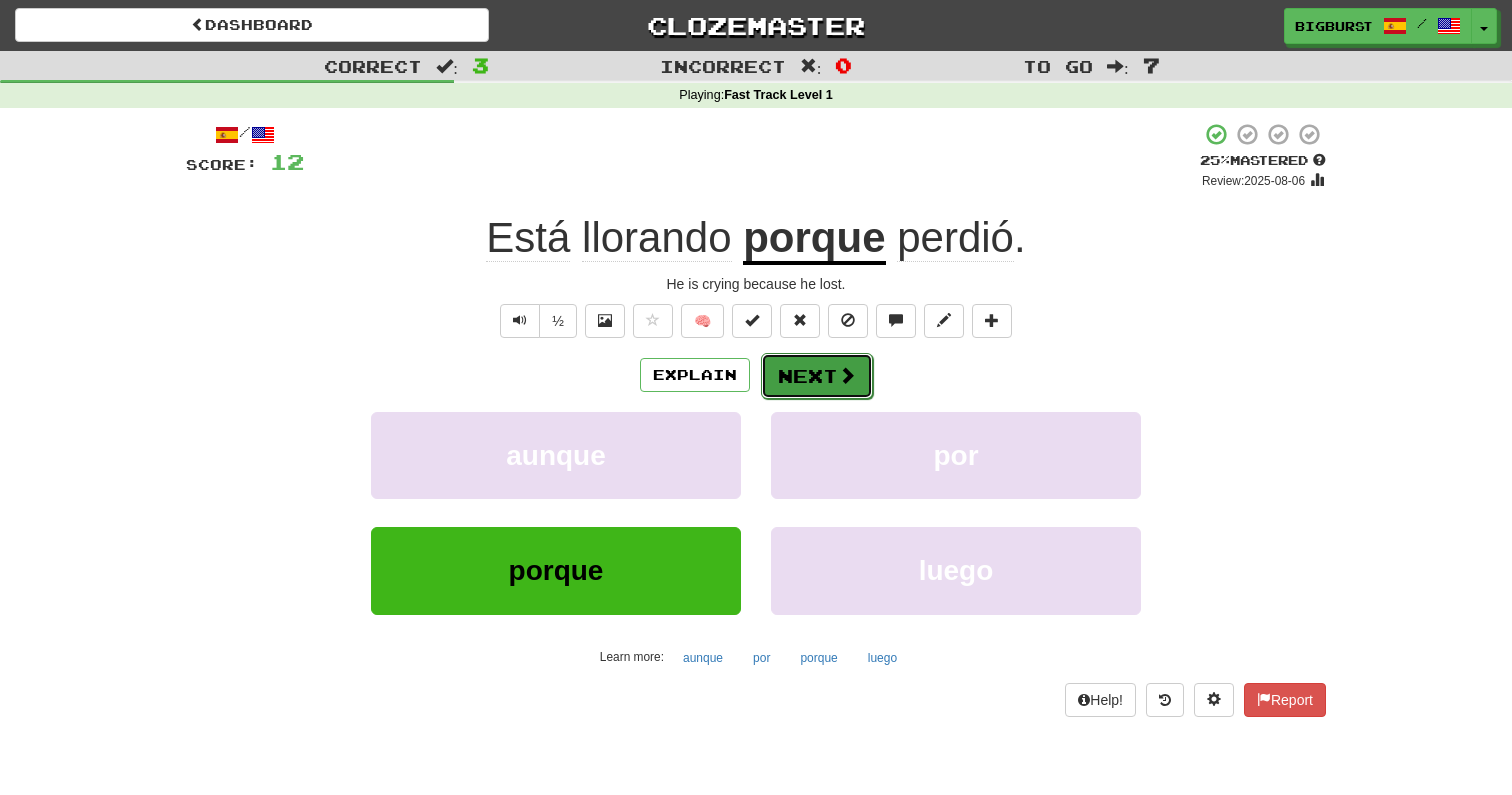 click on "Next" at bounding box center [817, 376] 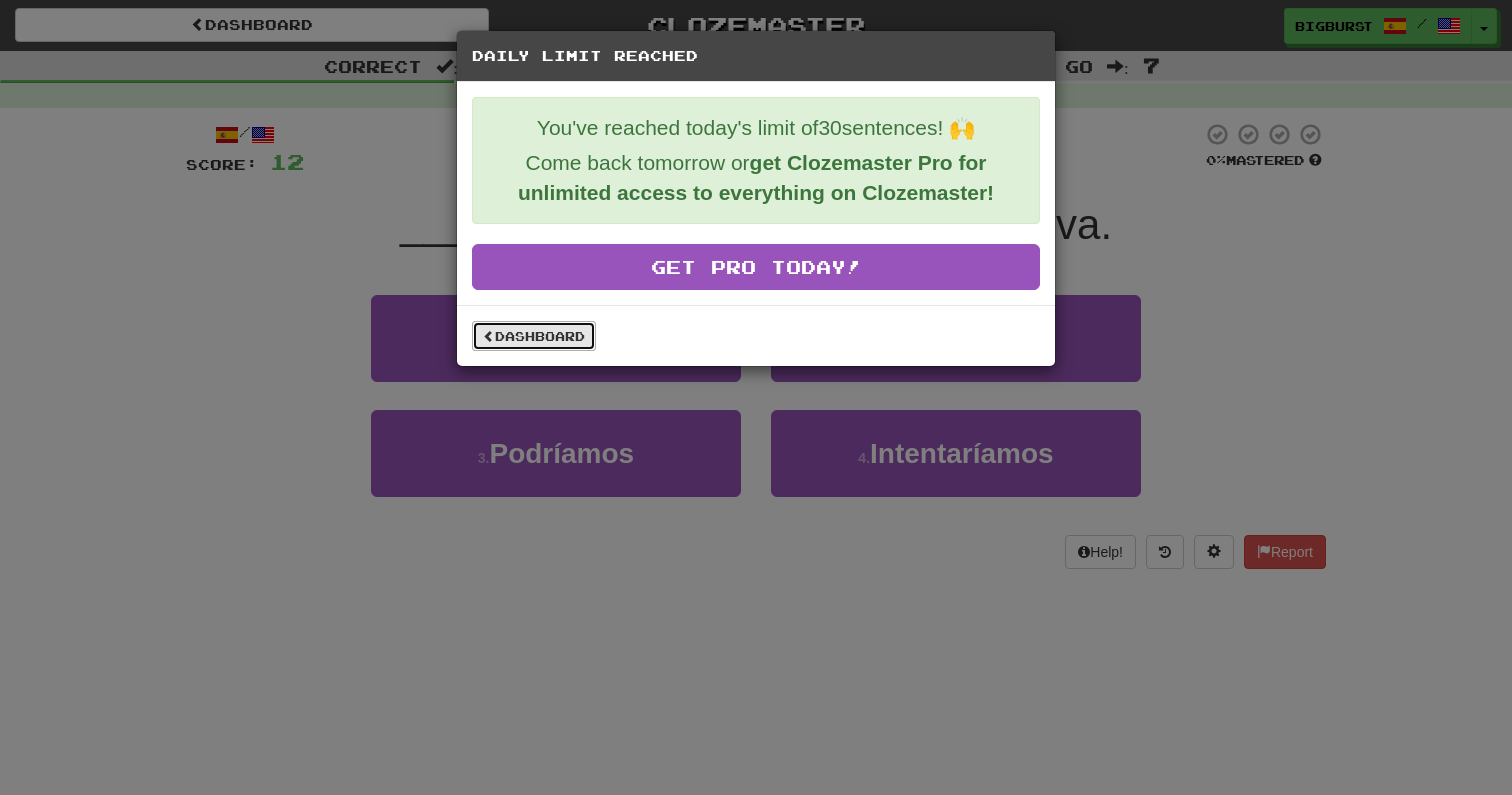 click on "Dashboard" at bounding box center [534, 336] 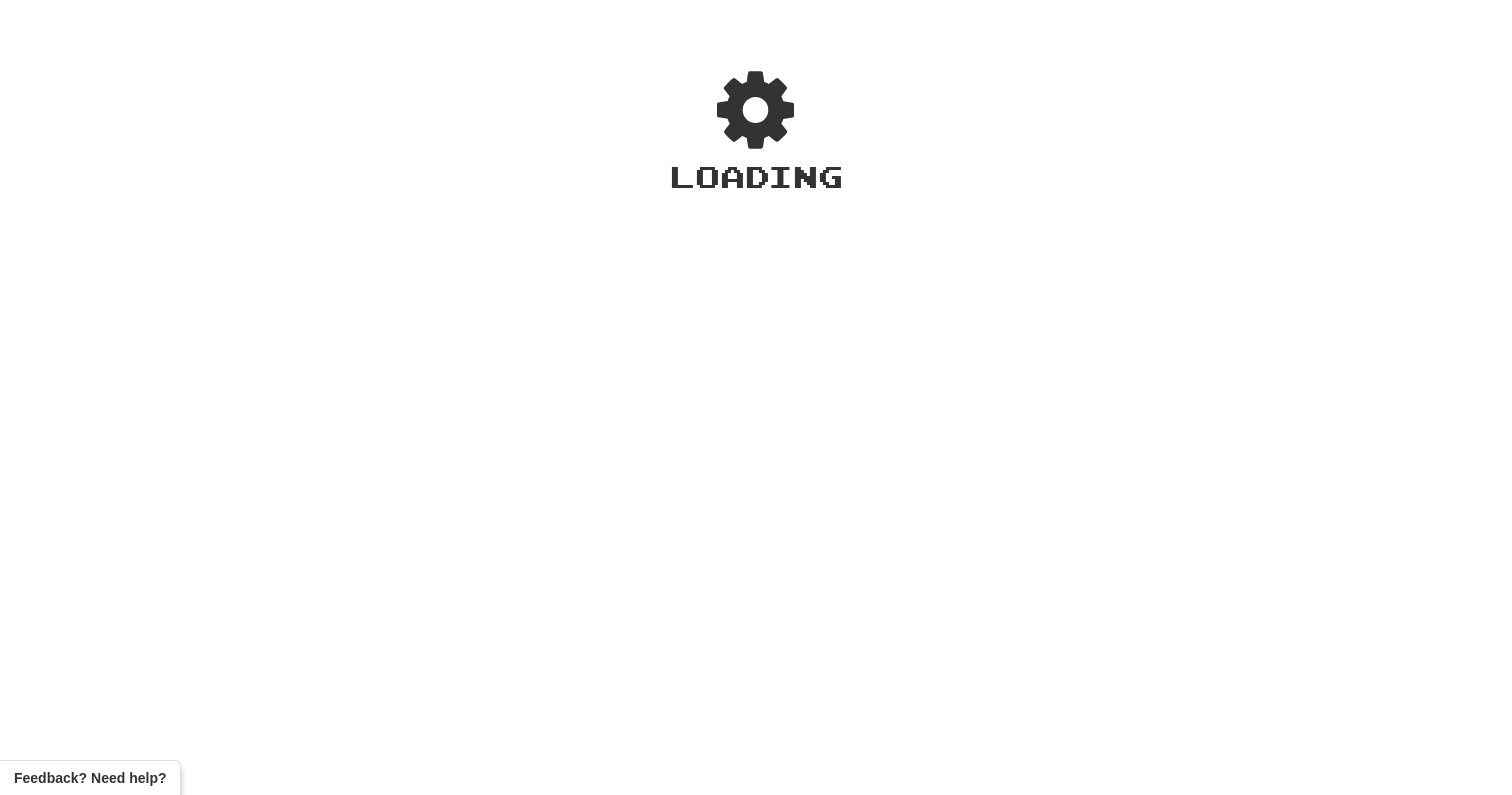 scroll, scrollTop: 0, scrollLeft: 0, axis: both 